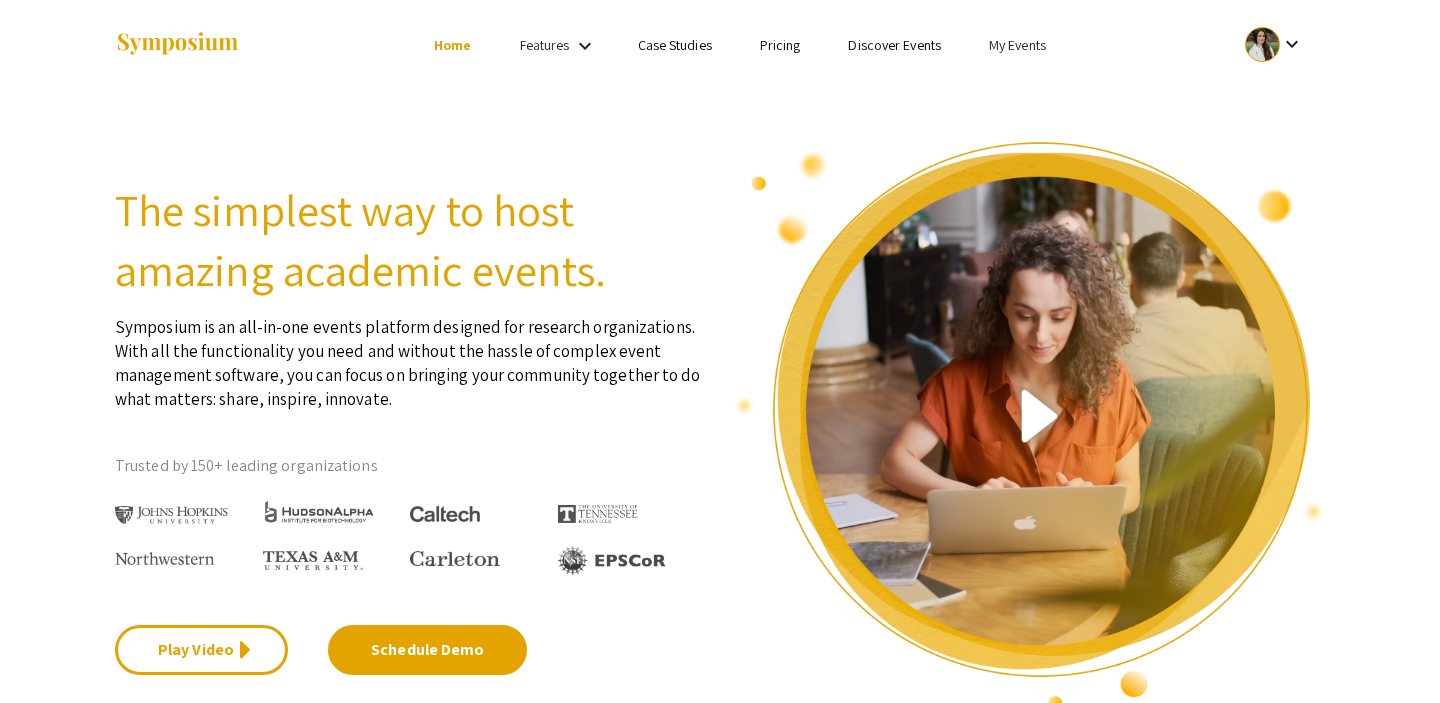 scroll, scrollTop: 0, scrollLeft: 0, axis: both 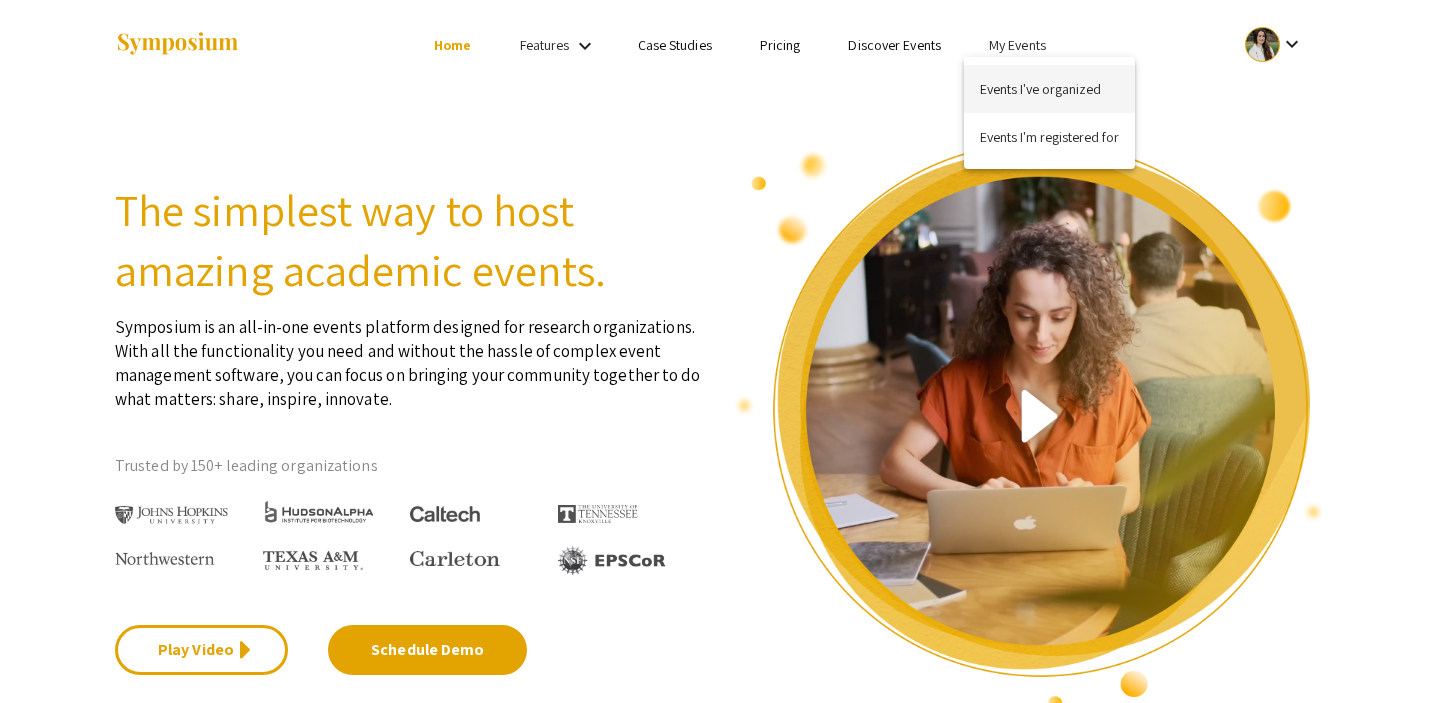 click on "Events I've organized" at bounding box center [1049, 89] 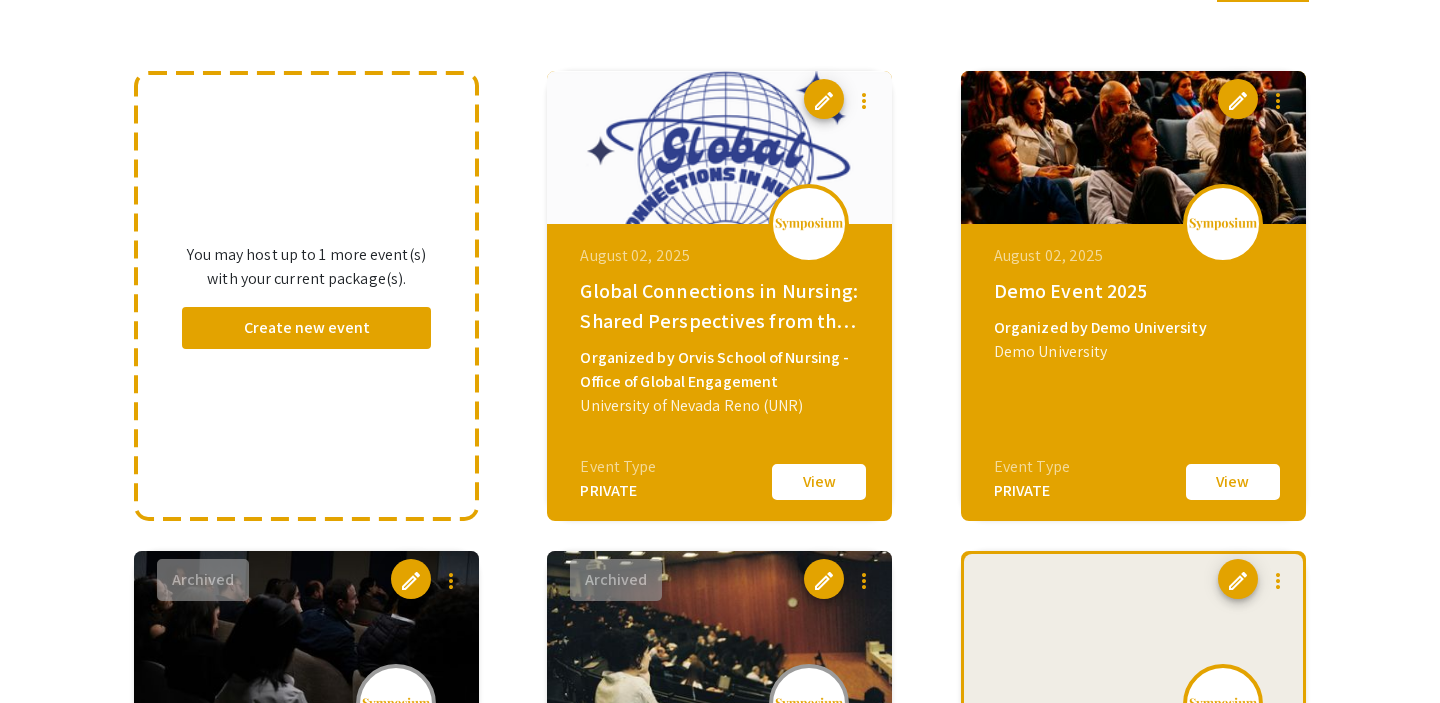 scroll, scrollTop: 175, scrollLeft: 0, axis: vertical 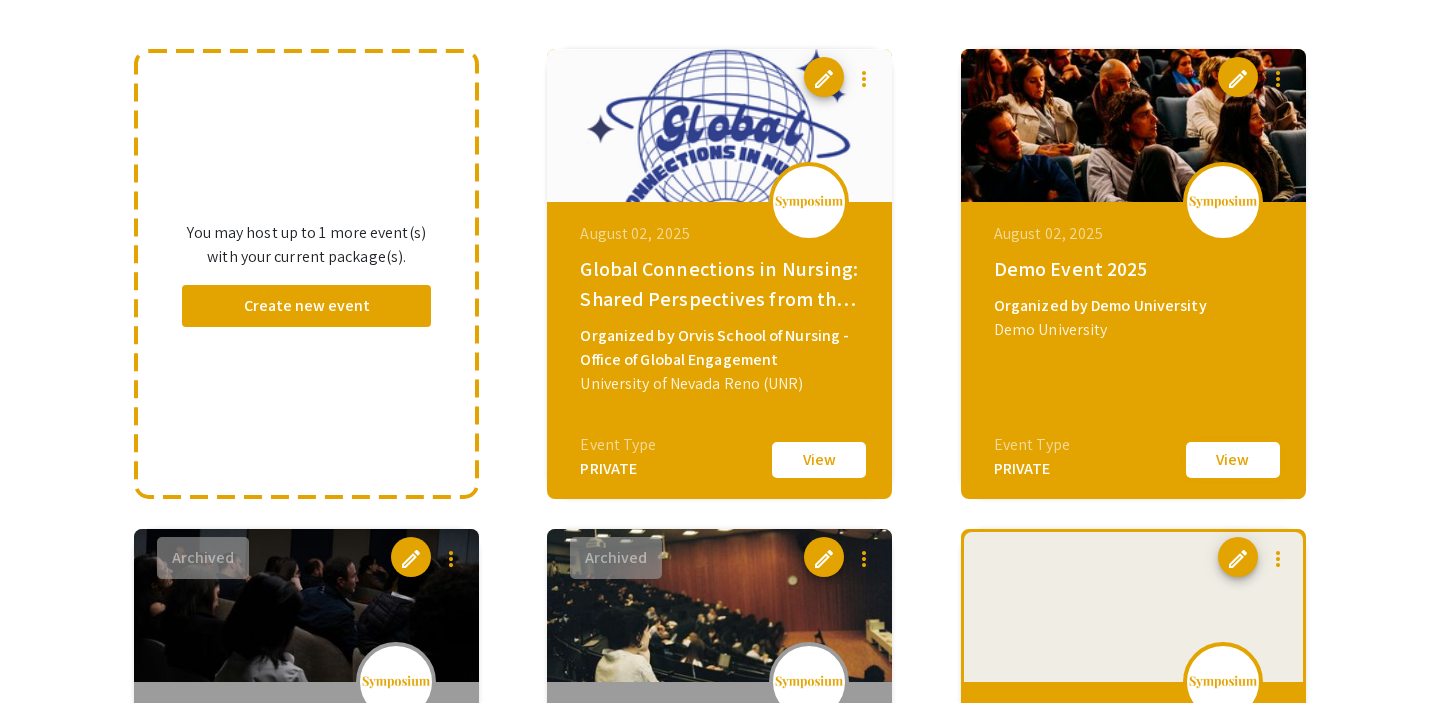 click on "View" 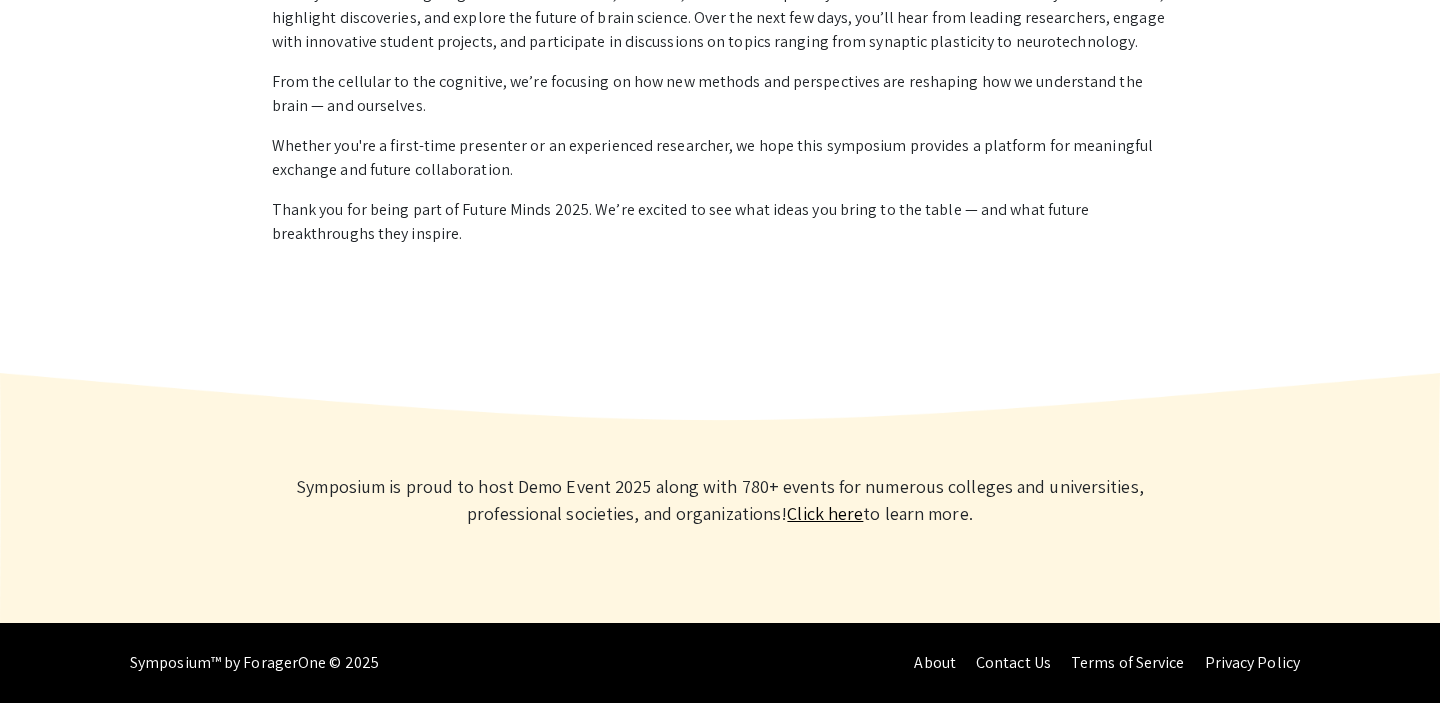 scroll, scrollTop: 0, scrollLeft: 0, axis: both 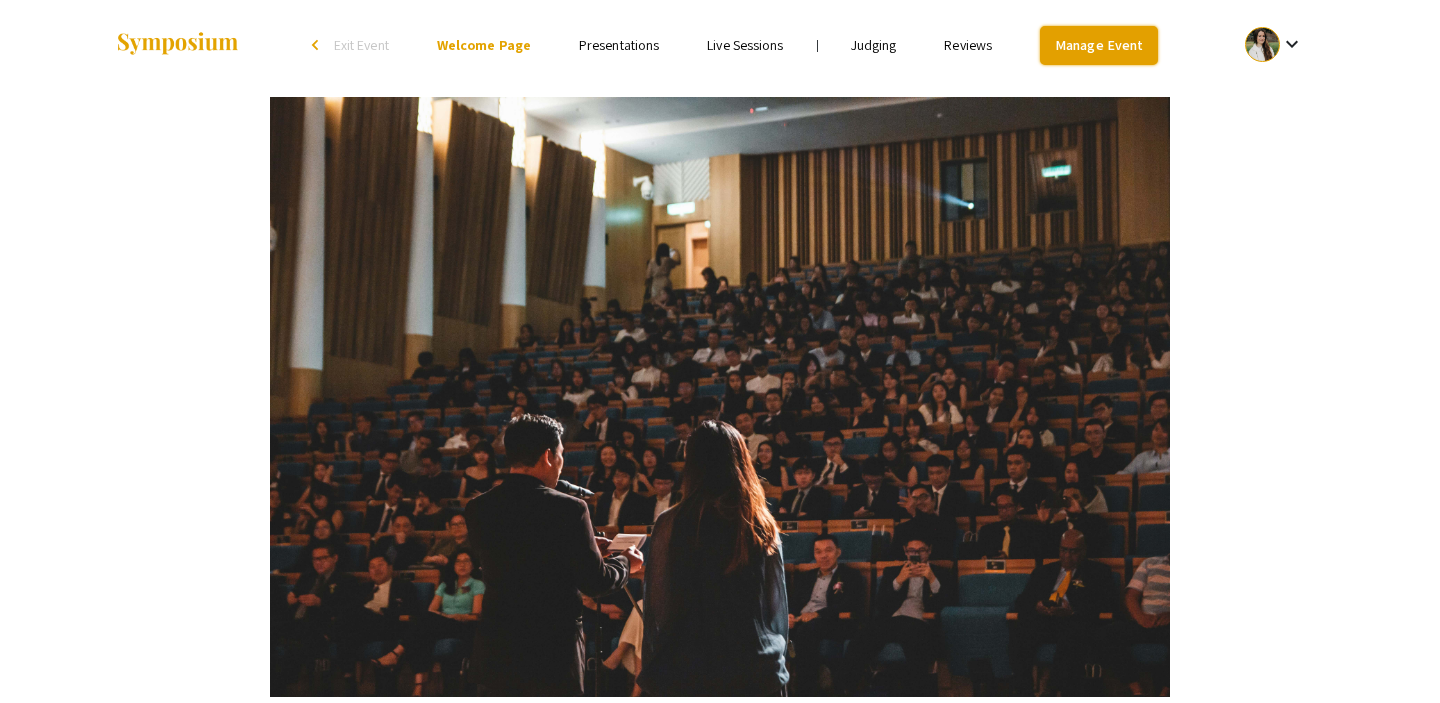 click on "Manage Event" at bounding box center (1099, 45) 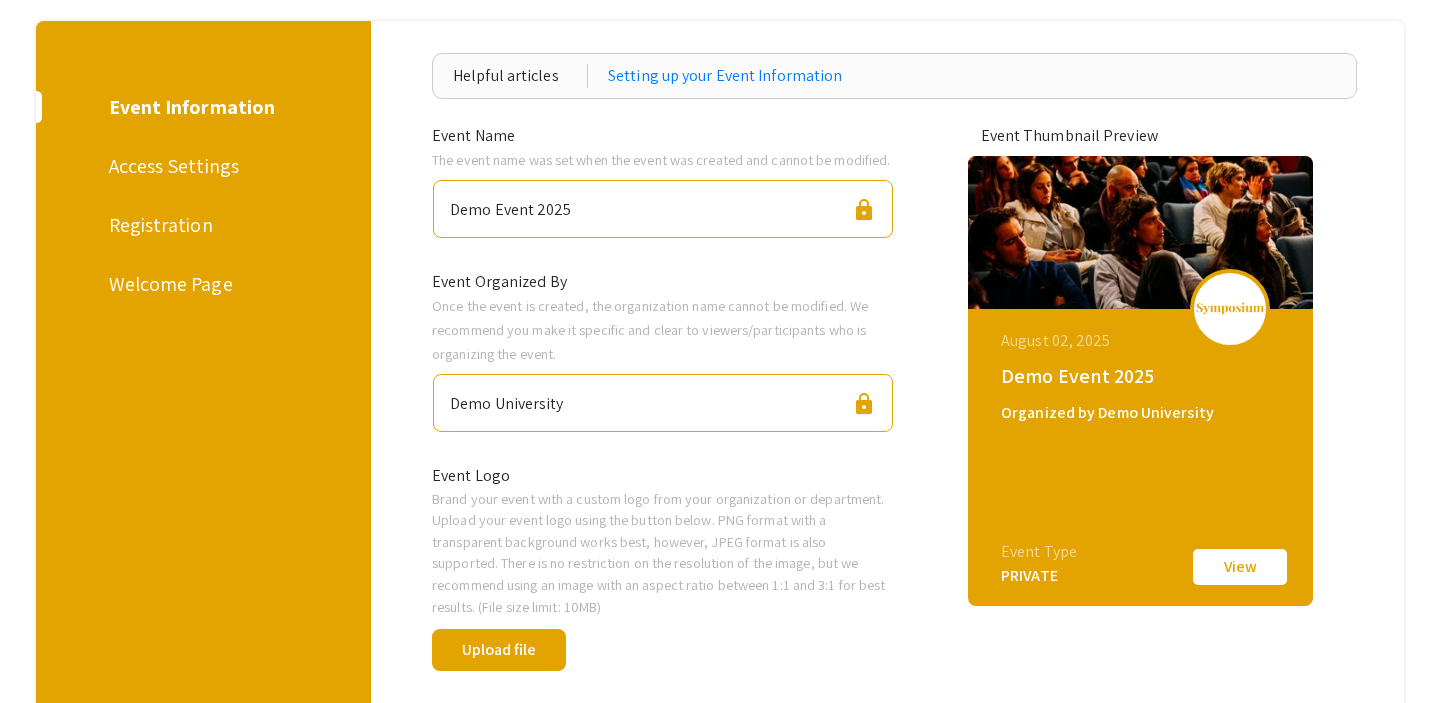 scroll, scrollTop: 205, scrollLeft: 0, axis: vertical 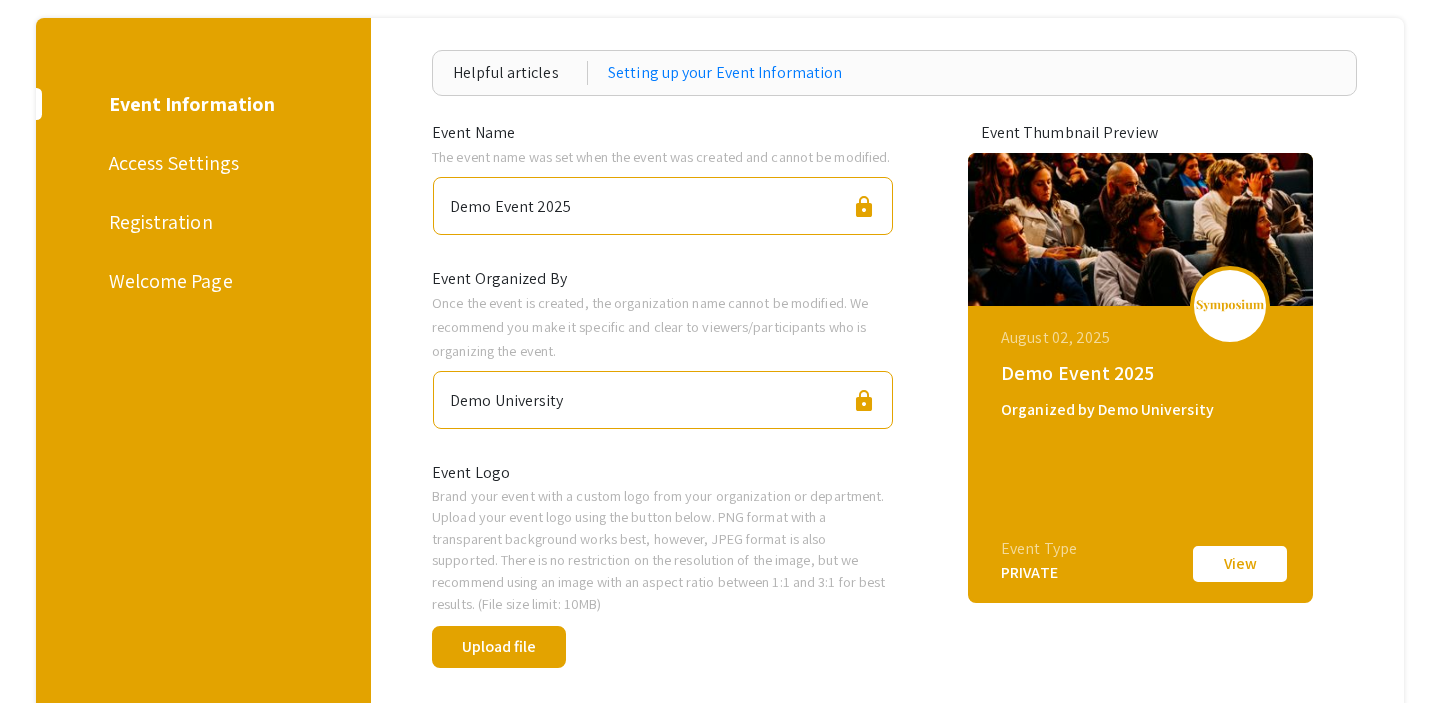 click on "Access Settings" at bounding box center [200, 163] 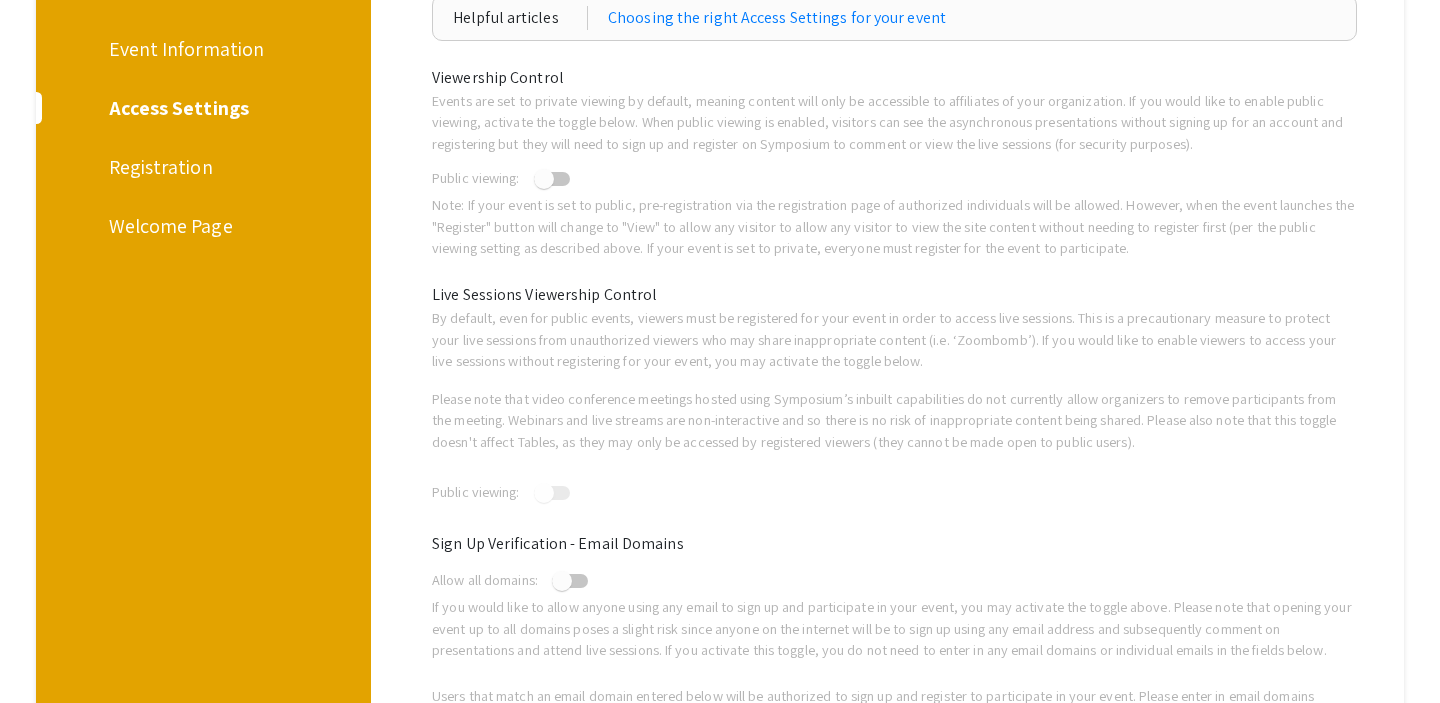 scroll, scrollTop: 0, scrollLeft: 0, axis: both 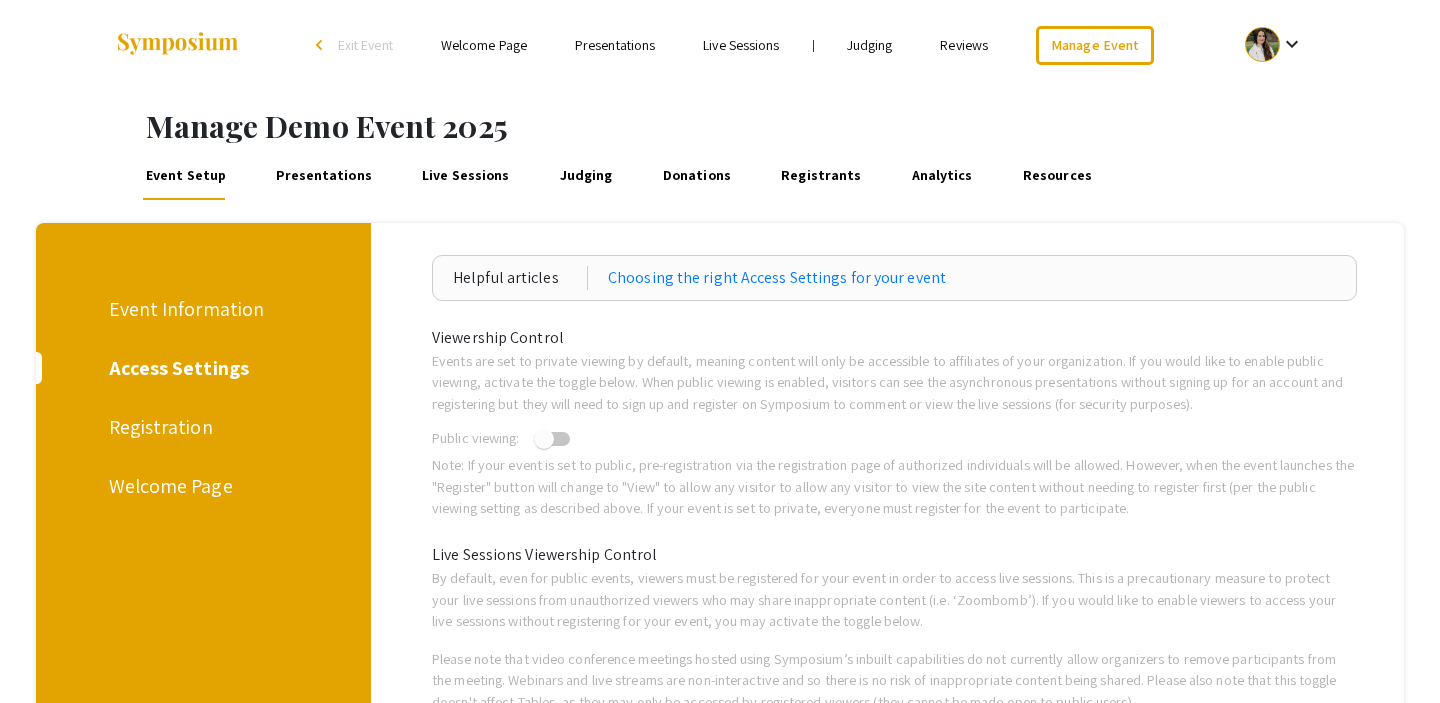 click on "Registration" at bounding box center (200, 427) 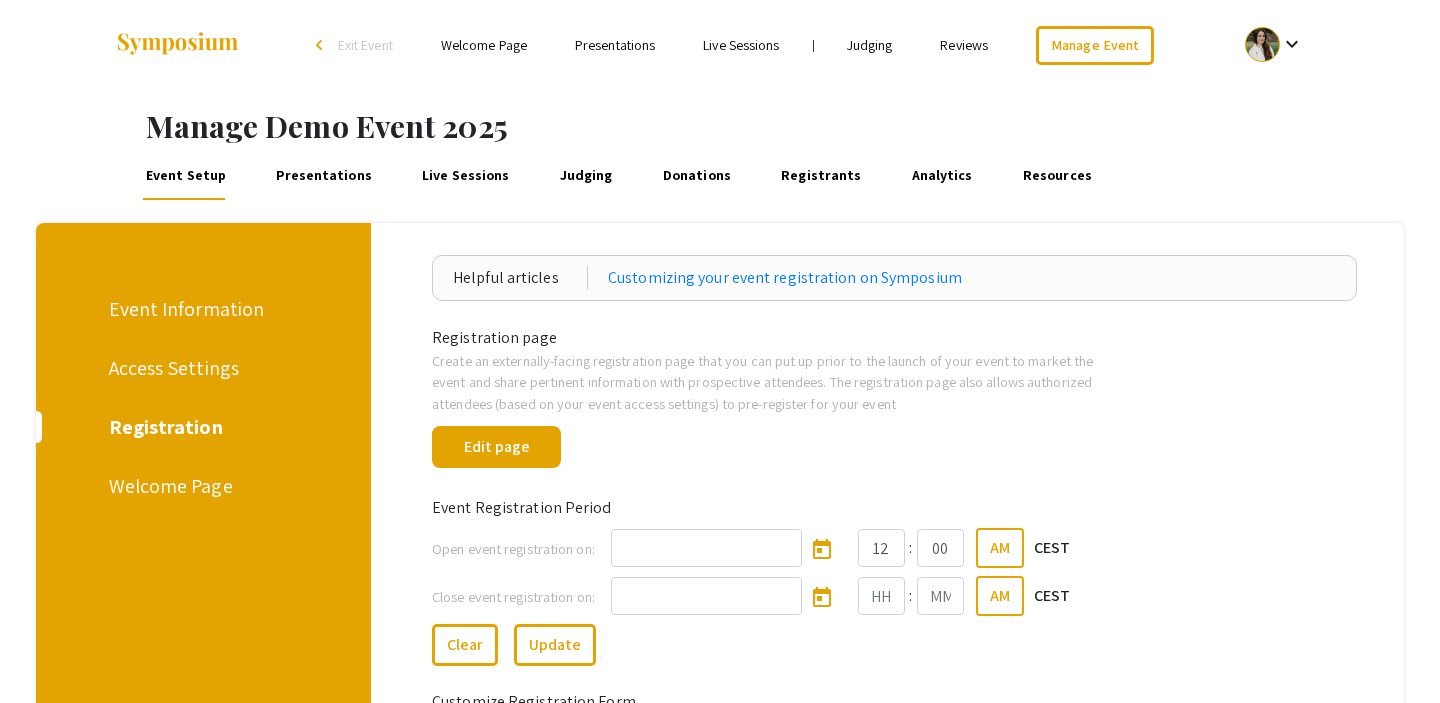 click on "Welcome Page" at bounding box center [200, 486] 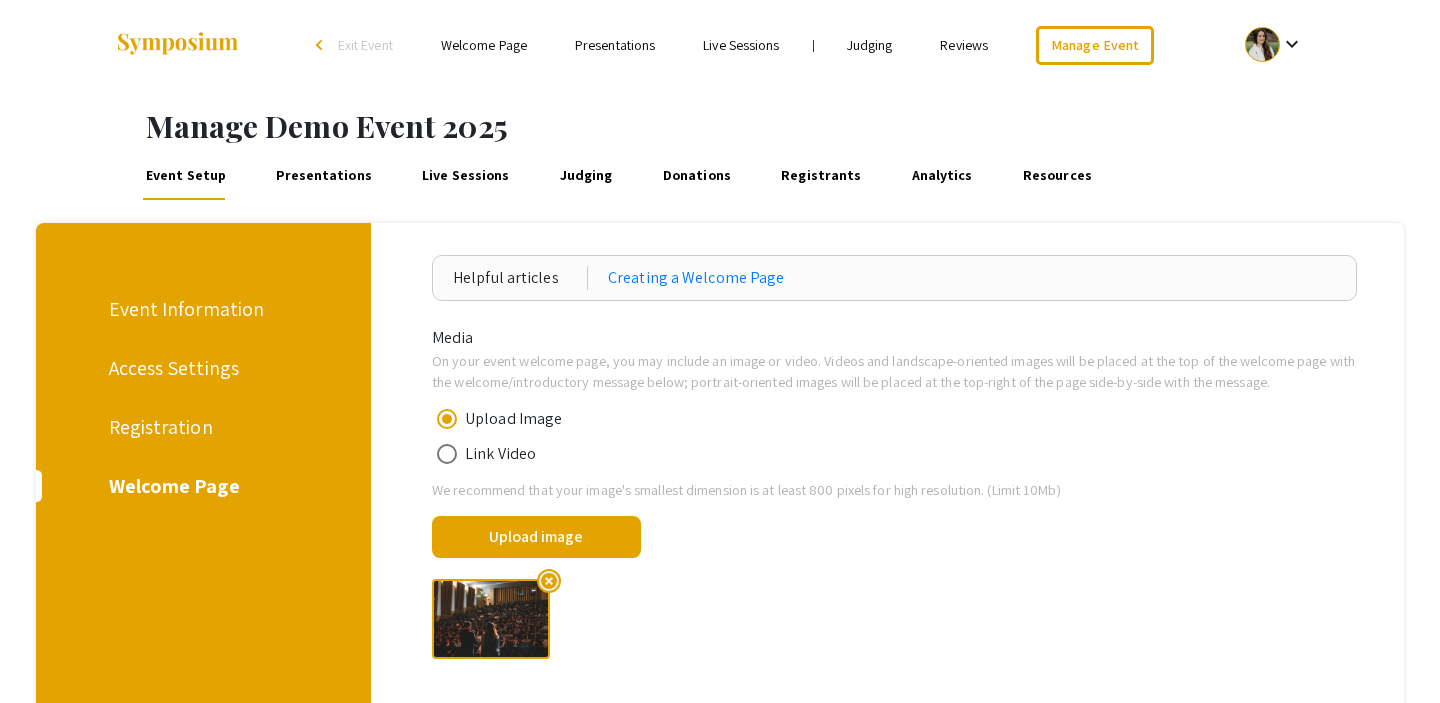 click on "Event Information" at bounding box center (200, 309) 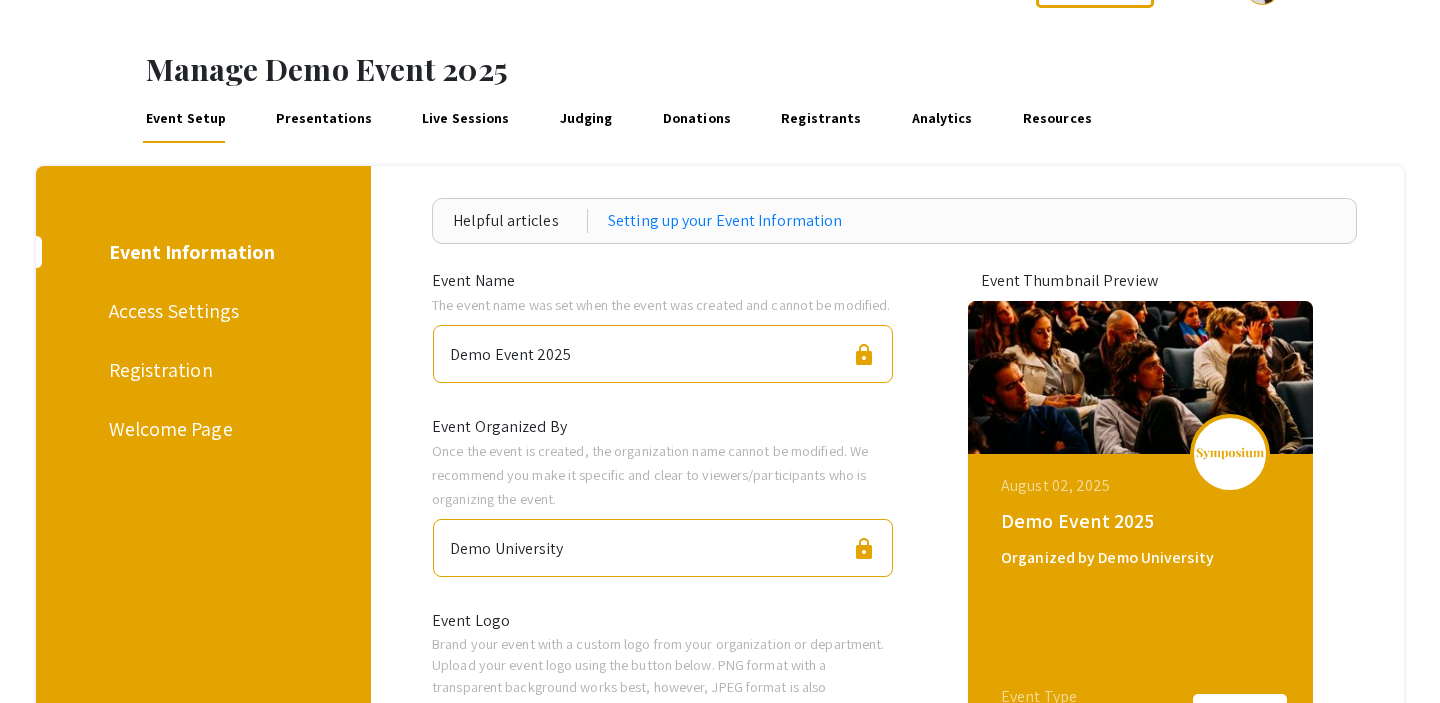 scroll, scrollTop: 0, scrollLeft: 0, axis: both 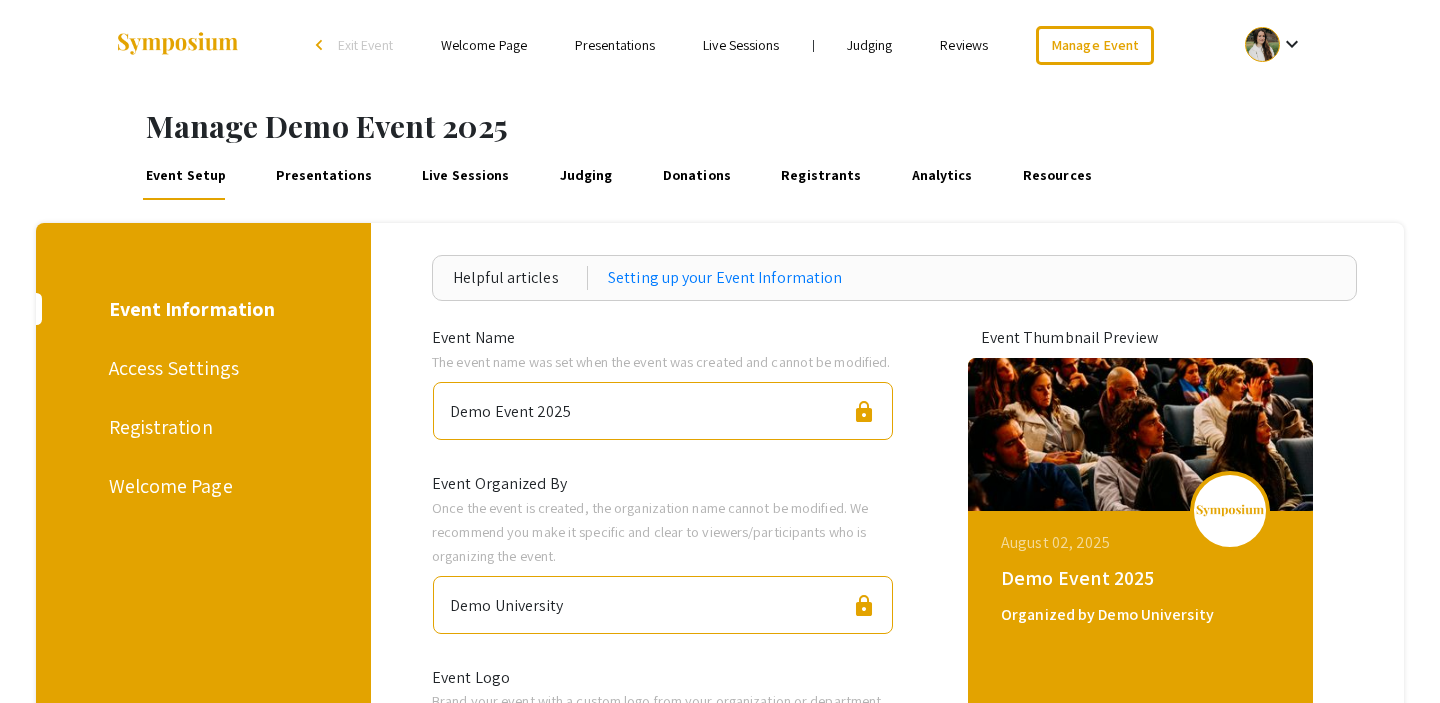 click on "Welcome Page" at bounding box center [200, 486] 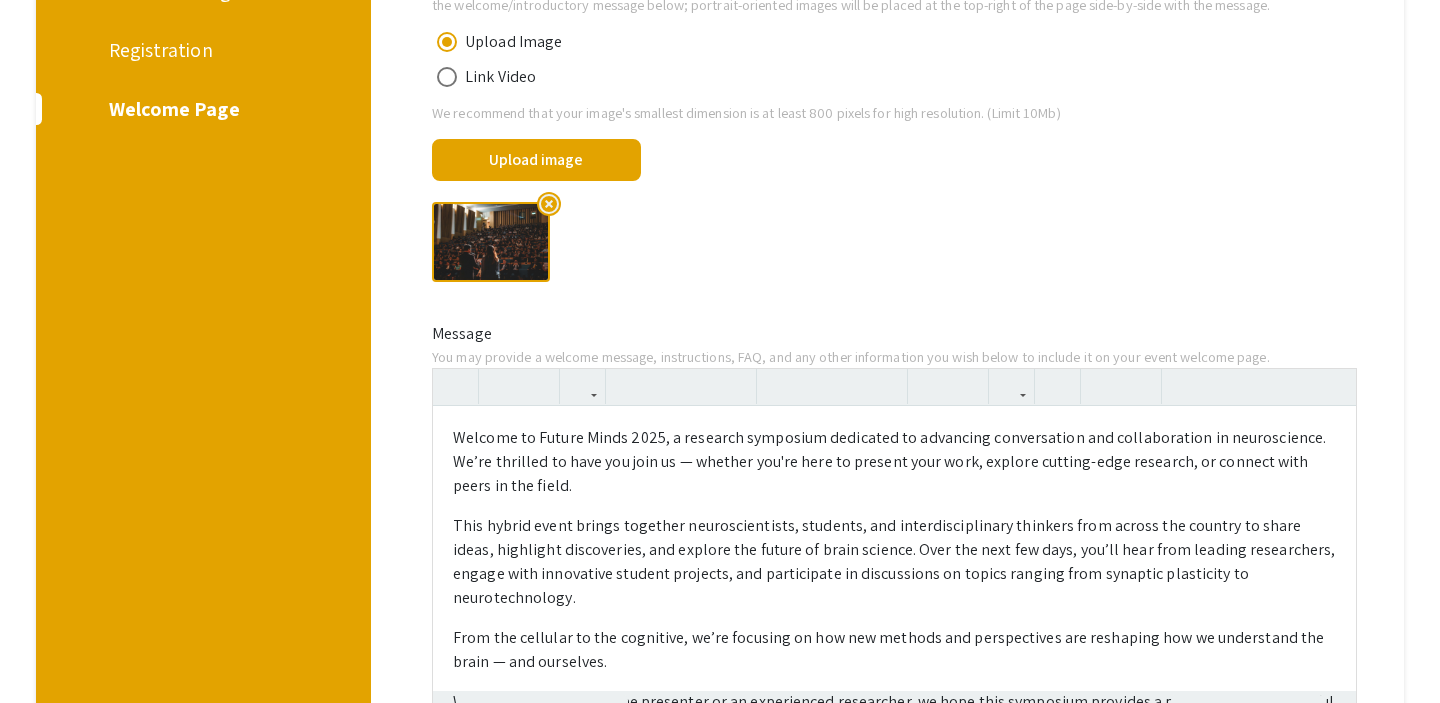 scroll, scrollTop: 388, scrollLeft: 0, axis: vertical 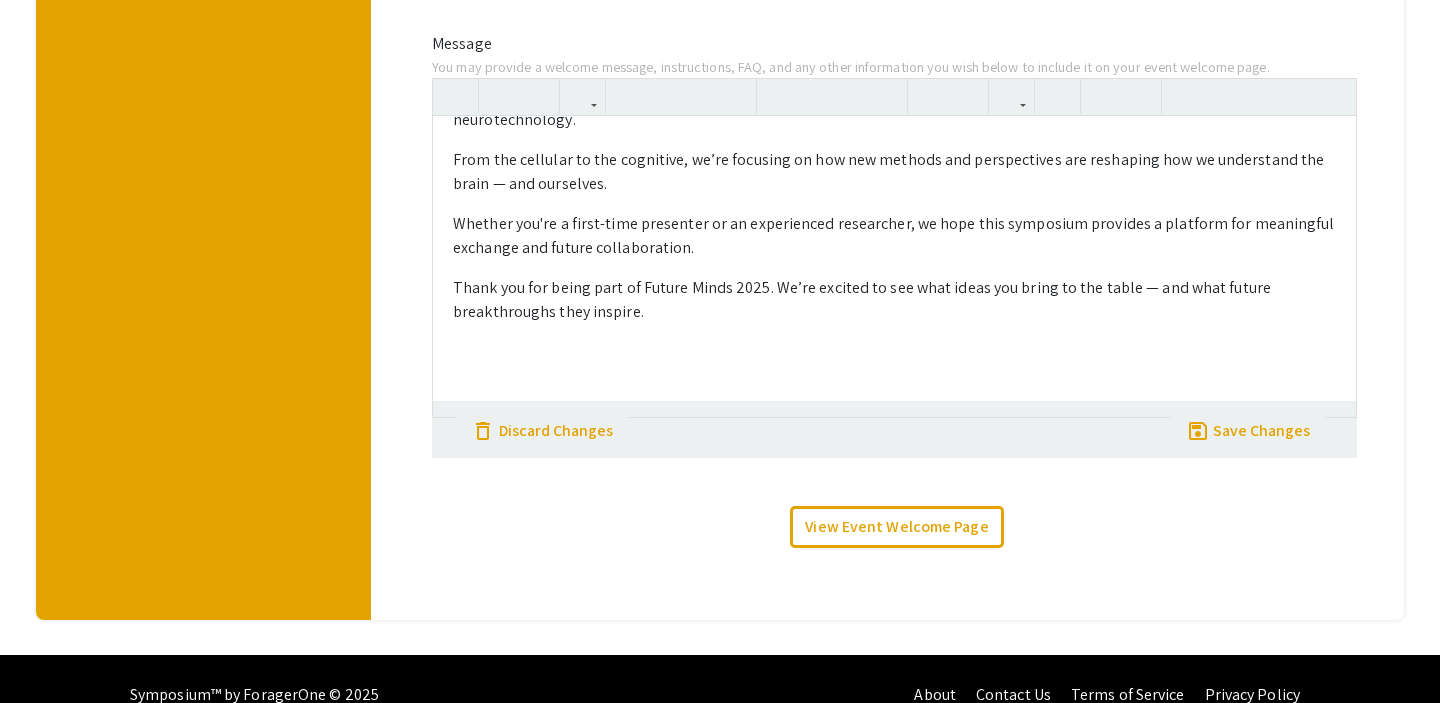 click on "Welcome to Future Minds 2025, a research symposium dedicated to advancing conversation and collaboration in neuroscience. We’re thrilled to have you join us — whether you're here to present your work, explore cutting-edge research, or connect with peers in the field. This hybrid event brings together neuroscientists, students, and interdisciplinary thinkers from across the country to share ideas, highlight discoveries, and explore the future of brain science. Over the next few days, you’ll hear from leading researchers, engage with innovative student projects, and participate in discussions on topics ranging from synaptic plasticity to neurotechnology. From the cellular to the cognitive, we’re focusing on how new methods and perspectives are reshaping how we understand the brain — and ourselves. Whether you're a first-time presenter or an experienced researcher, we hope this symposium provides a platform for meaningful exchange and future collaboration." at bounding box center (894, 266) 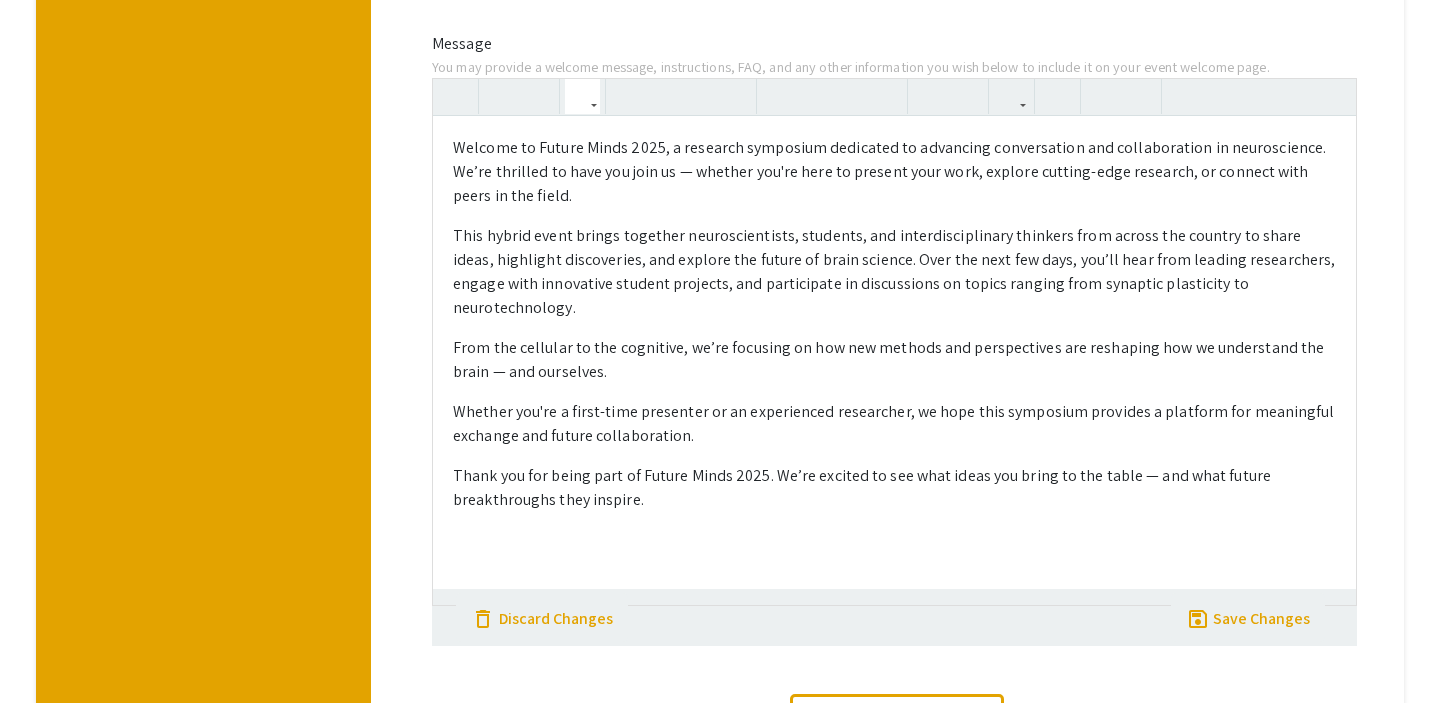 click at bounding box center (894, 540) 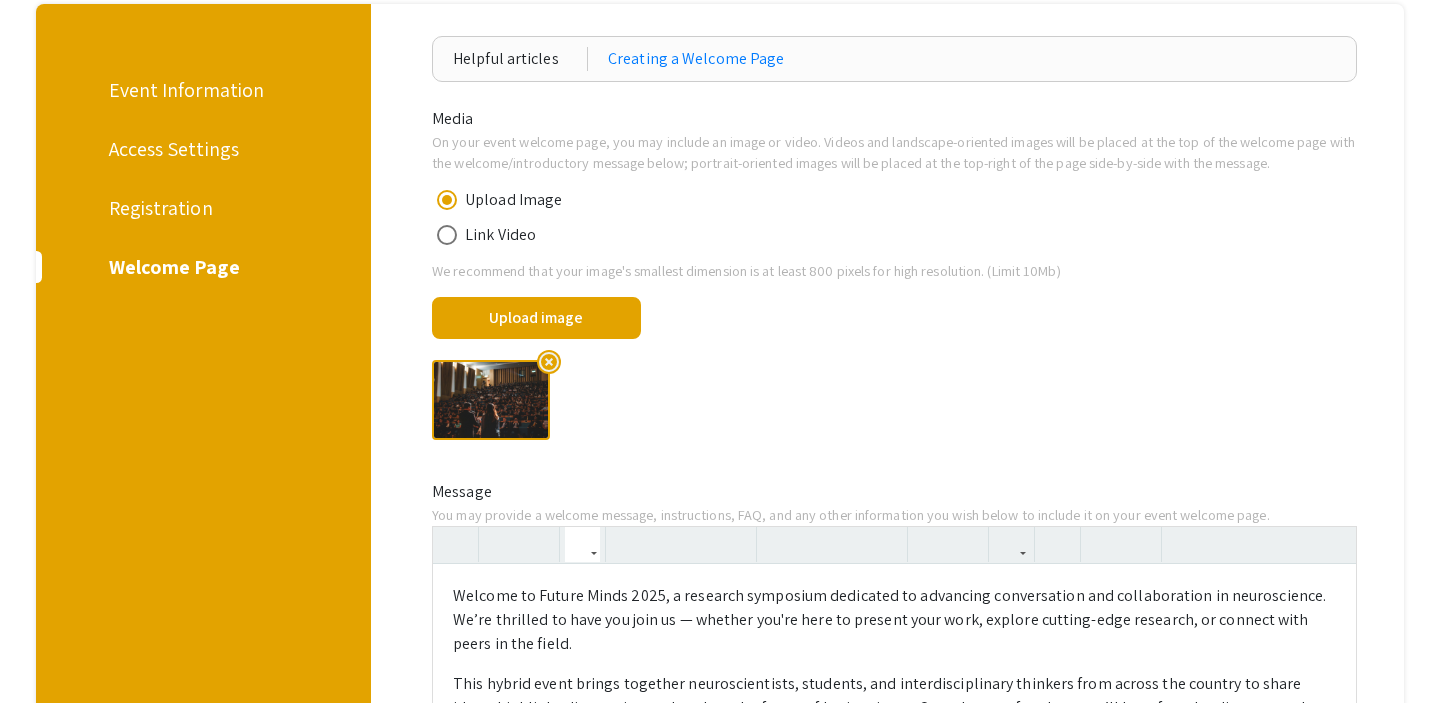 scroll, scrollTop: 193, scrollLeft: 0, axis: vertical 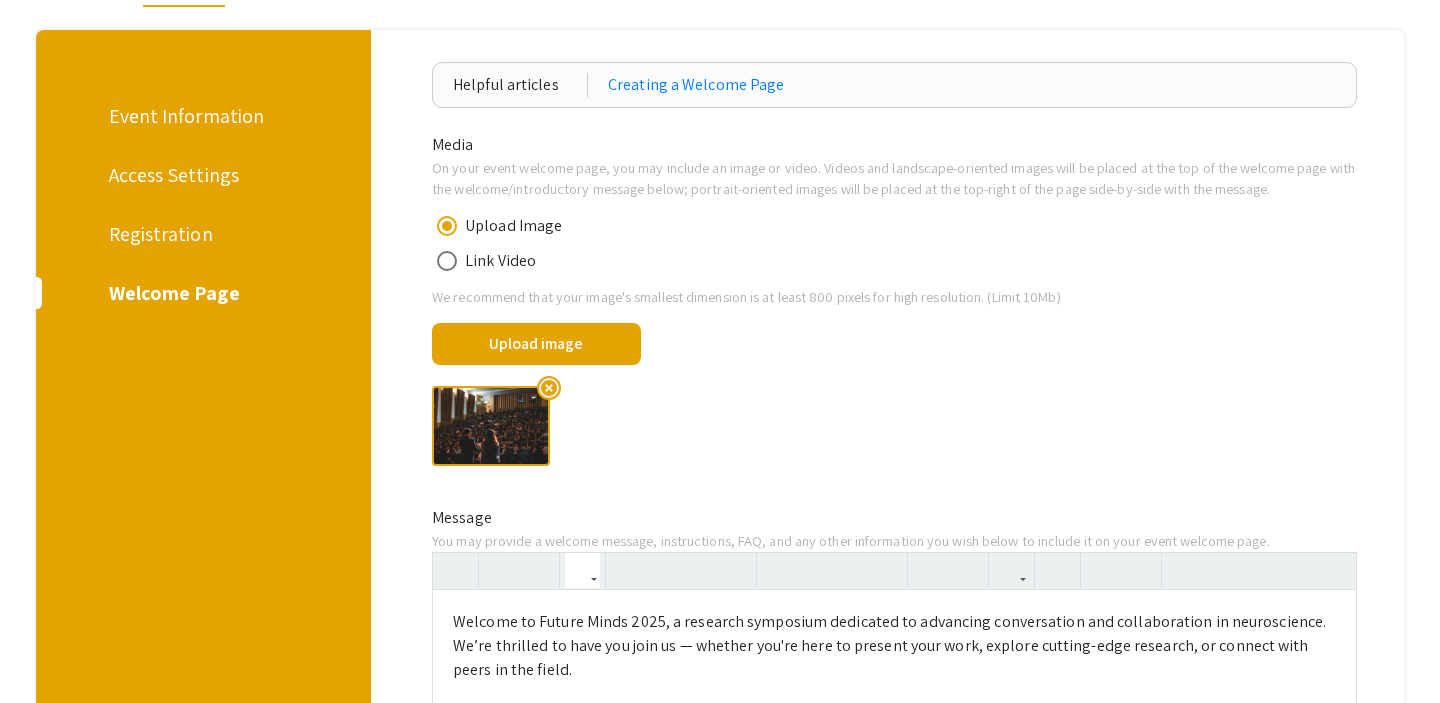 click at bounding box center [447, 261] 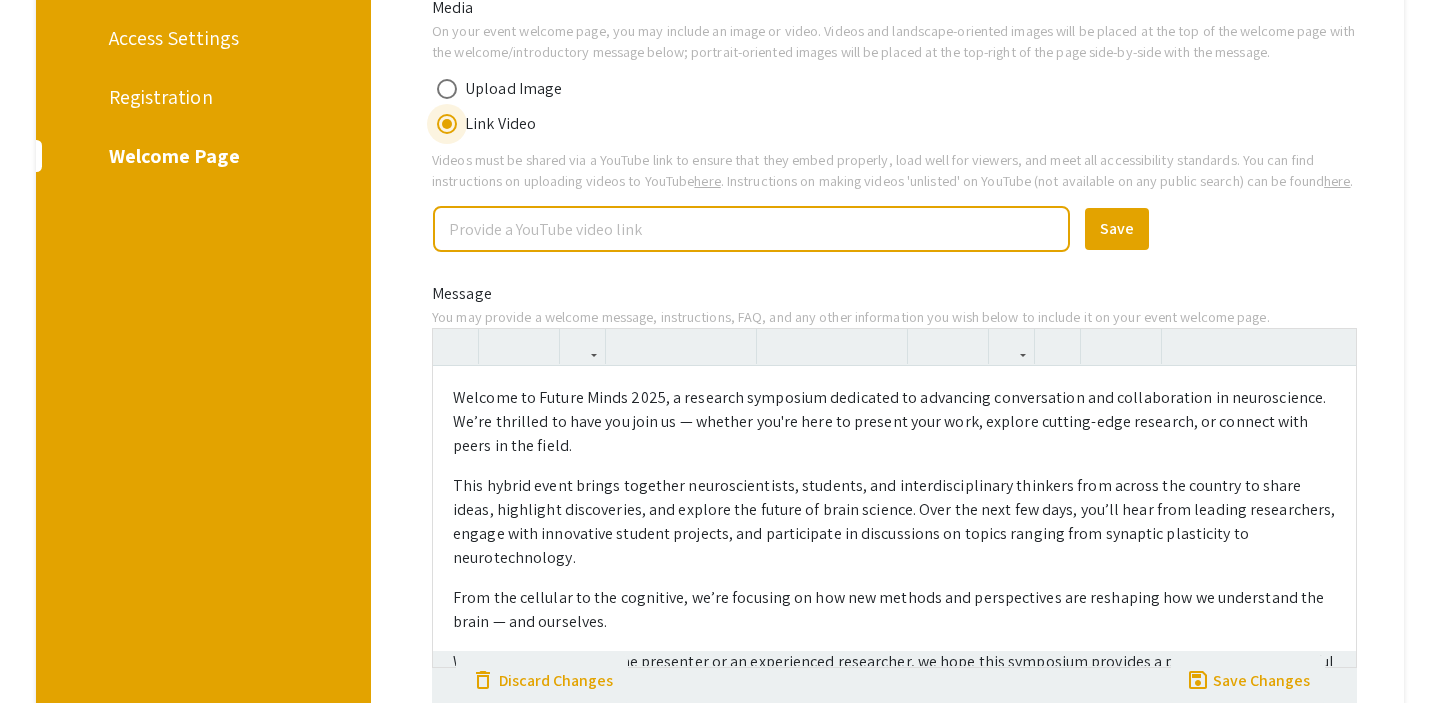 scroll, scrollTop: 329, scrollLeft: 0, axis: vertical 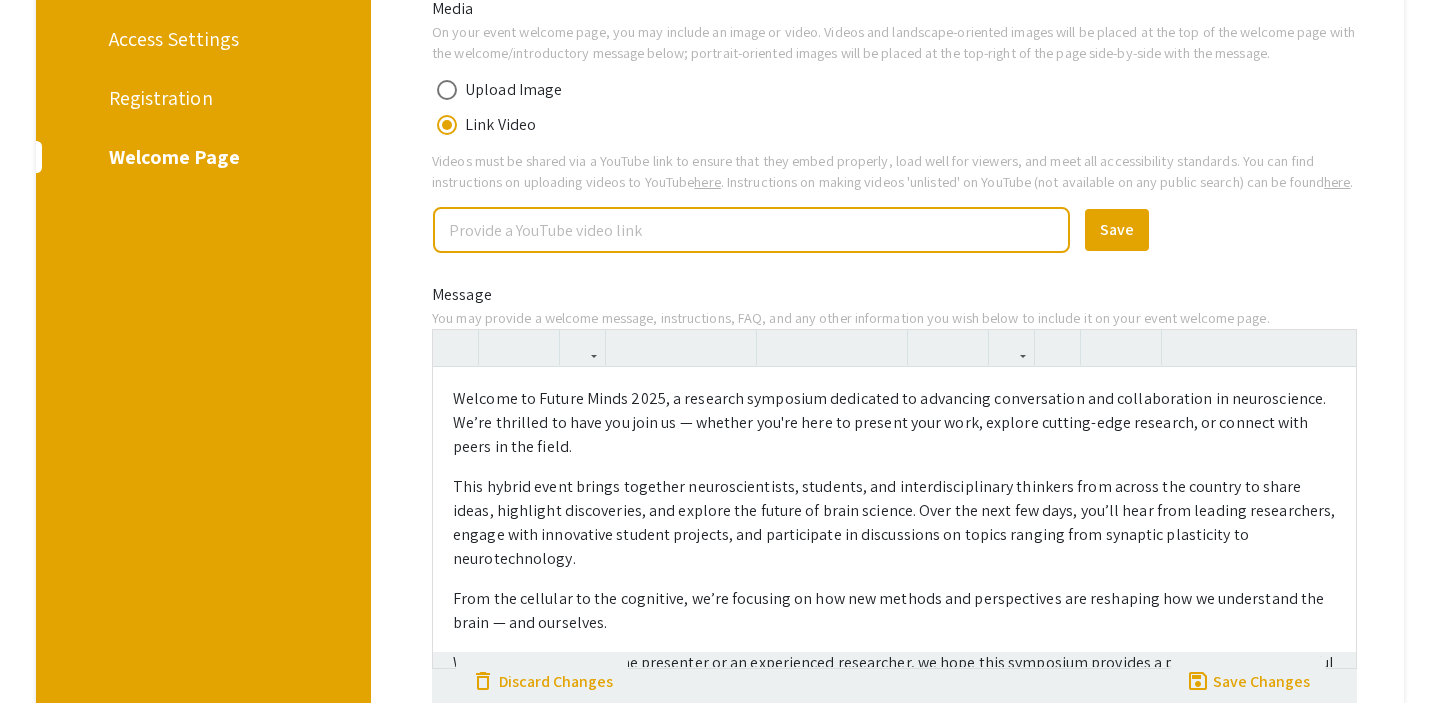click at bounding box center (751, 230) 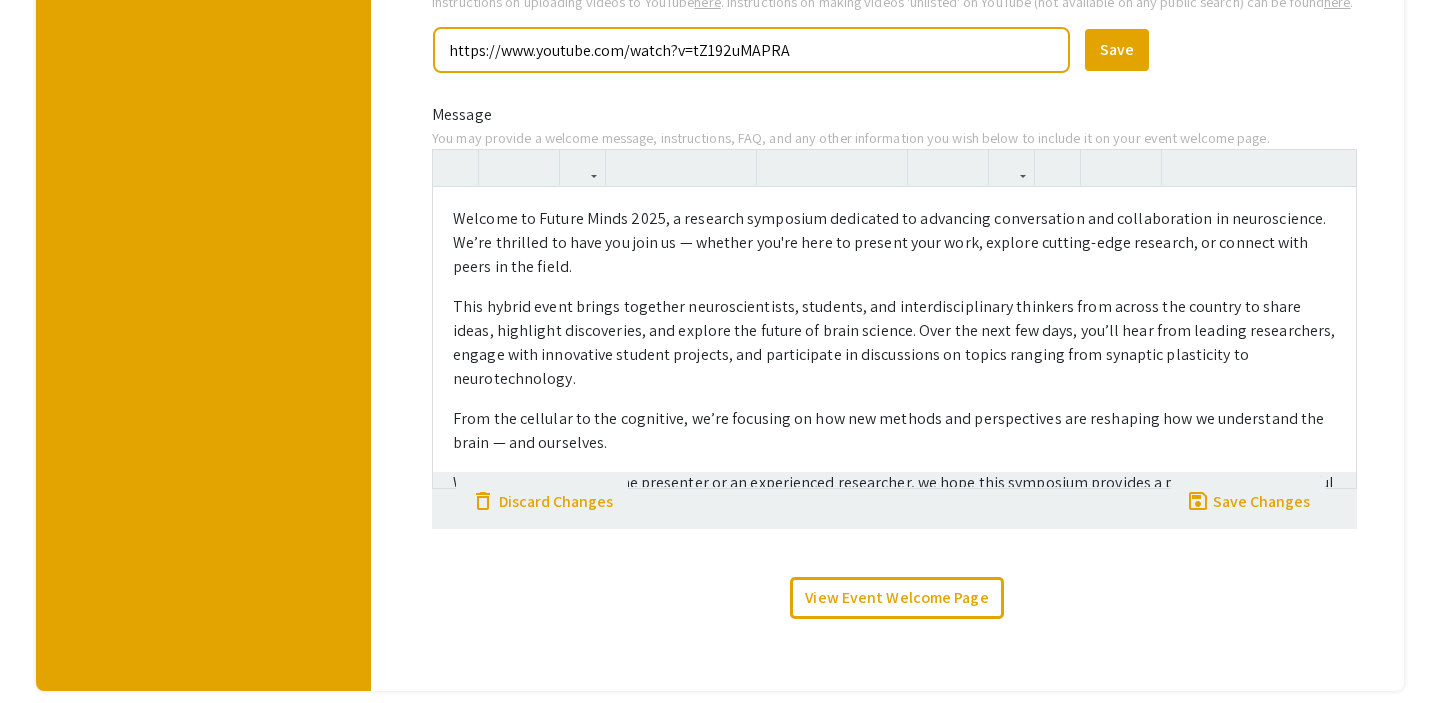 scroll, scrollTop: 566, scrollLeft: 0, axis: vertical 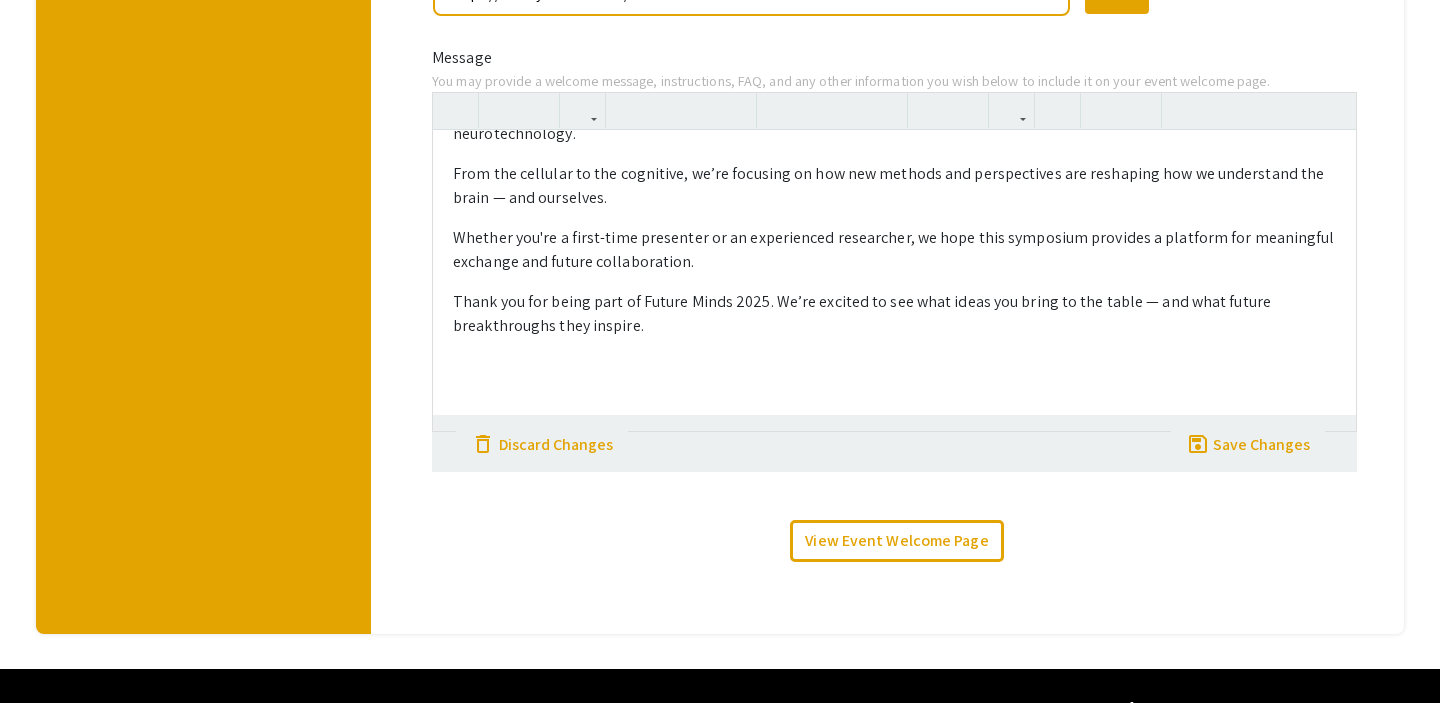 type on "https://www.youtube.com/watch?v=tZ192uMAPRA" 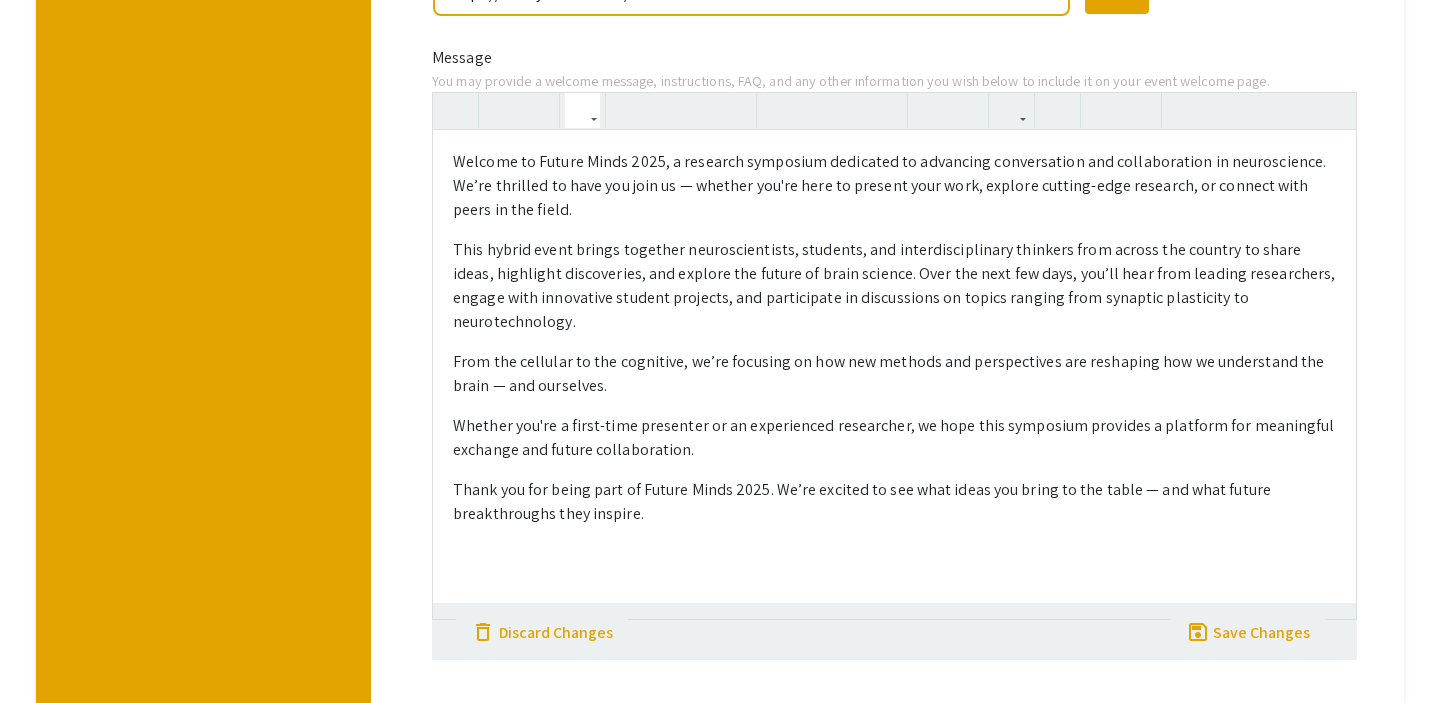 paste 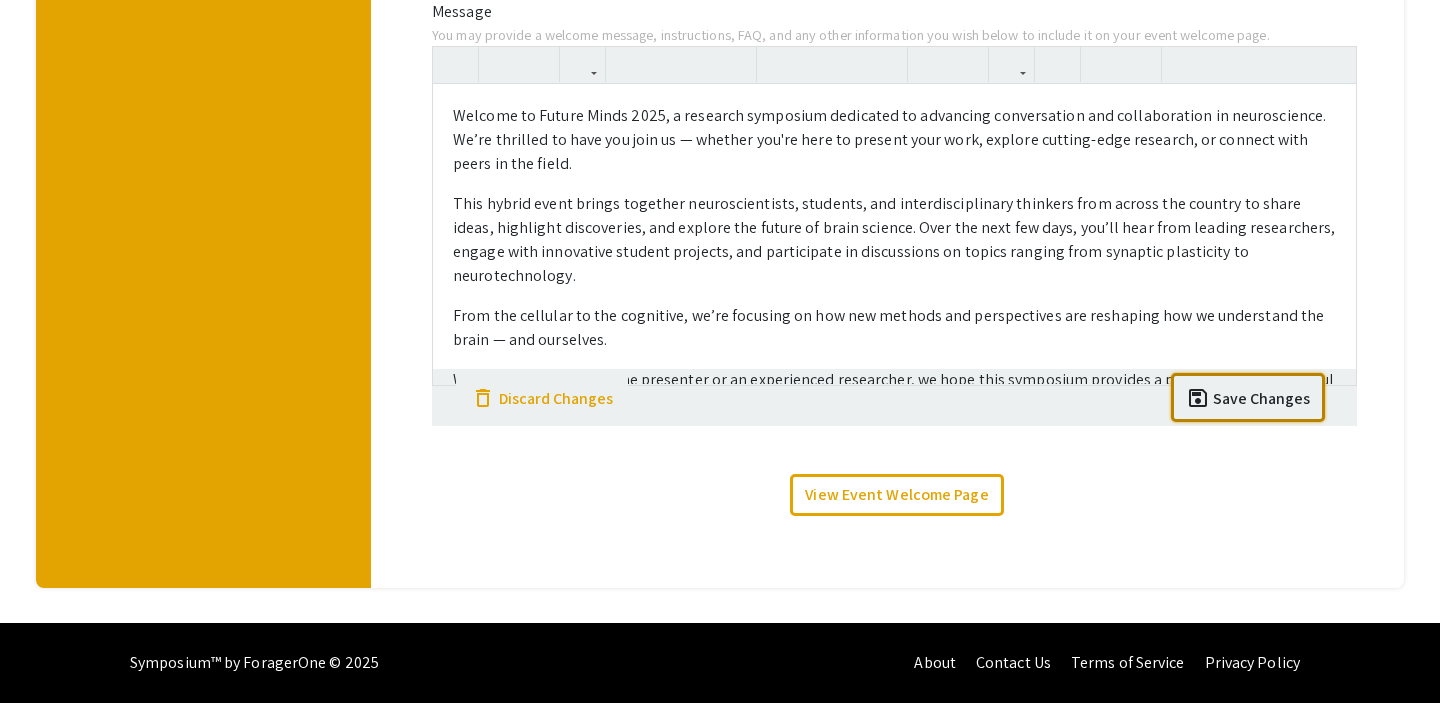 click on "Media  On your event welcome page, you may include an image or video. Videos and landscape-oriented images will be placed at the top of the welcome page with the welcome/introductory message below; portrait-oriented images will be placed at the top-right of the page side-by-side with the message.    Upload Image   Link Video  We recommend that your image's smallest dimension is at least 800 pixels for high resolution. (Limit 10Mb)   Upload image  done highlight_off  Videos must be shared via a YouTube link to ensure that they embed properly, load well for viewers, and meet all accessibility standards. You can find instructions on uploading videos to YouTube  here . Instructions on making videos 'unlisted' on YouTube (not available on any public search) can be found  here .  https://www.youtube.com/watch?v=tZ192uMAPRA  Save  done Message  You may provide a welcome message, instructions, FAQ, and any other information you wish below to include it on your event welcome page.  Paragraph Quote Header 1 Header 2" at bounding box center (894, 127) 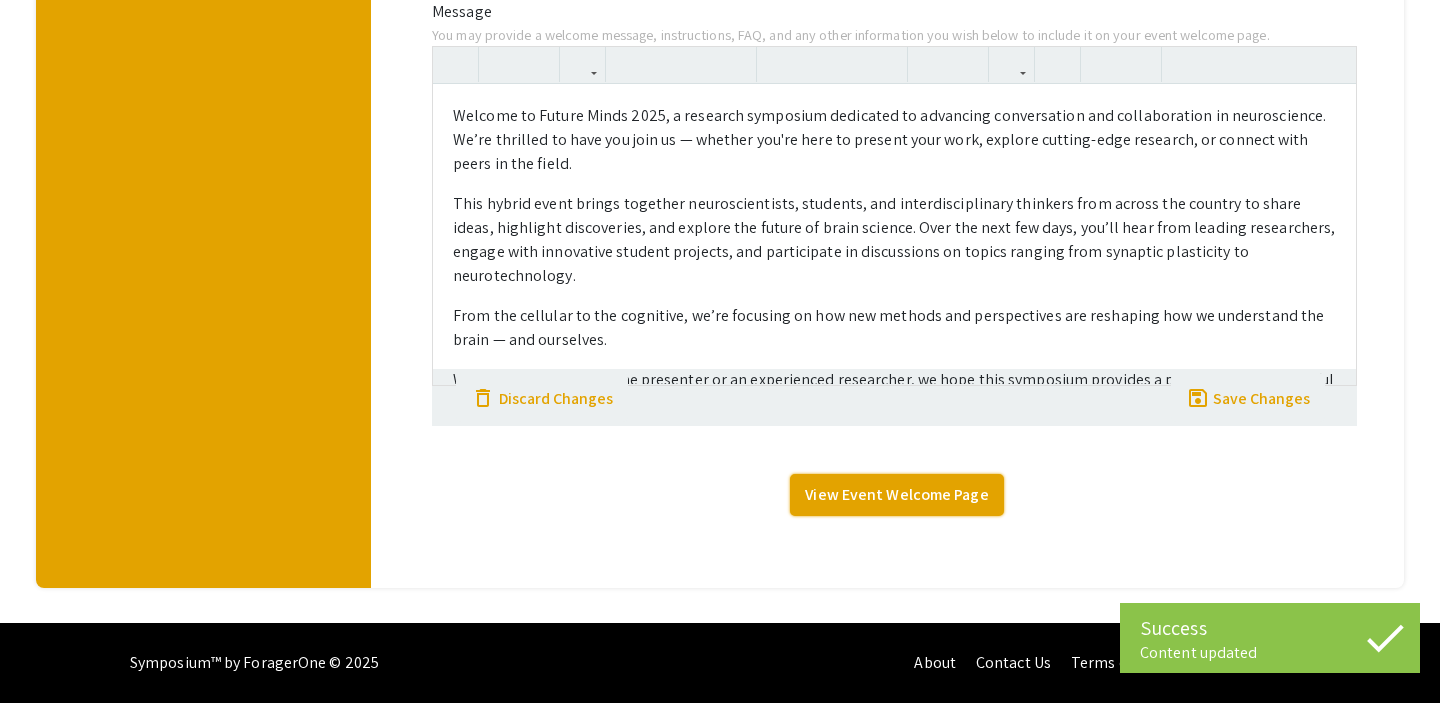 click on "View Event Welcome Page" at bounding box center (896, 495) 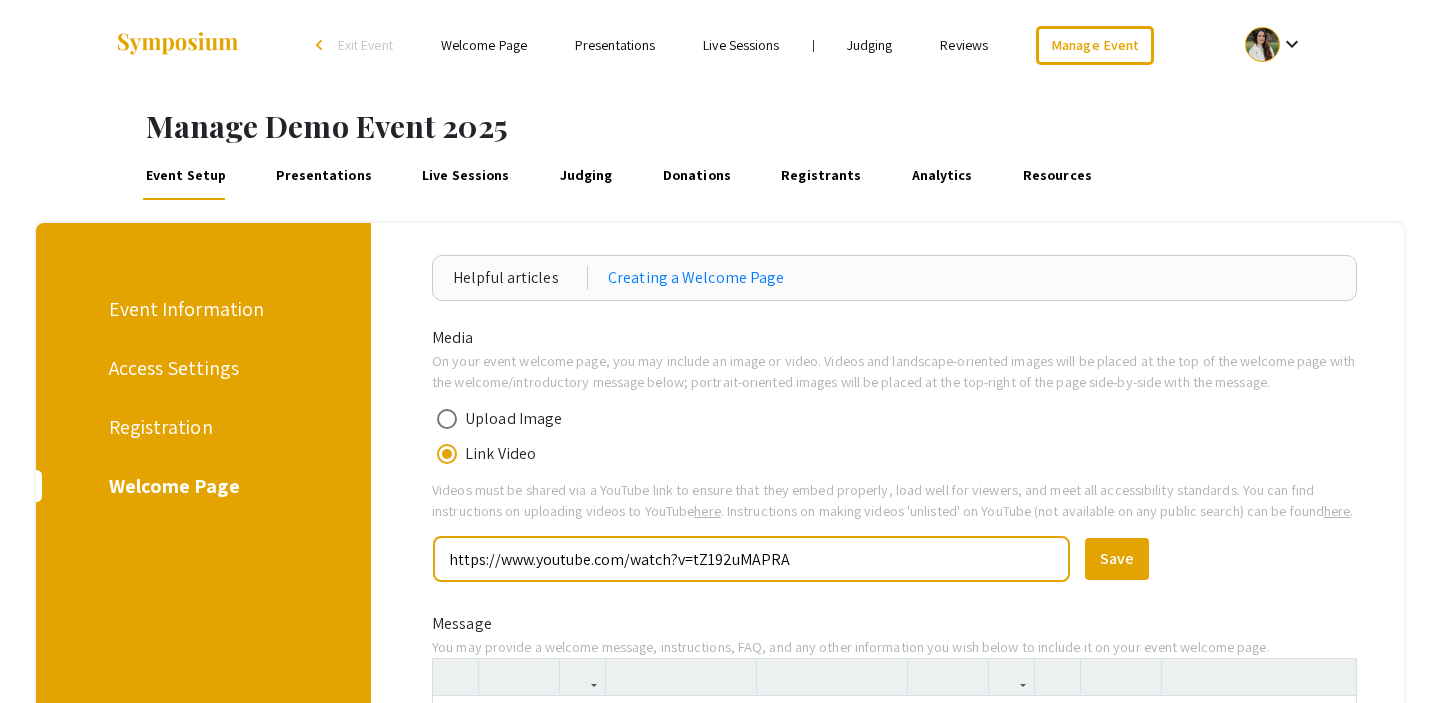 scroll, scrollTop: 21, scrollLeft: 0, axis: vertical 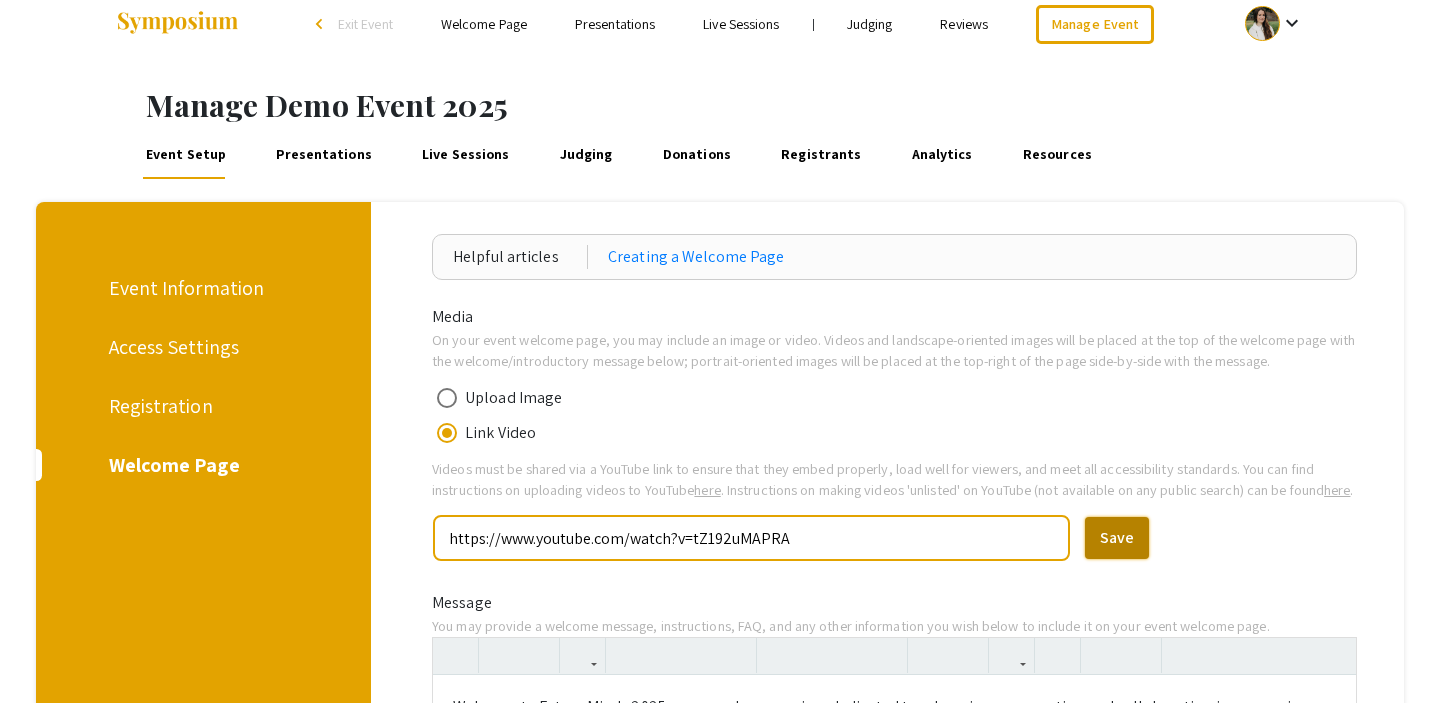 click on "Save" at bounding box center (1117, 538) 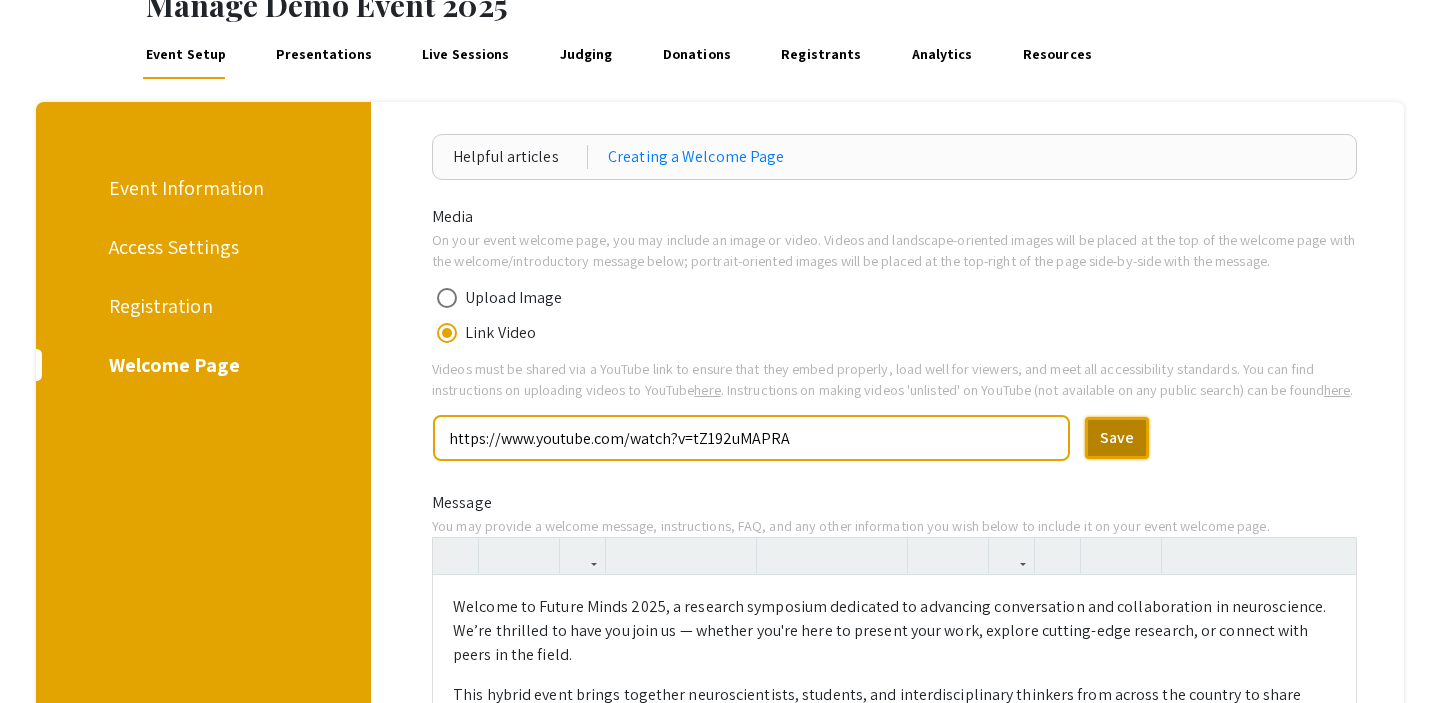 scroll, scrollTop: 122, scrollLeft: 0, axis: vertical 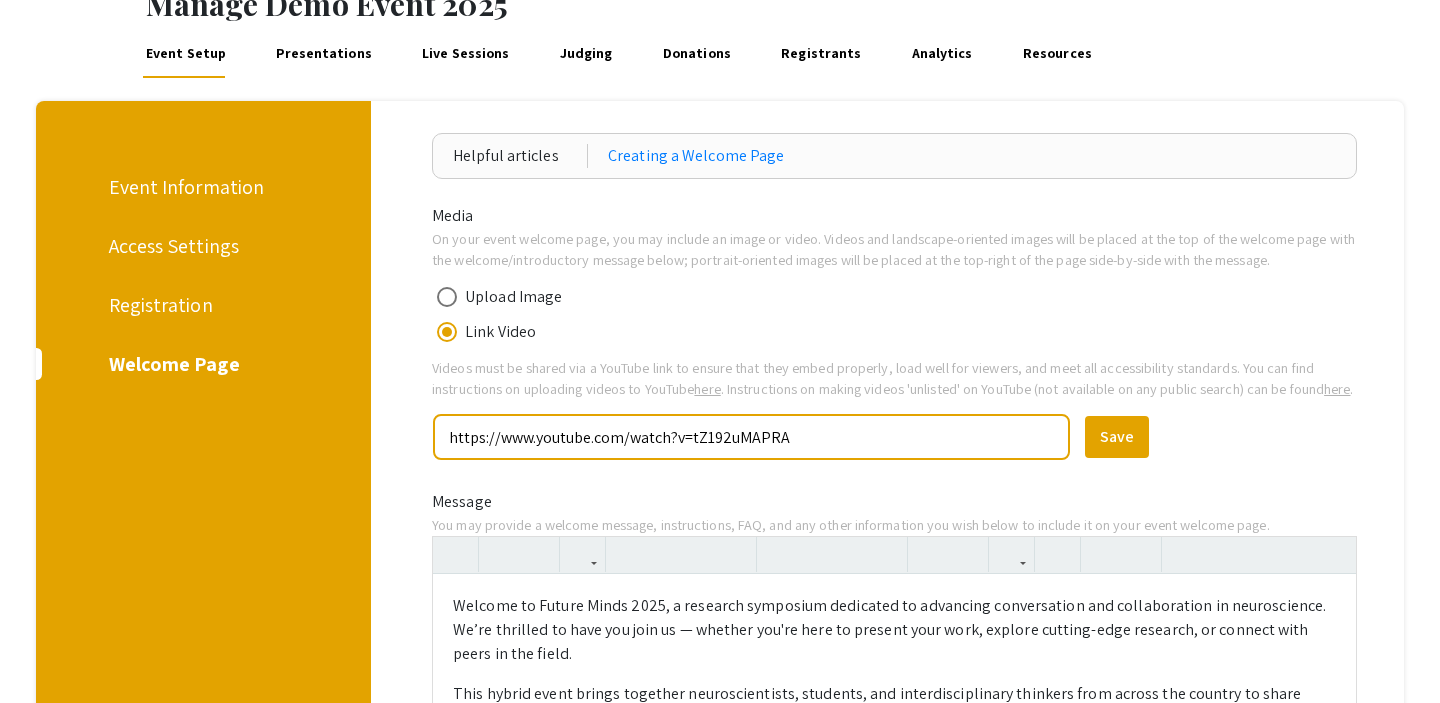 click on "https://www.youtube.com/watch?v=tZ192uMAPRA" at bounding box center (751, 437) 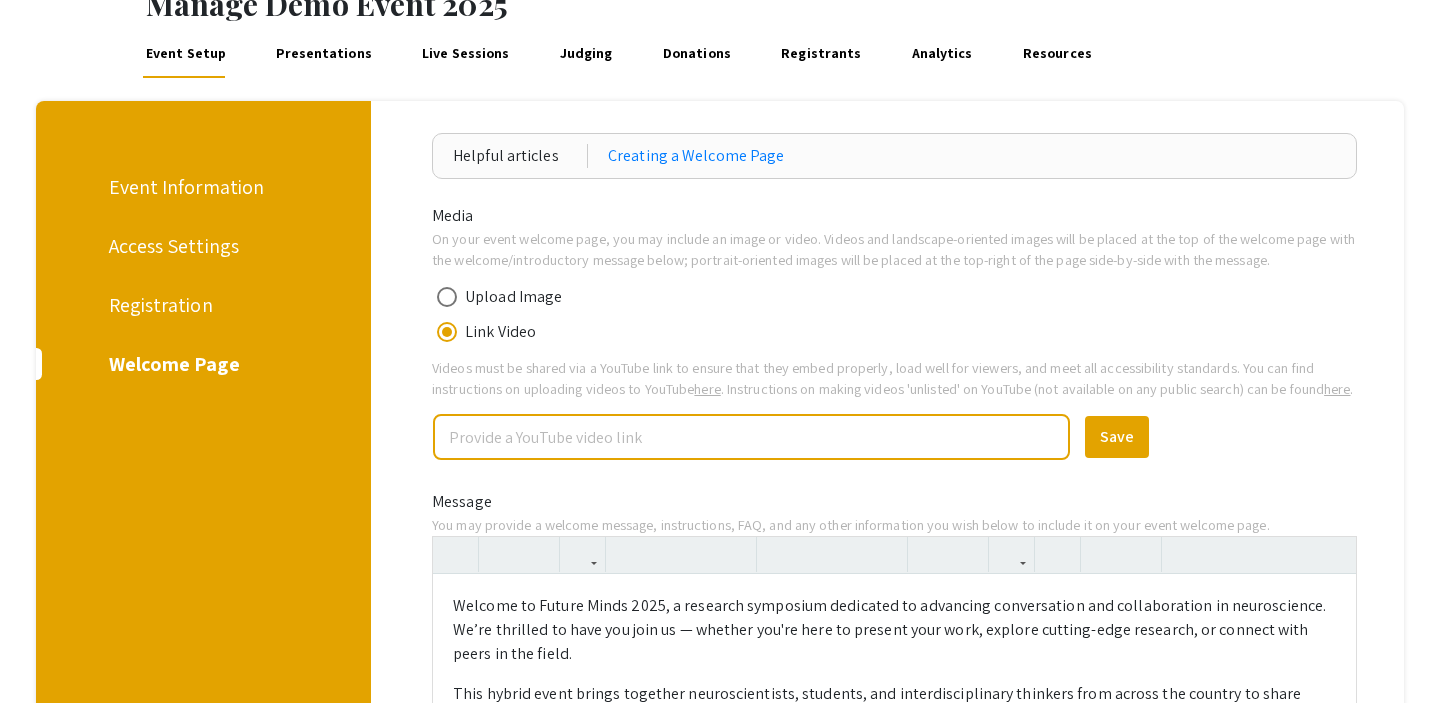 type 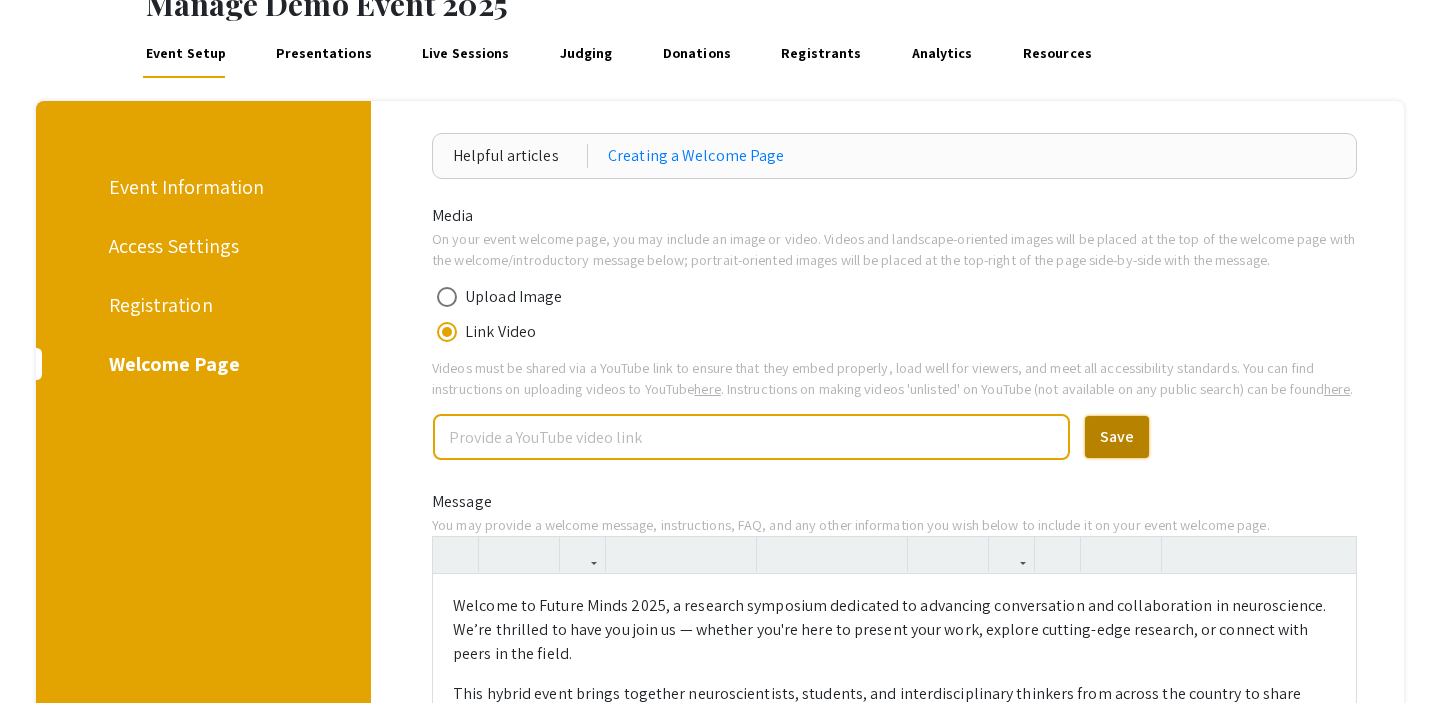 click on "Save" at bounding box center (1117, 437) 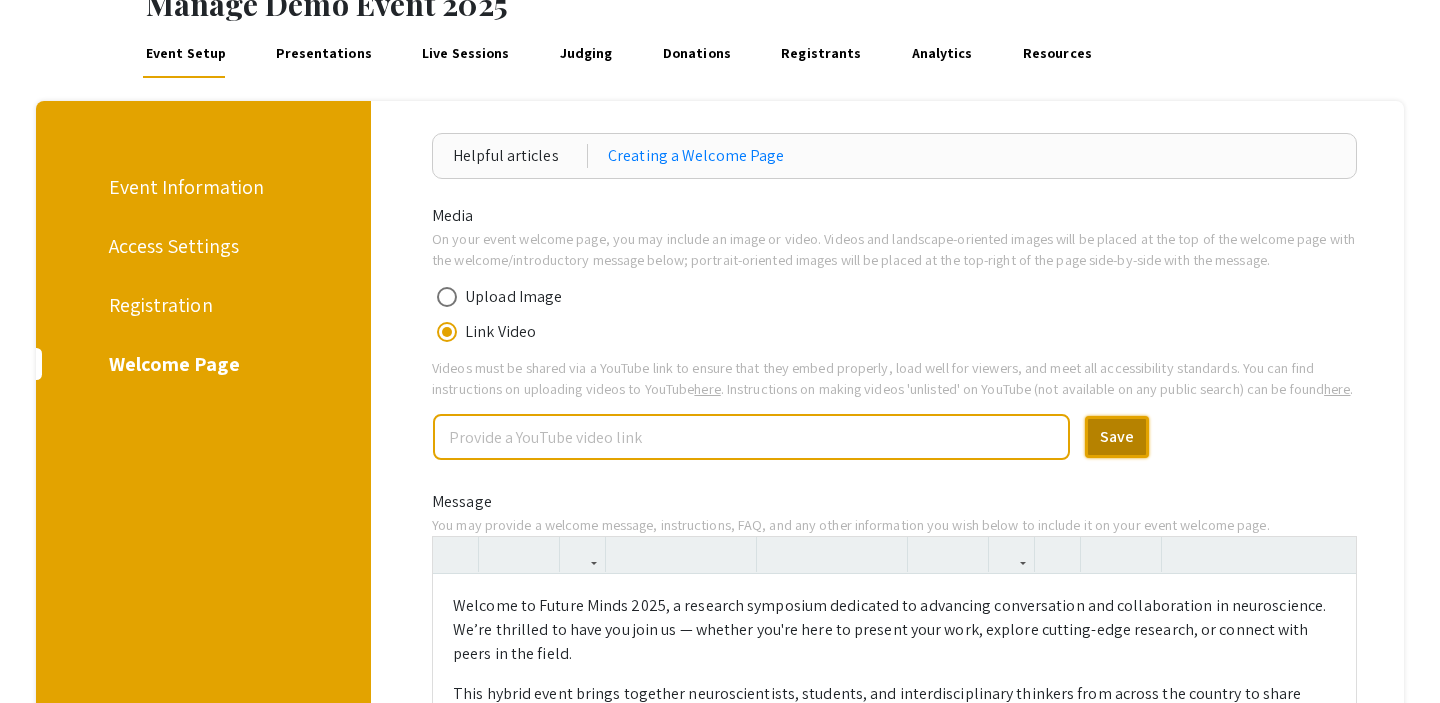 scroll, scrollTop: 634, scrollLeft: 0, axis: vertical 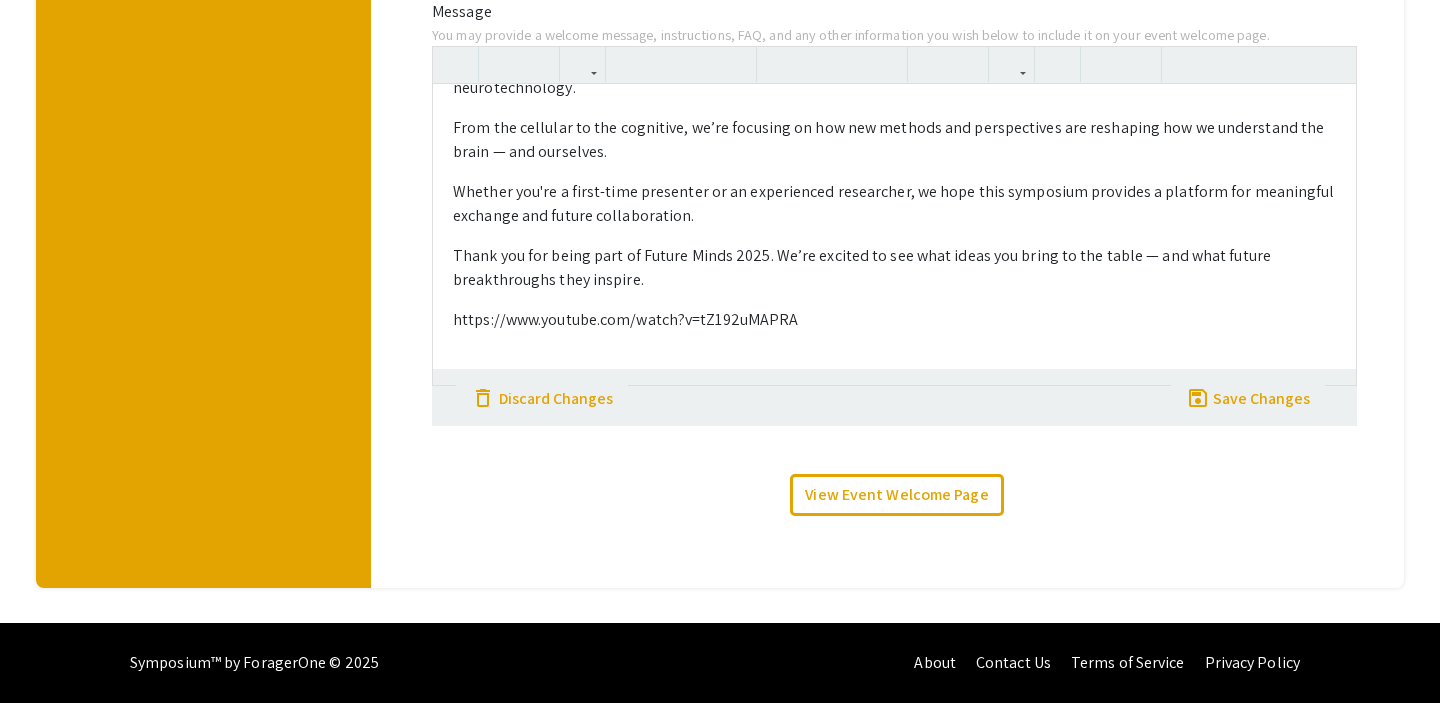click on "Welcome to Future Minds 2025, a research symposium dedicated to advancing conversation and collaboration in neuroscience. We’re thrilled to have you join us — whether you're here to present your work, explore cutting-edge research, or connect with peers in the field. This hybrid event brings together neuroscientists, students, and interdisciplinary thinkers from across the country to share ideas, highlight discoveries, and explore the future of brain science. Over the next few days, you’ll hear from leading researchers, engage with innovative student projects, and participate in discussions on topics ranging from synaptic plasticity to neurotechnology. From the cellular to the cognitive, we’re focusing on how new methods and perspectives are reshaping how we understand the brain — and ourselves. Whether you're a first-time presenter or an experienced researcher, we hope this symposium provides a platform for meaningful exchange and future collaboration. https://www.youtube.com/watch?v=tZ192uMAPRA" at bounding box center [894, 234] 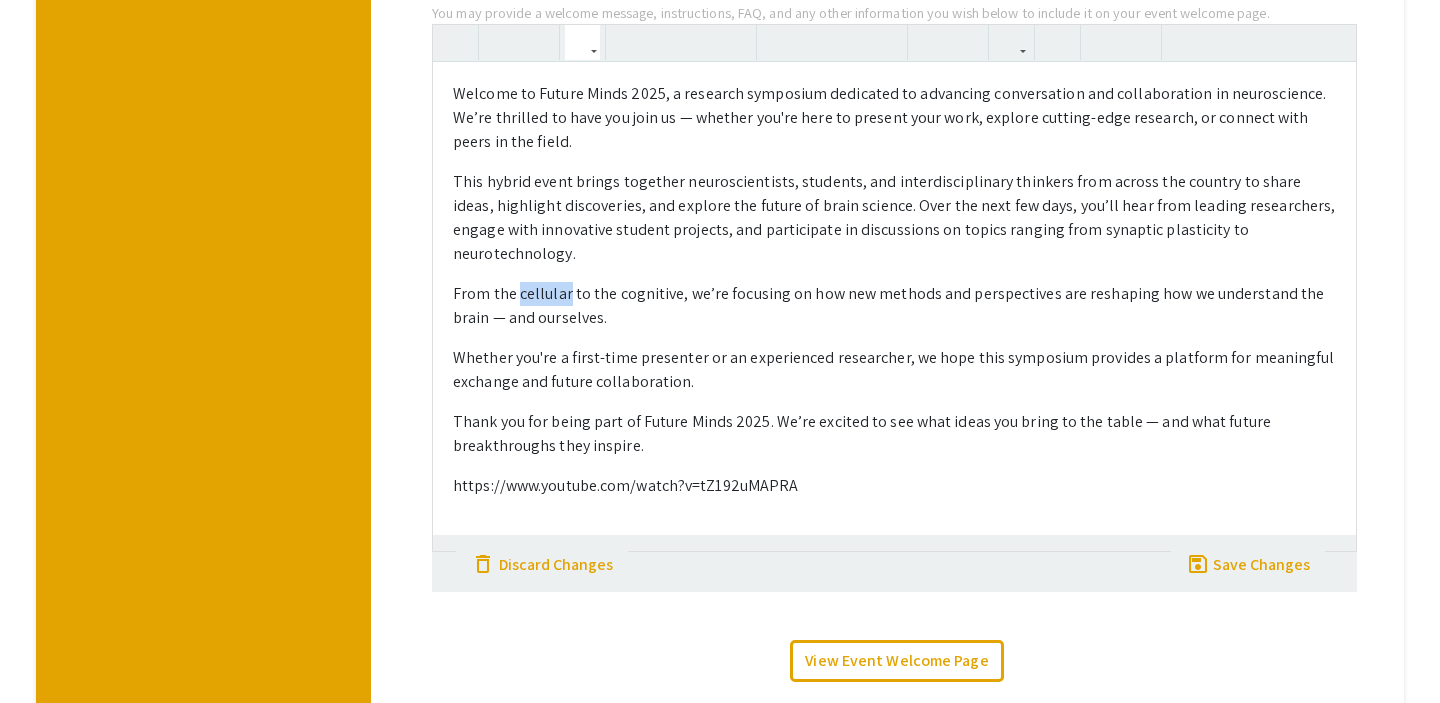click on "From the cellular to the cognitive, we’re focusing on how new methods and perspectives are reshaping how we understand the brain — and ourselves." at bounding box center (894, 306) 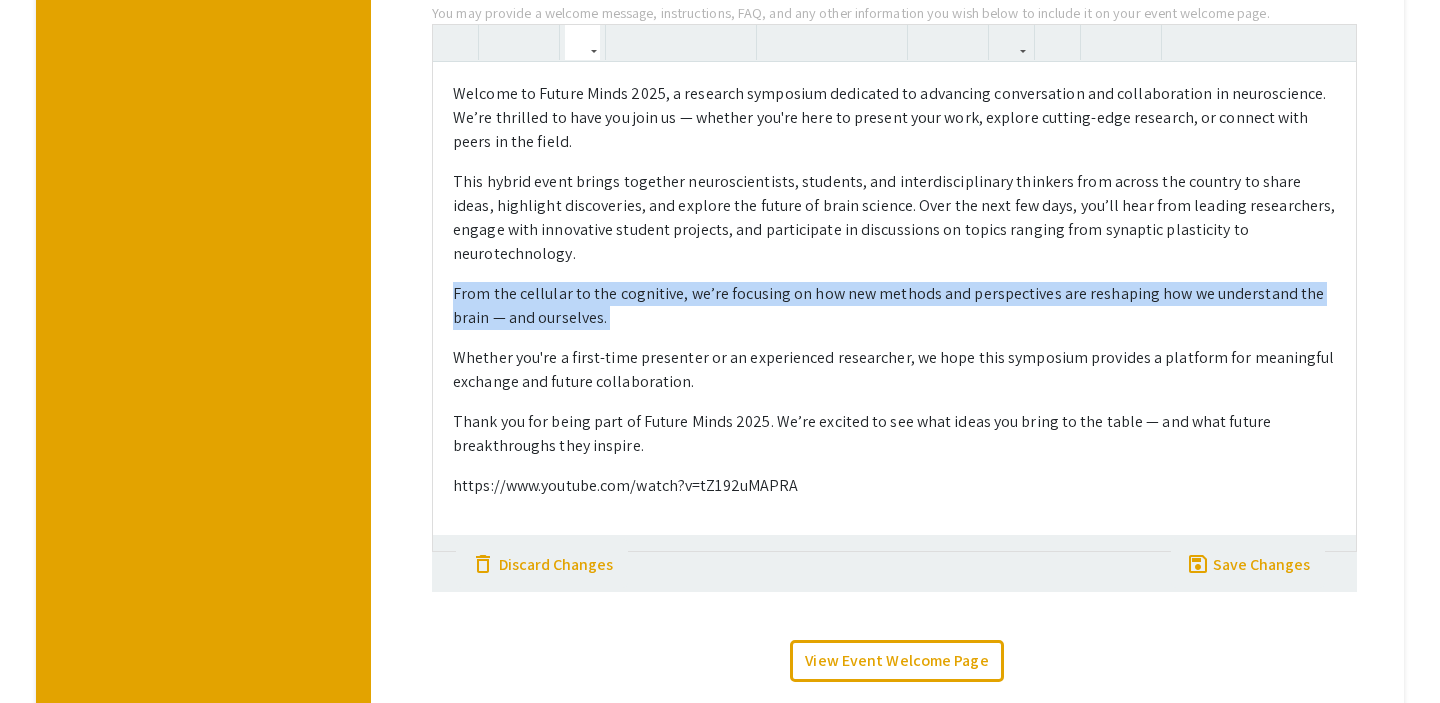 click on "From the cellular to the cognitive, we’re focusing on how new methods and perspectives are reshaping how we understand the brain — and ourselves." at bounding box center (894, 306) 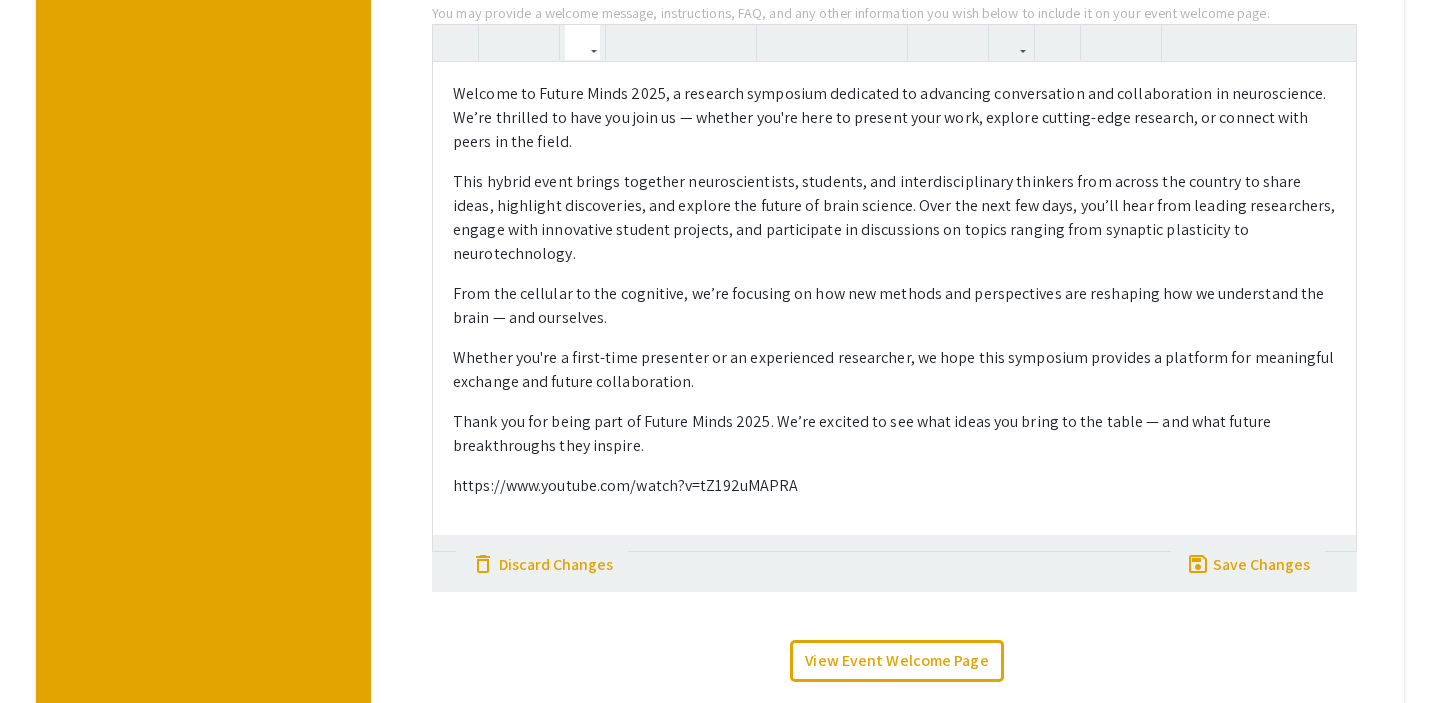 click on "https://www.youtube.com/watch?v=tZ192uMAPRA" at bounding box center [894, 486] 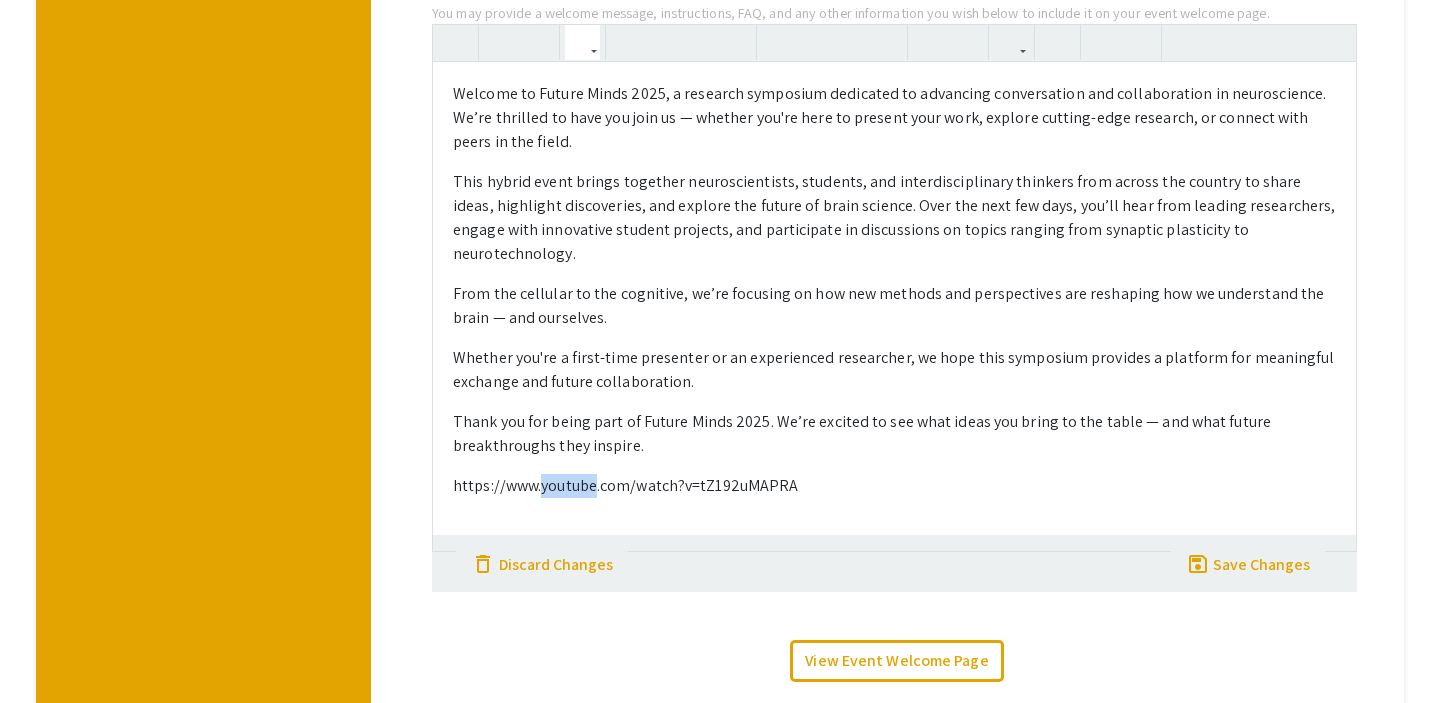 click on "https://www.youtube.com/watch?v=tZ192uMAPRA" at bounding box center [894, 486] 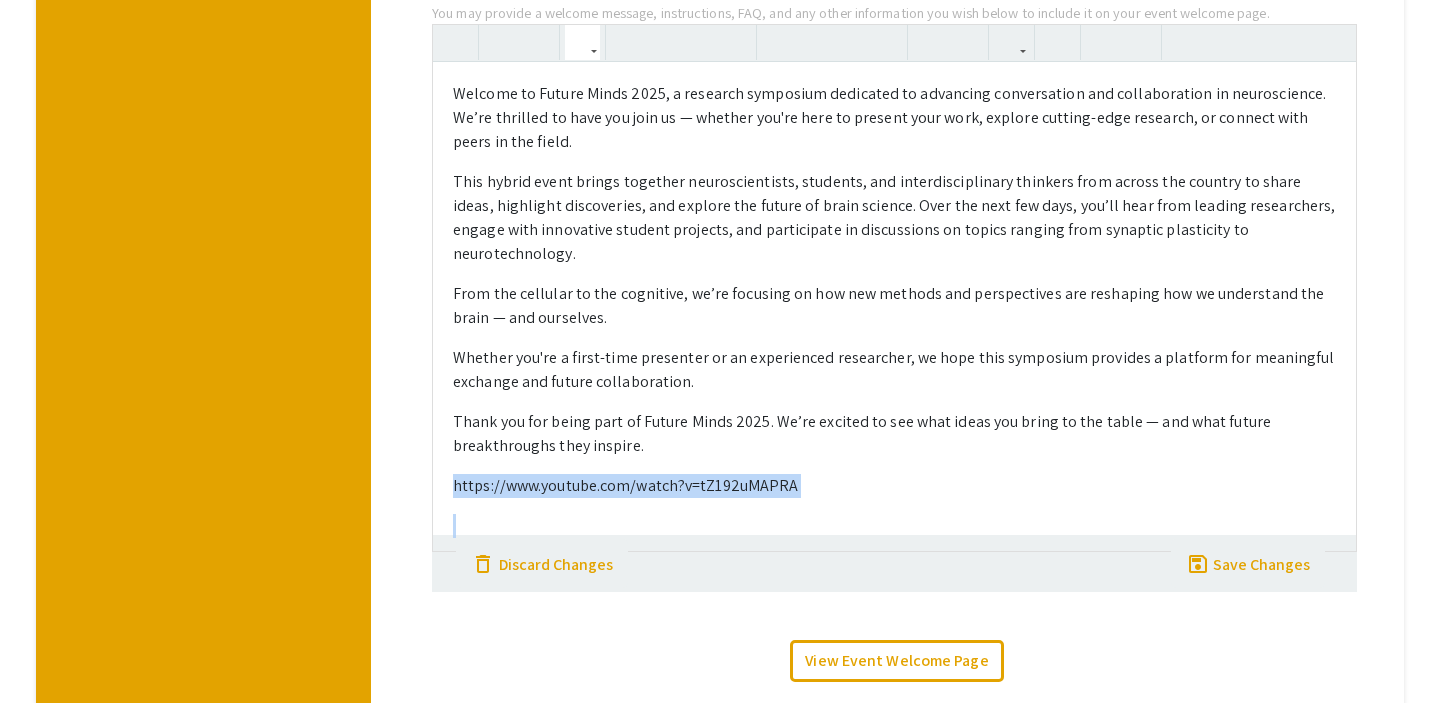 click on "https://www.youtube.com/watch?v=tZ192uMAPRA" at bounding box center [894, 486] 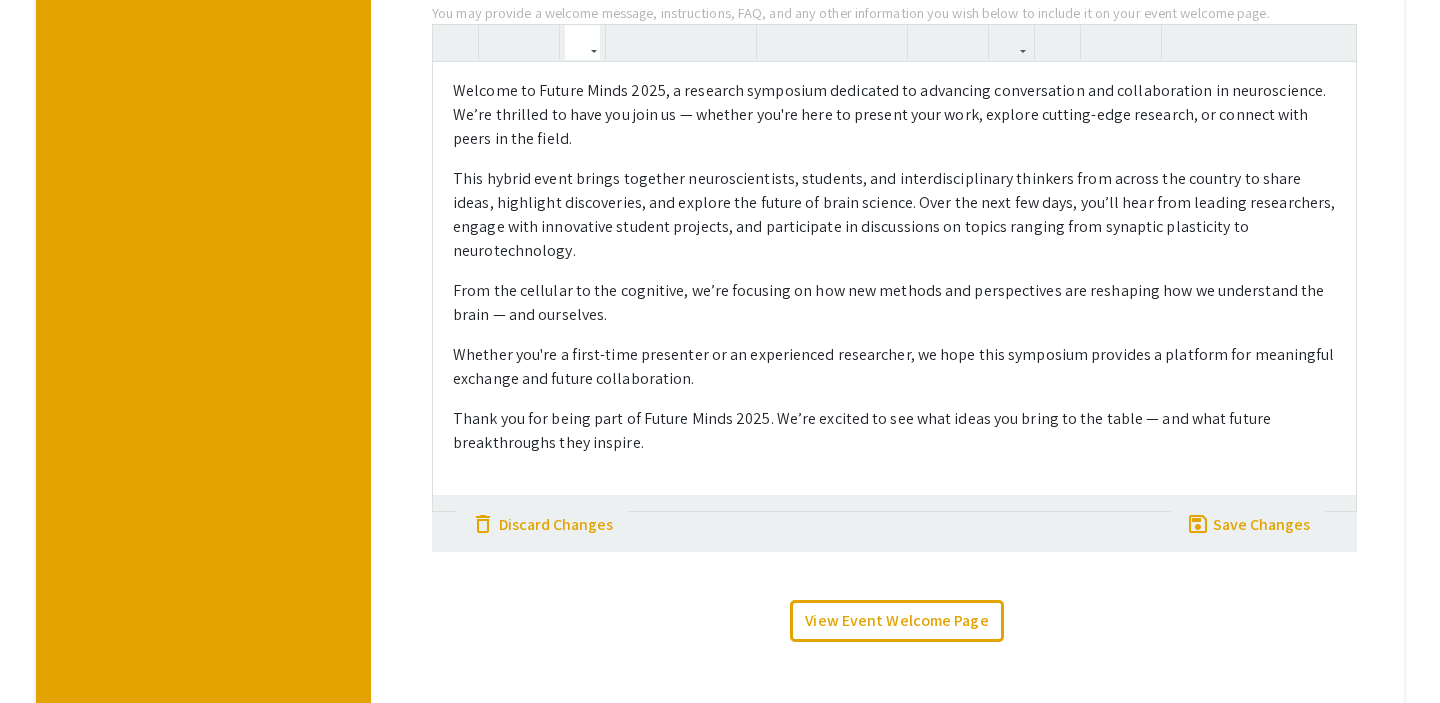 scroll, scrollTop: 0, scrollLeft: 0, axis: both 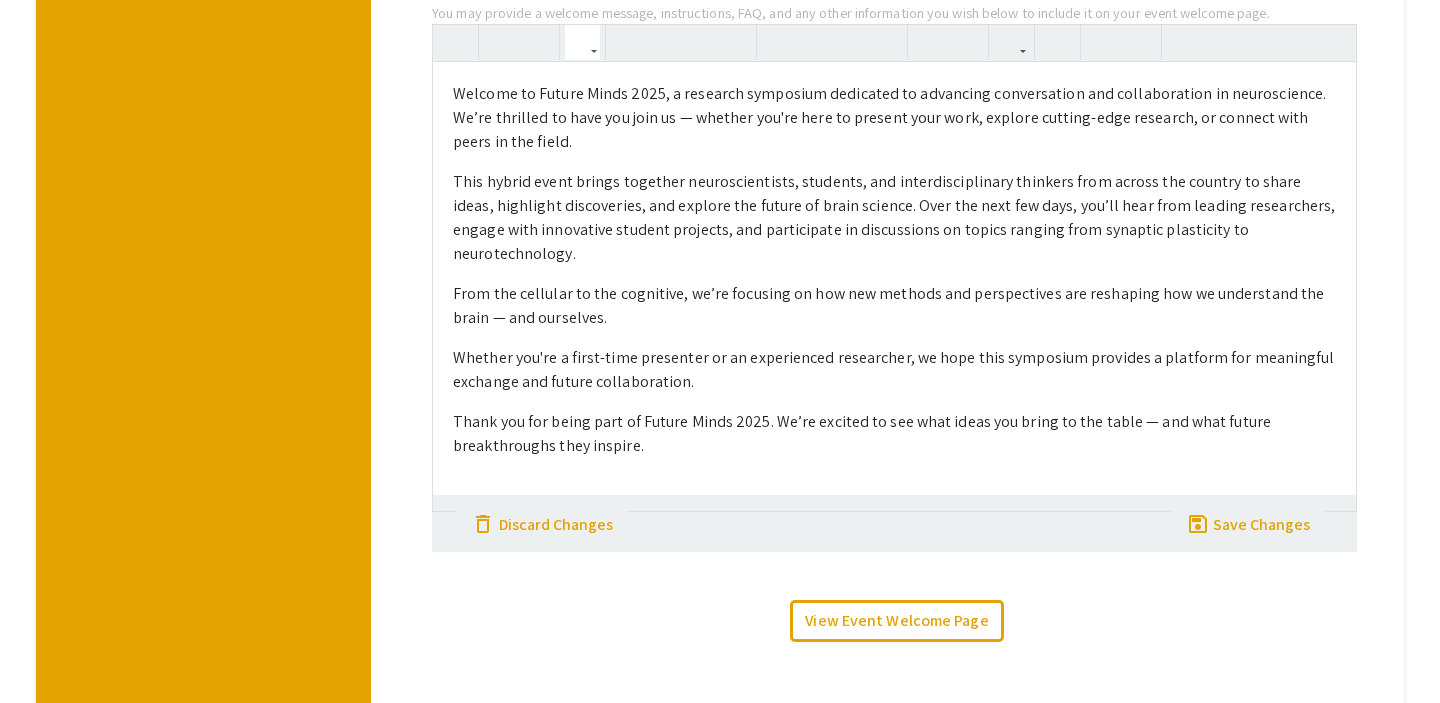 type on "<p>Welcome to Future Minds 2025, a research symposium dedicated to advancing conversation and collaboration in neuroscience. We’re thrilled to have you join us — whether you're here to present your work, explore cutting-edge research, or connect with peers in the field.</p><p>This hybrid event brings together neuroscientists, students, and interdisciplinary thinkers from across the country to share ideas, highlight discoveries, and explore the future of brain science. Over the next few days, you’ll hear from leading researchers, engage with innovative student projects, and participate in discussions on topics ranging from synaptic plasticity to neurotechnology.</p><p>From the cellular to the cognitive, we’re focusing on how new methods and perspectives are reshaping how we understand the brain — and ourselves.</p><p>Whether you're a first-time presenter or an experienced researcher, we hope this symposium provides a platform for meaningful exchange and future collaboration.</p><p>Thank you for being part o..." 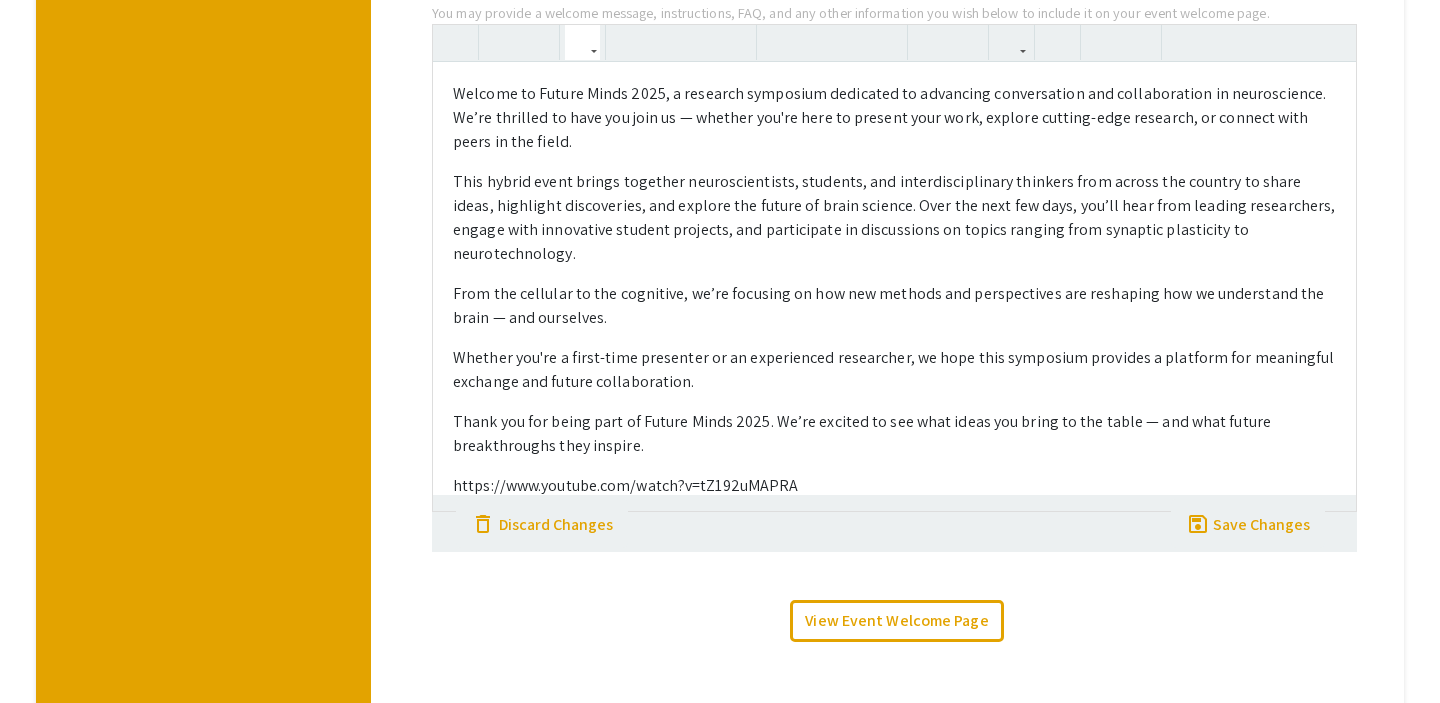 click on "https://www.youtube.com/watch?v=tZ192uMAPRA" at bounding box center [894, 486] 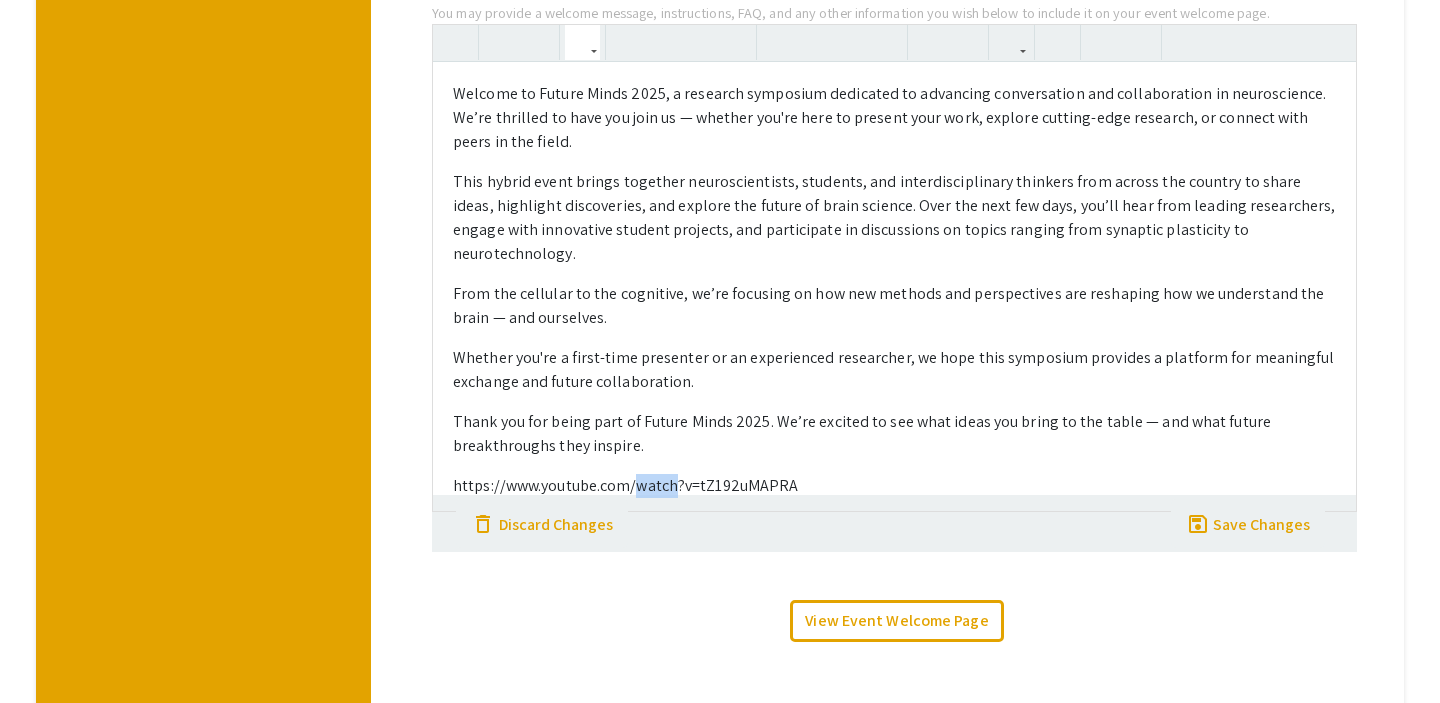 click on "https://www.youtube.com/watch?v=tZ192uMAPRA" at bounding box center [894, 486] 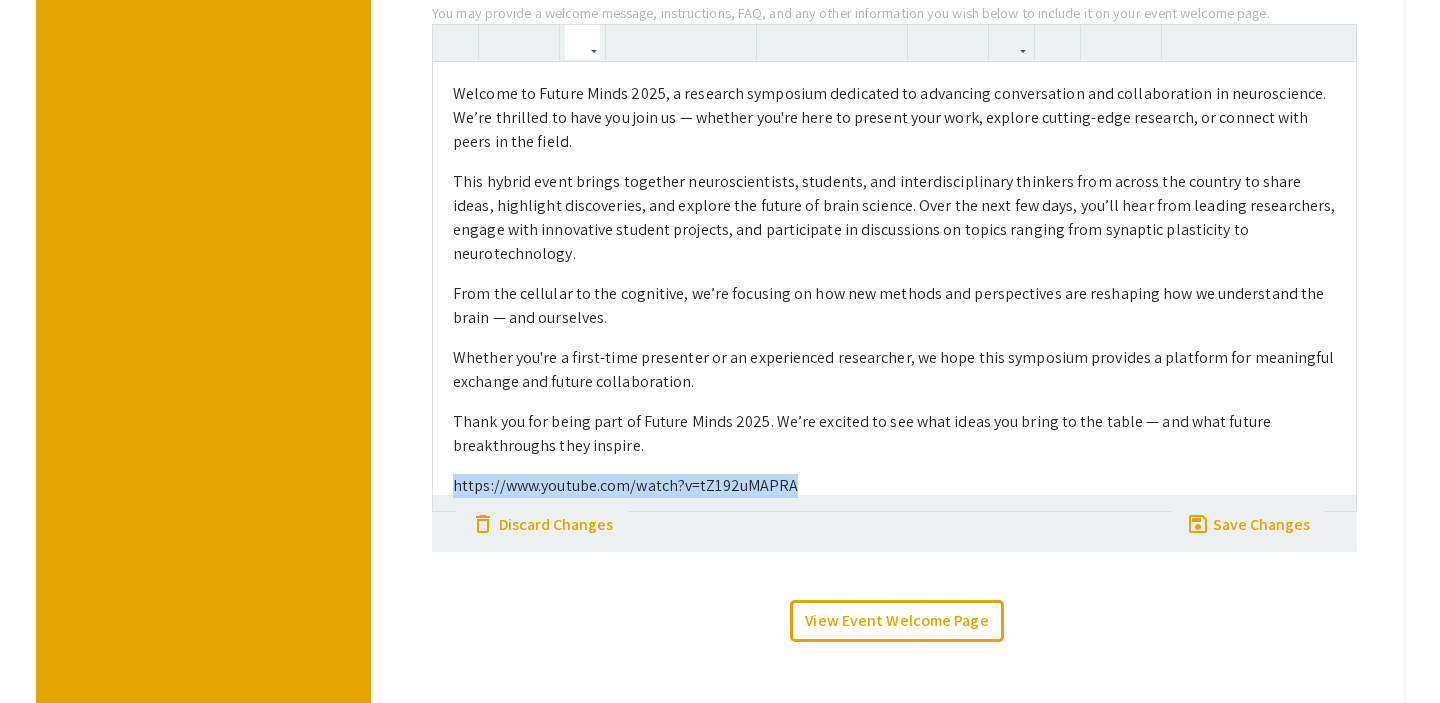 click on "https://www.youtube.com/watch?v=tZ192uMAPRA" at bounding box center (894, 486) 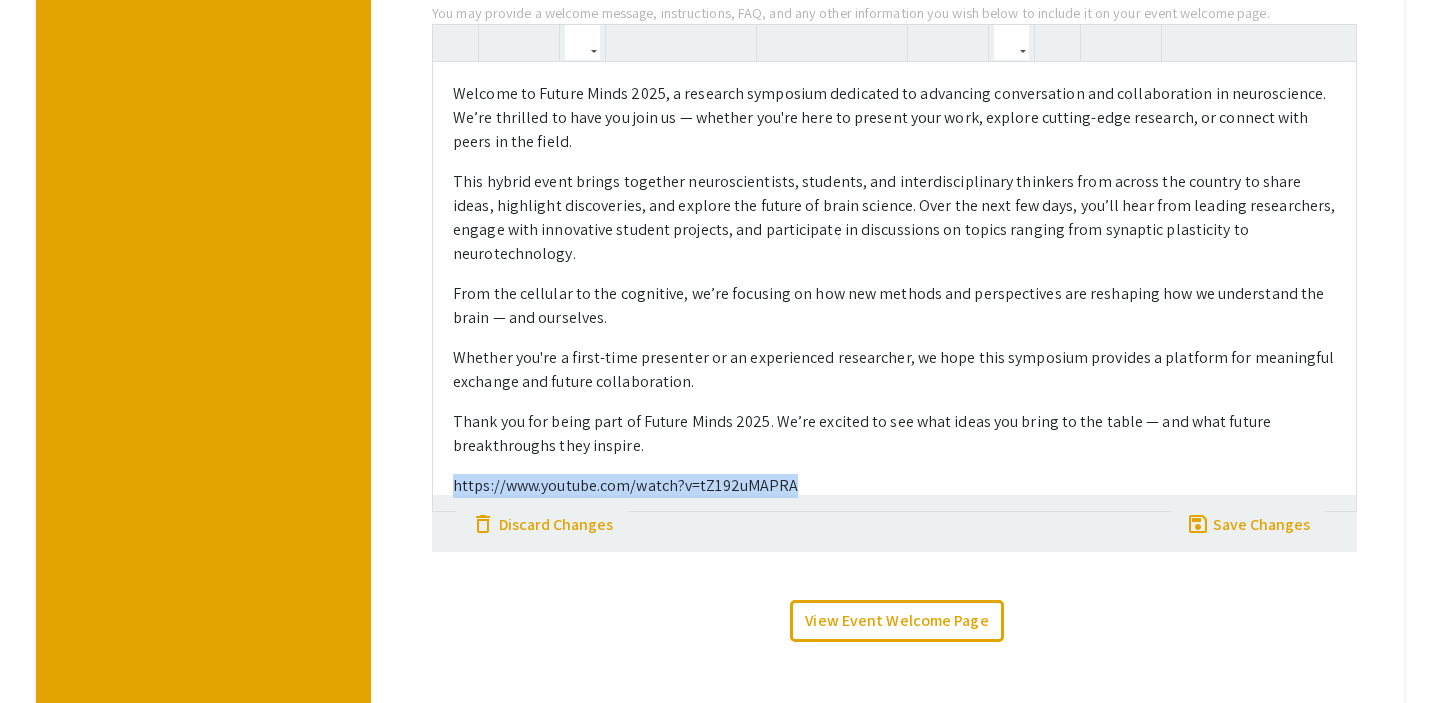 click 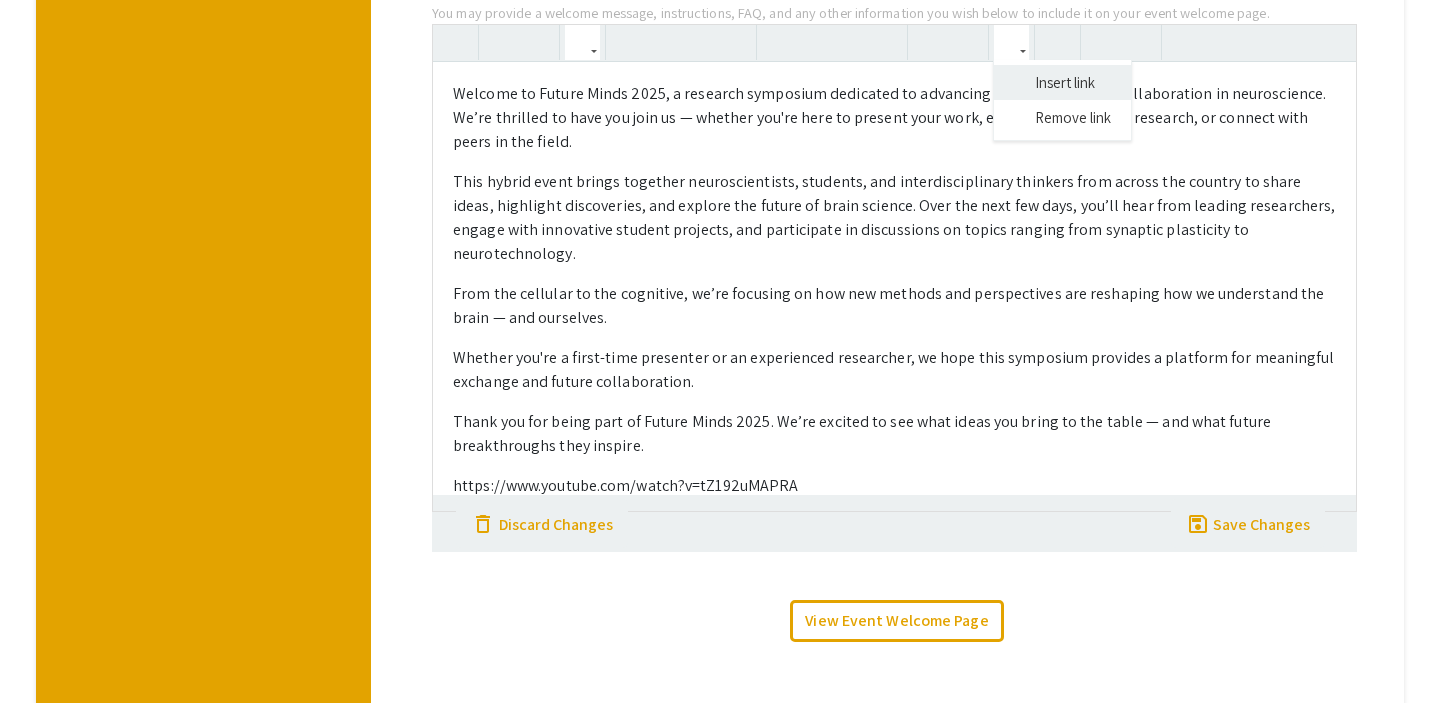 click on "Welcome to Future Minds 2025, a research symposium dedicated to advancing conversation and collaboration in neuroscience. We’re thrilled to have you join us — whether you're here to present your work, explore cutting-edge research, or connect with peers in the field. This hybrid event brings together neuroscientists, students, and interdisciplinary thinkers from across the country to share ideas, highlight discoveries, and explore the future of brain science. Over the next few days, you’ll hear from leading researchers, engage with innovative student projects, and participate in discussions on topics ranging from synaptic plasticity to neurotechnology. From the cellular to the cognitive, we’re focusing on how new methods and perspectives are reshaping how we understand the brain — and ourselves. Whether you're a first-time presenter or an experienced researcher, we hope this symposium provides a platform for meaningful exchange and future collaboration. https://www.youtube.com/watch?v=tZ192uMAPRA" at bounding box center [894, 268] 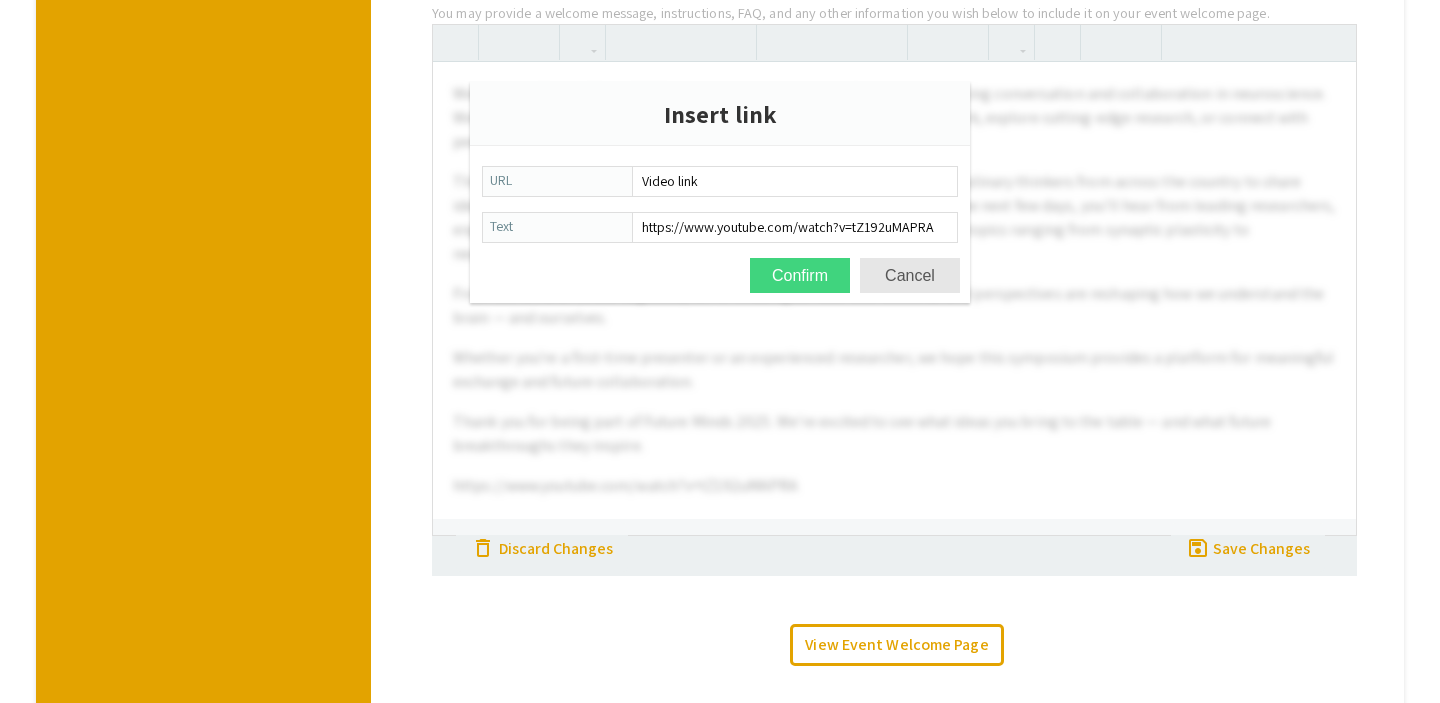 type on "Video link" 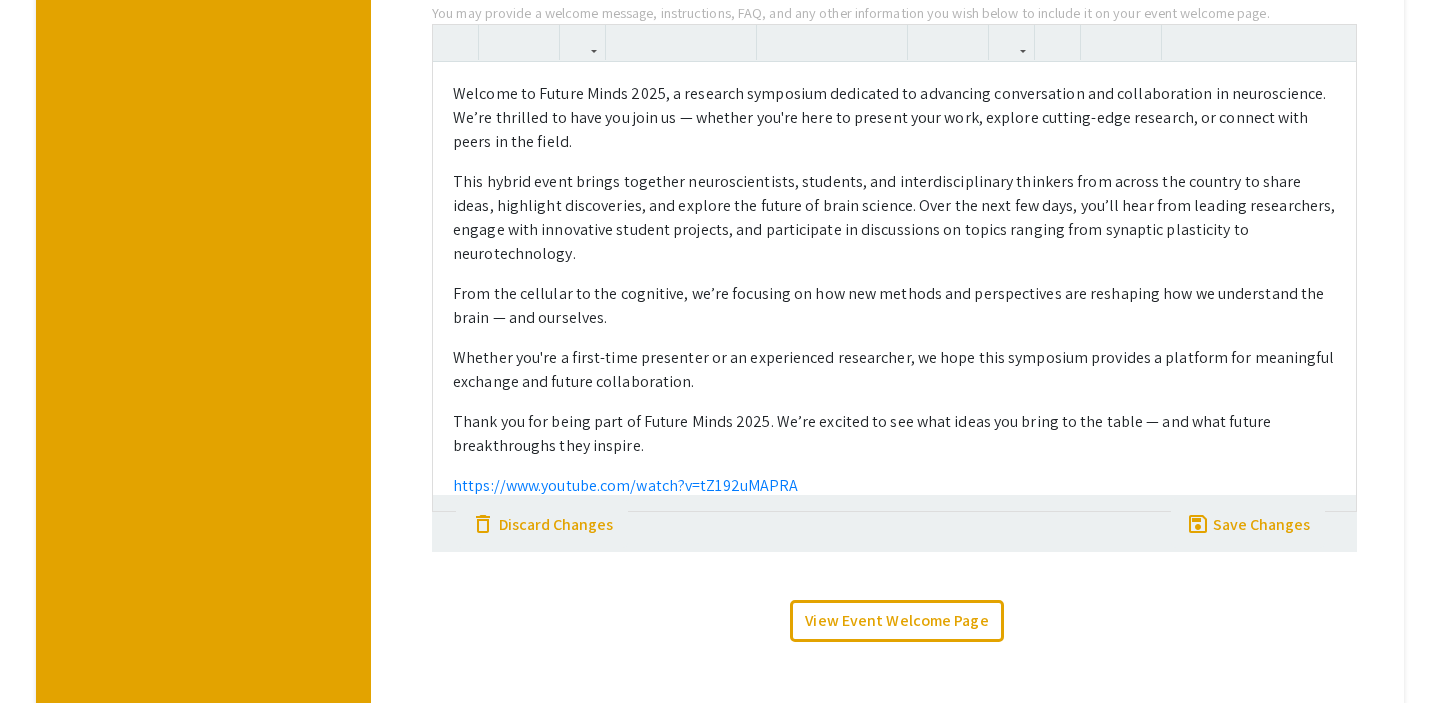 click on "Thank you for being part of Future Minds 2025. We’re excited to see what ideas you bring to the table — and what future breakthroughs they inspire." at bounding box center (894, 434) 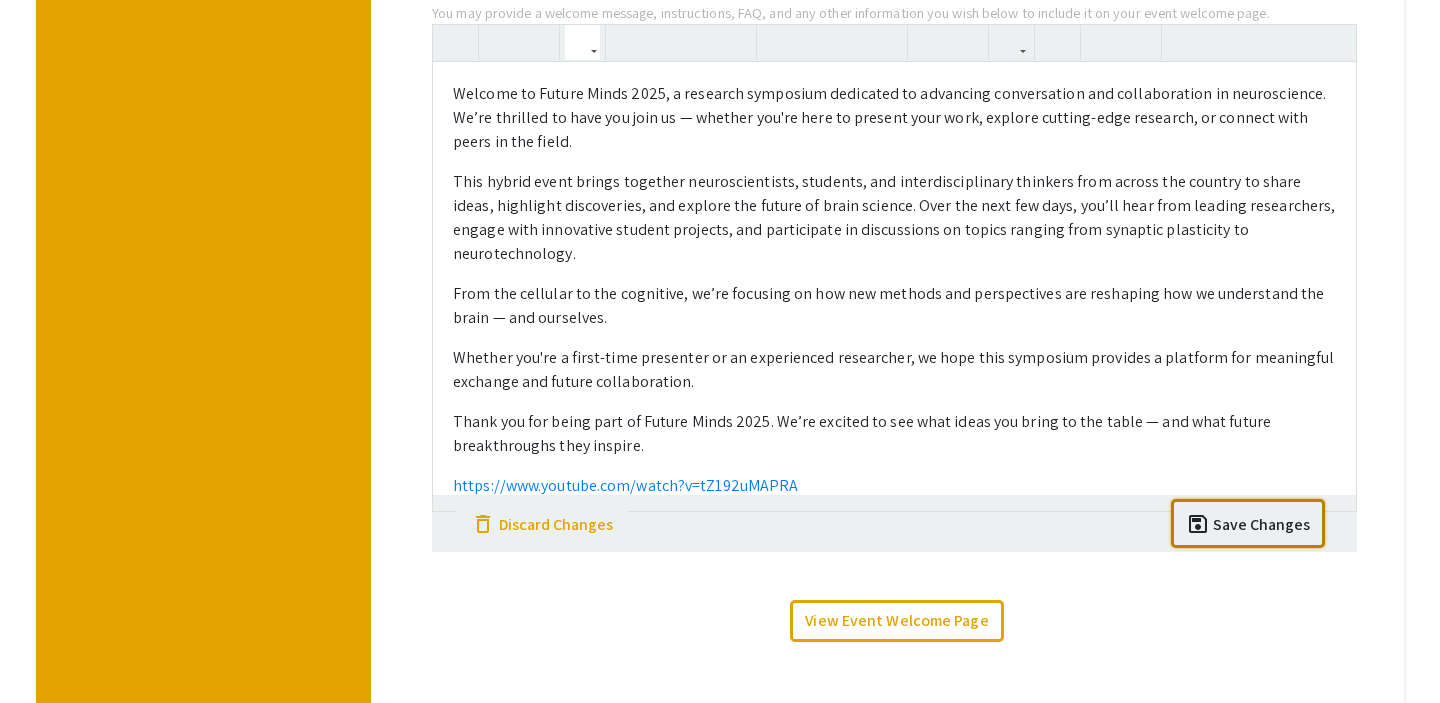 click on "Media  On your event welcome page, you may include an image or video. Videos and landscape-oriented images will be placed at the top of the welcome page with the welcome/introductory message below; portrait-oriented images will be placed at the top-right of the page side-by-side with the message.    Upload Image   Link Video  We recommend that your image's smallest dimension is at least 800 pixels for high resolution. (Limit 10Mb)   Upload image  done  Videos must be shared via a YouTube link to ensure that they embed properly, load well for viewers, and meet all accessibility standards. You can find instructions on uploading videos to YouTube  here . Instructions on making videos 'unlisted' on YouTube (not available on any public search) can be found  here .   Save  done Message  You may provide a welcome message, instructions, FAQ, and any other information you wish below to include it on your event welcome page.  https://www.youtube.com/watch?v=tZ192uMAPRA Paragraph Quote Header 1 Header 2 Header 3 save" at bounding box center [894, 179] 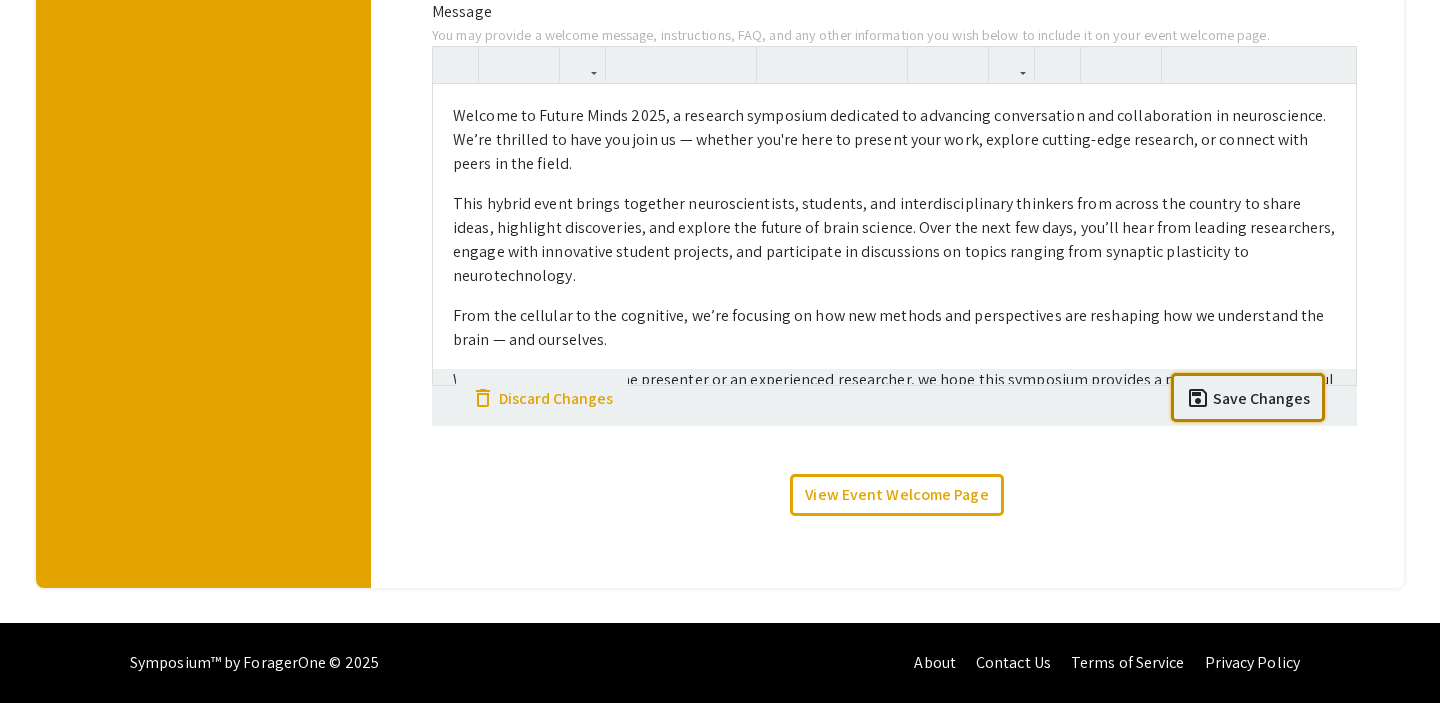 click on "Save Changes" at bounding box center [1261, 399] 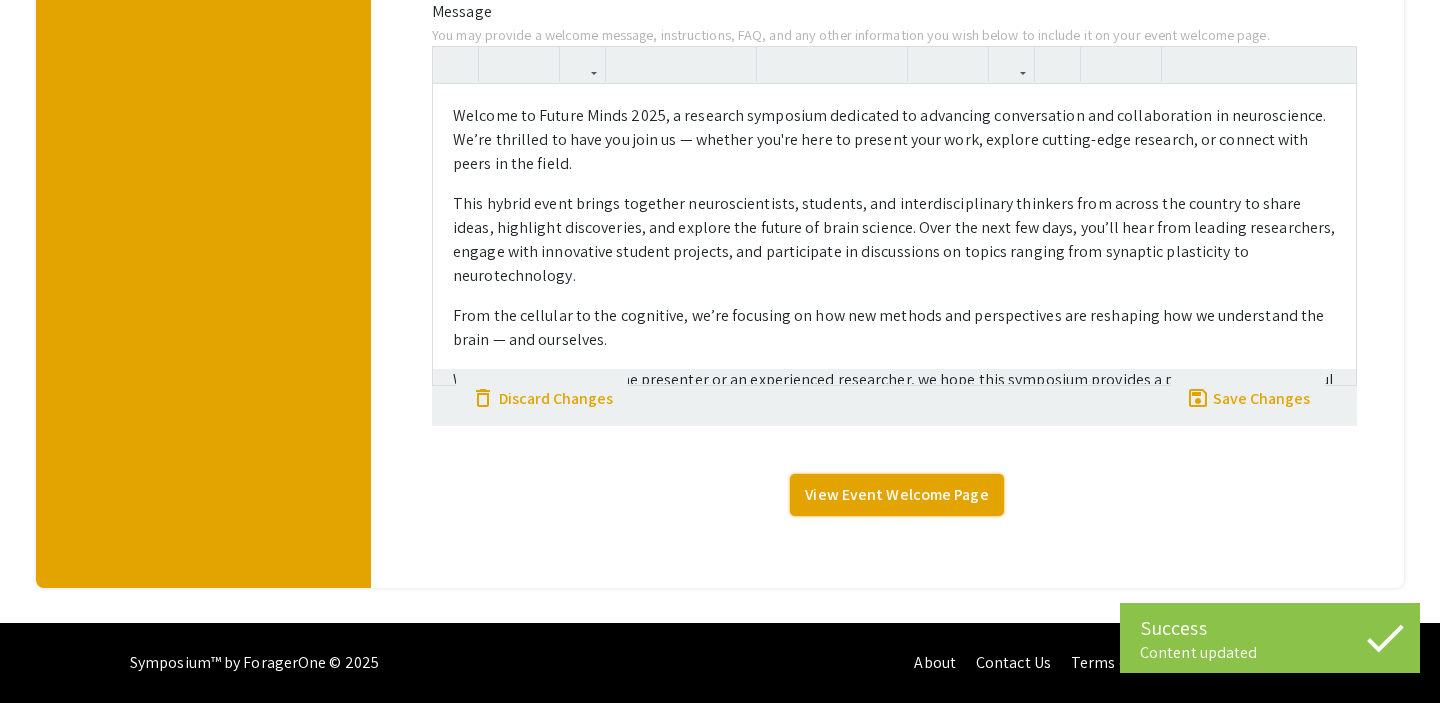 click on "View Event Welcome Page" at bounding box center (896, 495) 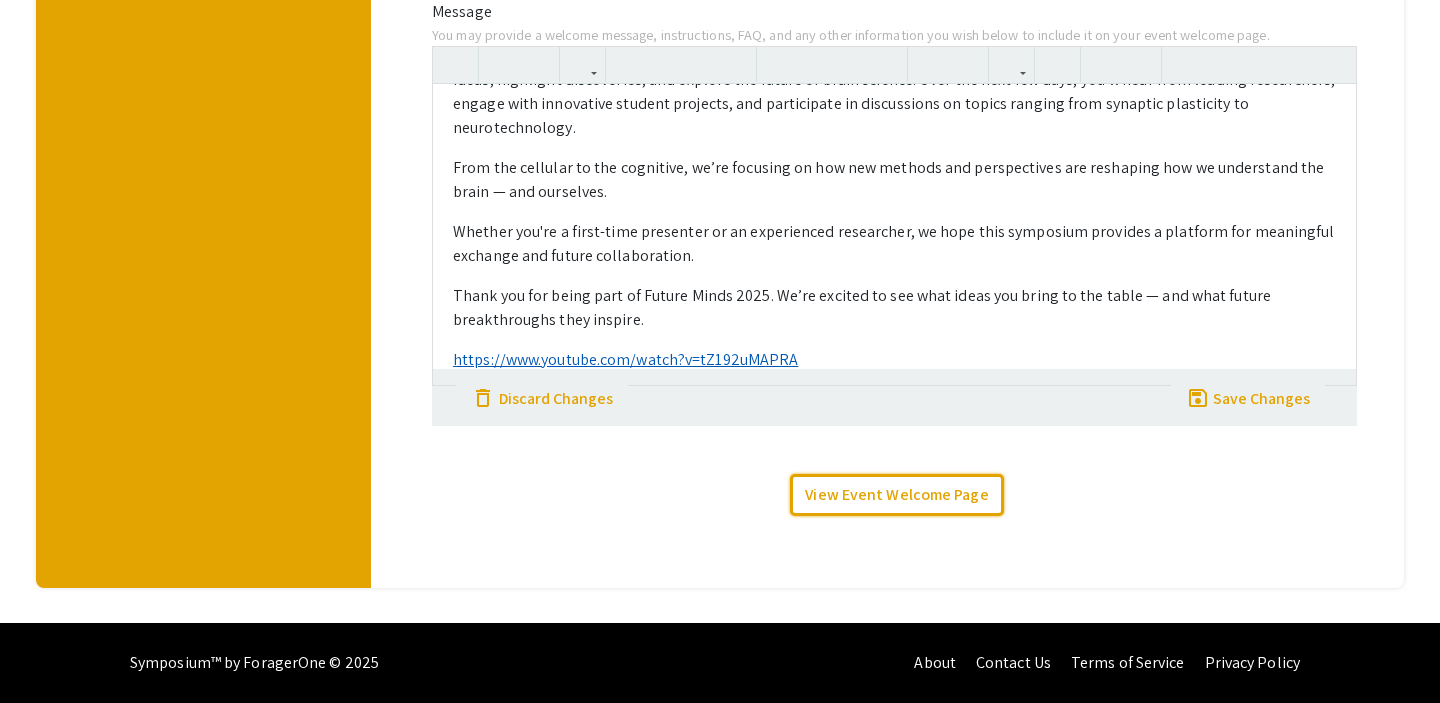 scroll, scrollTop: 0, scrollLeft: 0, axis: both 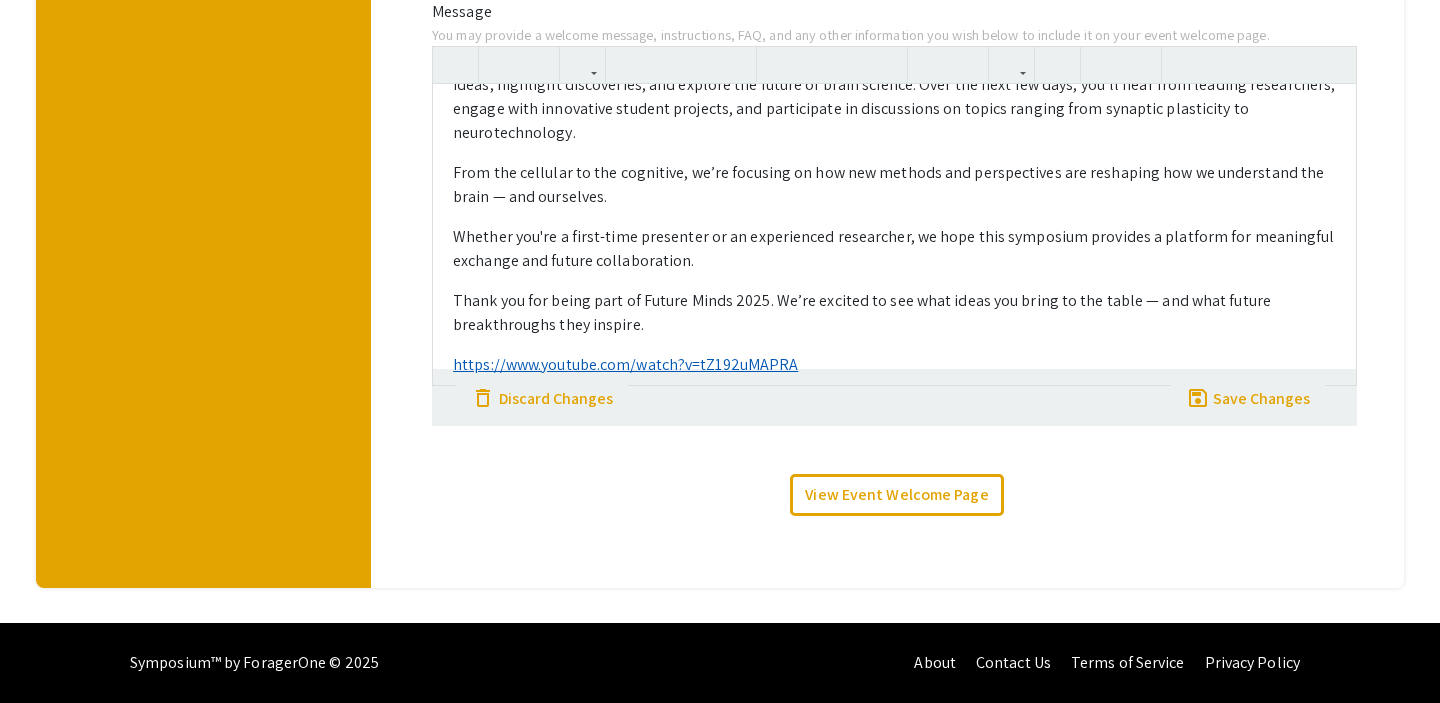 click on "Welcome to Future Minds 2025, a research symposium dedicated to advancing conversation and collaboration in neuroscience. We’re thrilled to have you join us — whether you're here to present your work, explore cutting-edge research, or connect with peers in the field. This hybrid event brings together neuroscientists, students, and interdisciplinary thinkers from across the country to share ideas, highlight discoveries, and explore the future of brain science. Over the next few days, you’ll hear from leading researchers, engage with innovative student projects, and participate in discussions on topics ranging from synaptic plasticity to neurotechnology. From the cellular to the cognitive, we’re focusing on how new methods and perspectives are reshaping how we understand the brain — and ourselves. Whether you're a first-time presenter or an experienced researcher, we hope this symposium provides a platform for meaningful exchange and future collaboration. https://www.youtube.com/watch?v=tZ192uMAPRA" at bounding box center (894, 234) 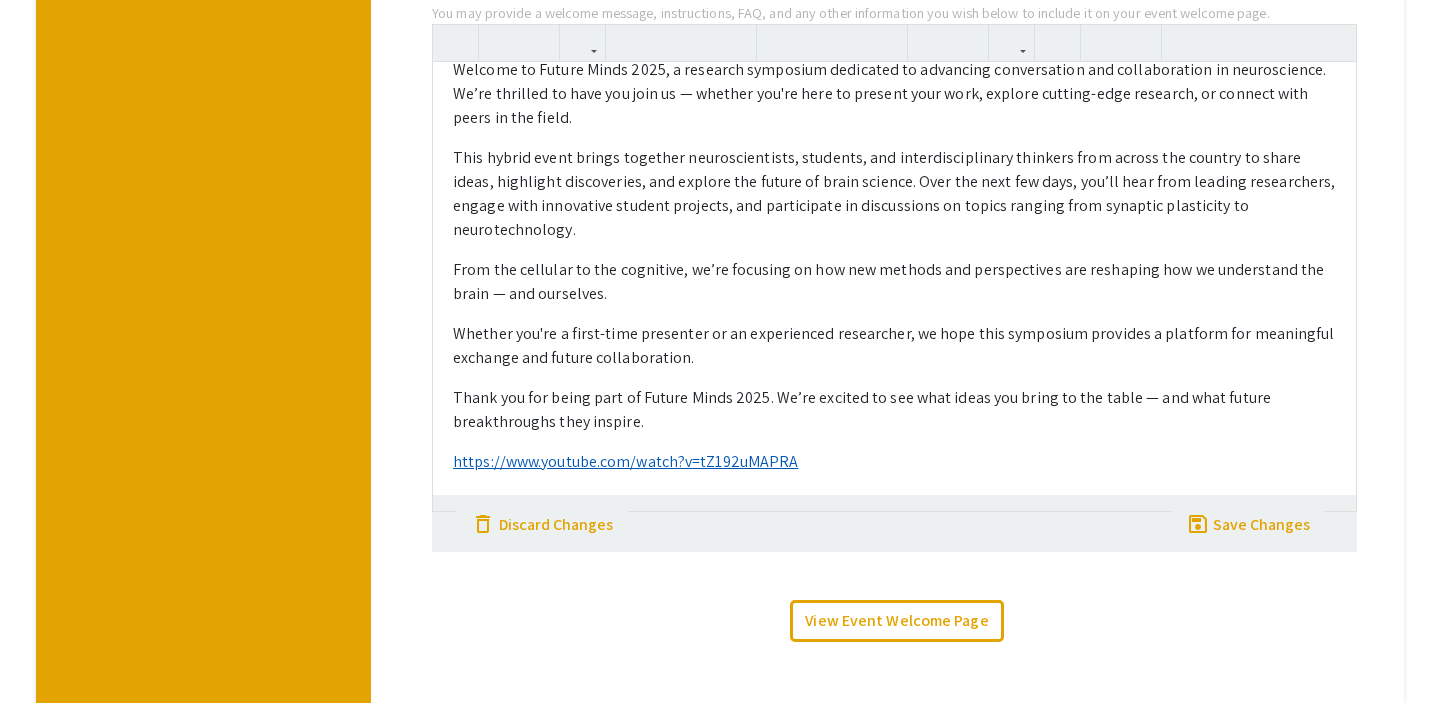 scroll, scrollTop: 0, scrollLeft: 0, axis: both 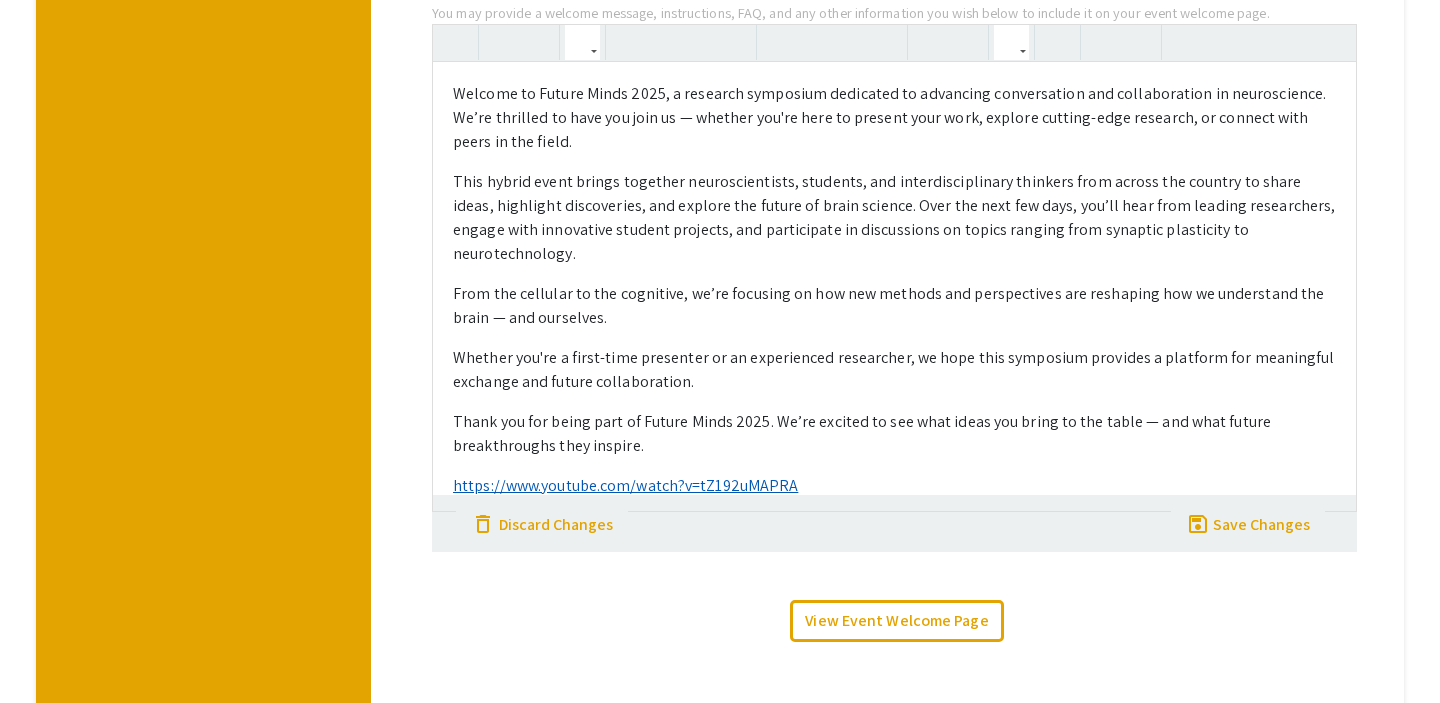 click on "https://www.youtube.com/watch?v=tZ192uMAPRA" 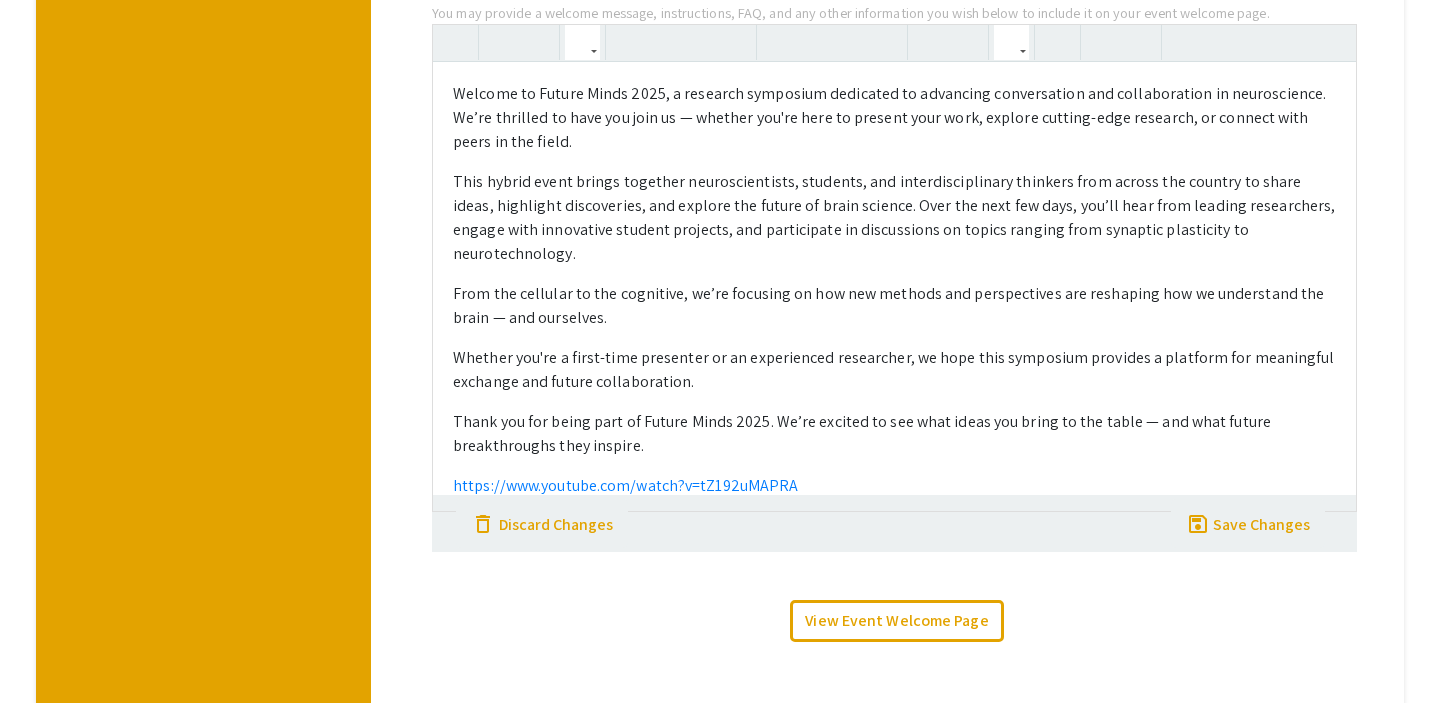 click on "https://www.youtube.com/watch?v=tZ192uMAPRA" at bounding box center [894, 486] 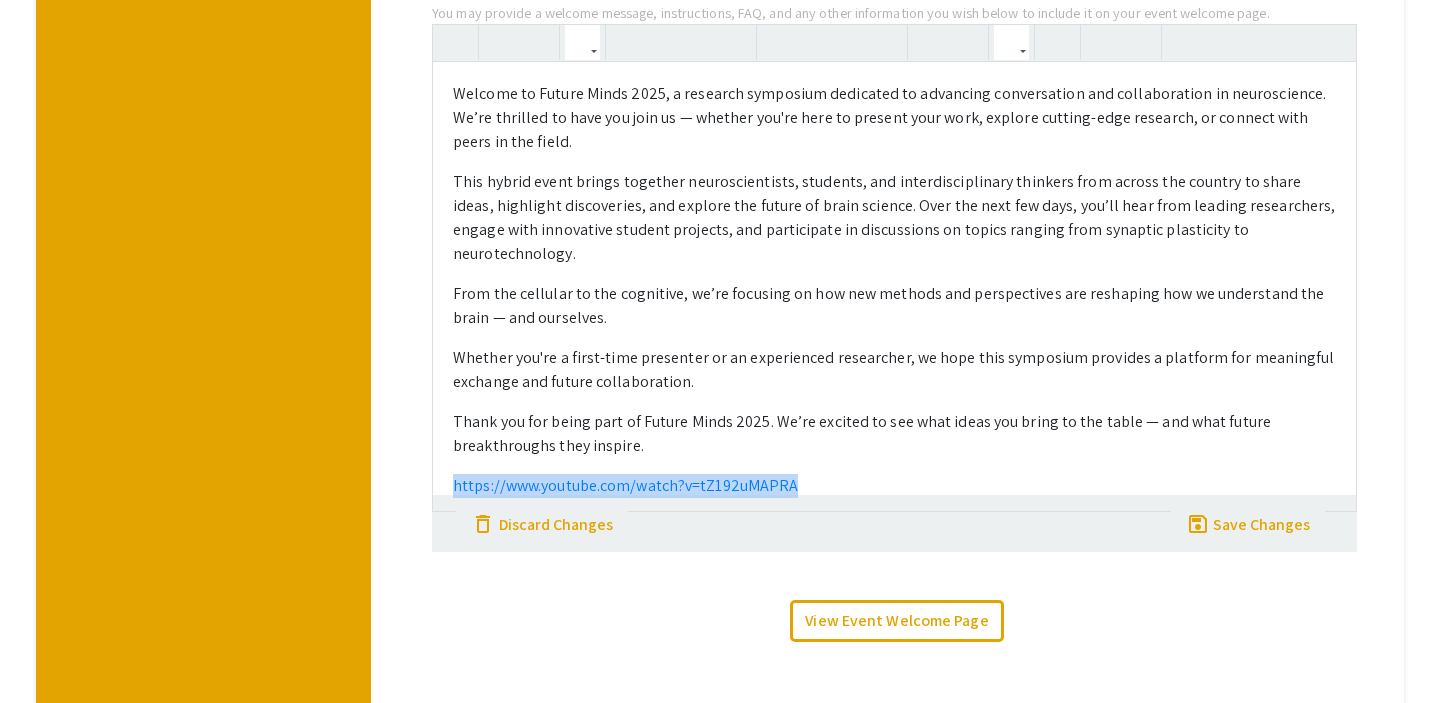 click on "https://www.youtube.com/watch?v=tZ192uMAPRA" at bounding box center [894, 486] 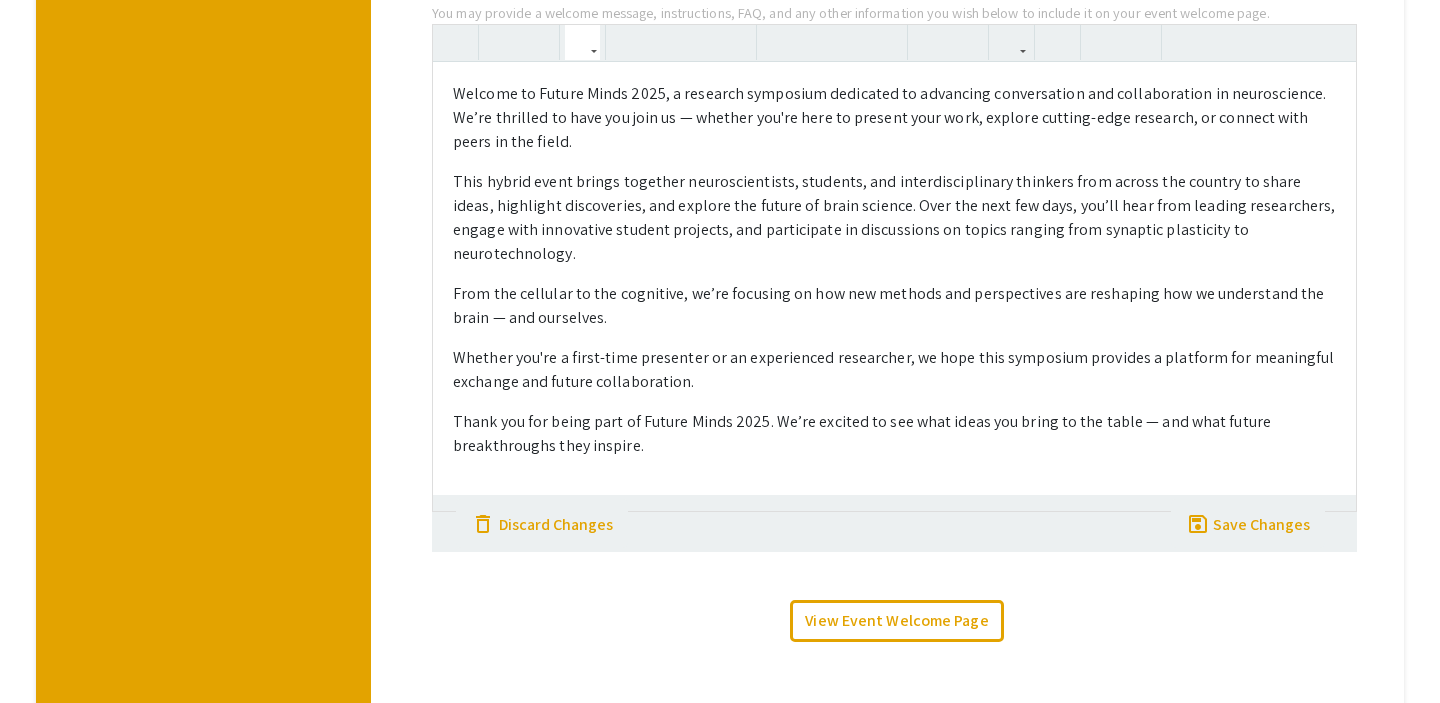 type on "<p>Welcome to Future Minds 2025, a research symposium dedicated to advancing conversation and collaboration in neuroscience. We’re thrilled to have you join us — whether you're here to present your work, explore cutting-edge research, or connect with peers in the field.</p><p>This hybrid event brings together neuroscientists, students, and interdisciplinary thinkers from across the country to share ideas, highlight discoveries, and explore the future of brain science. Over the next few days, you’ll hear from leading researchers, engage with innovative student projects, and participate in discussions on topics ranging from synaptic plasticity to neurotechnology.</p><p>From the cellular to the cognitive, we’re focusing on how new methods and perspectives are reshaping how we understand the brain — and ourselves.</p><p>Whether you're a first-time presenter or an experienced researcher, we hope this symposium provides a platform for meaningful exchange and future collaboration.</p><p>Thank you for being part o..." 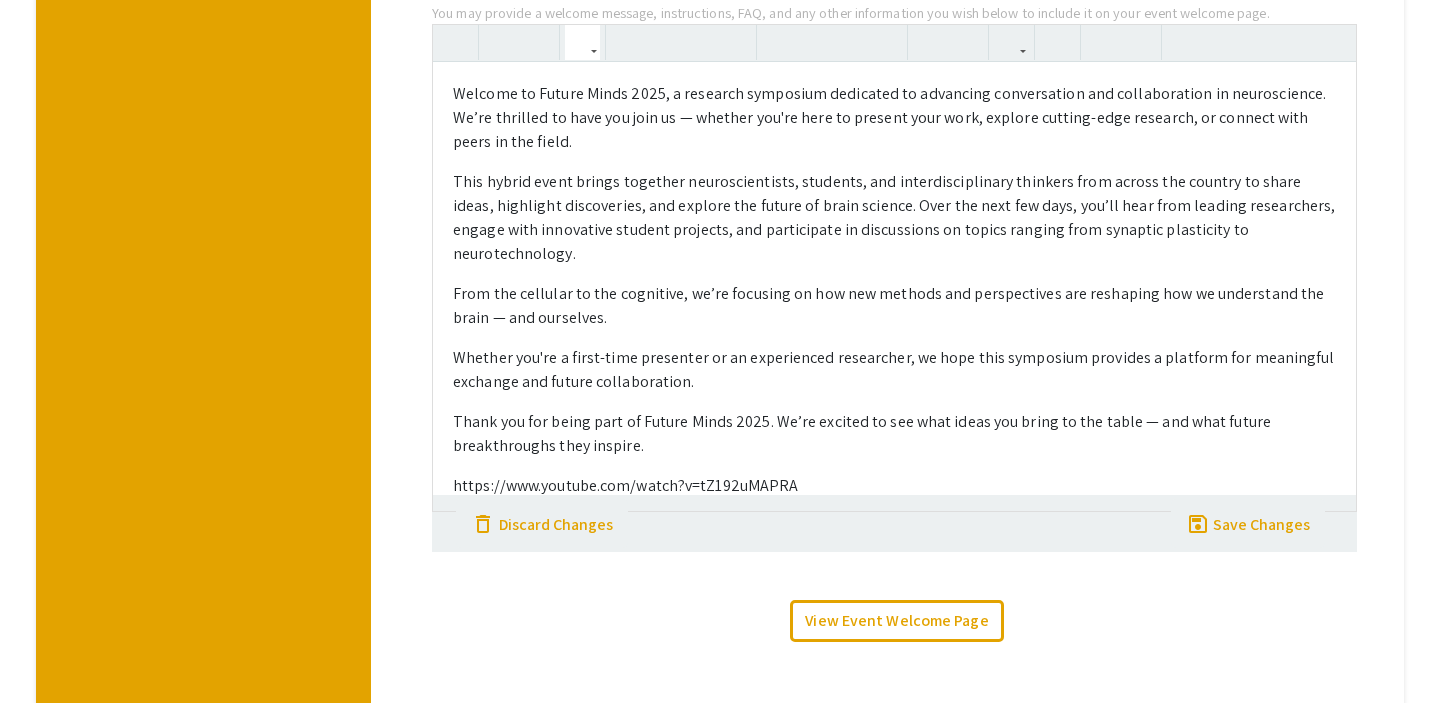 click on "https://www.youtube.com/watch?v=tZ192uMAPRA" at bounding box center (894, 486) 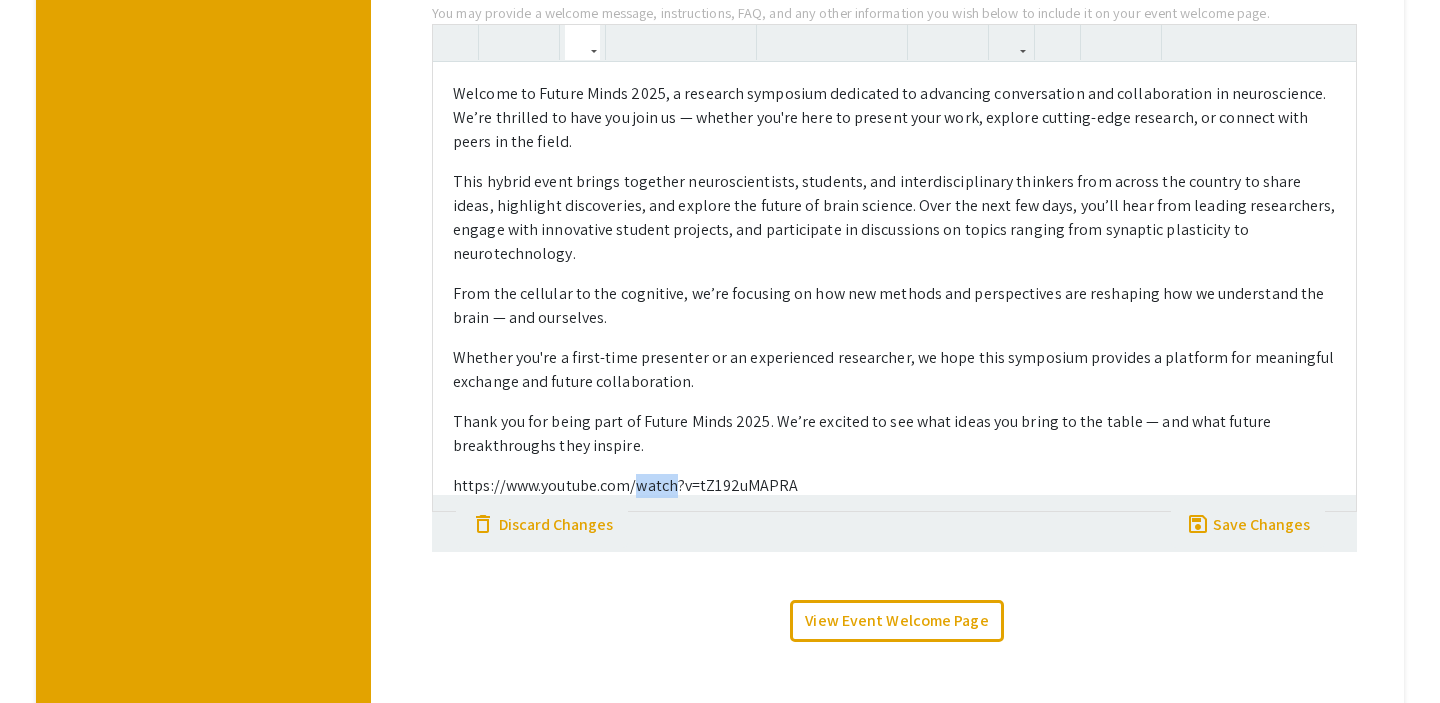 click on "https://www.youtube.com/watch?v=tZ192uMAPRA" at bounding box center (894, 486) 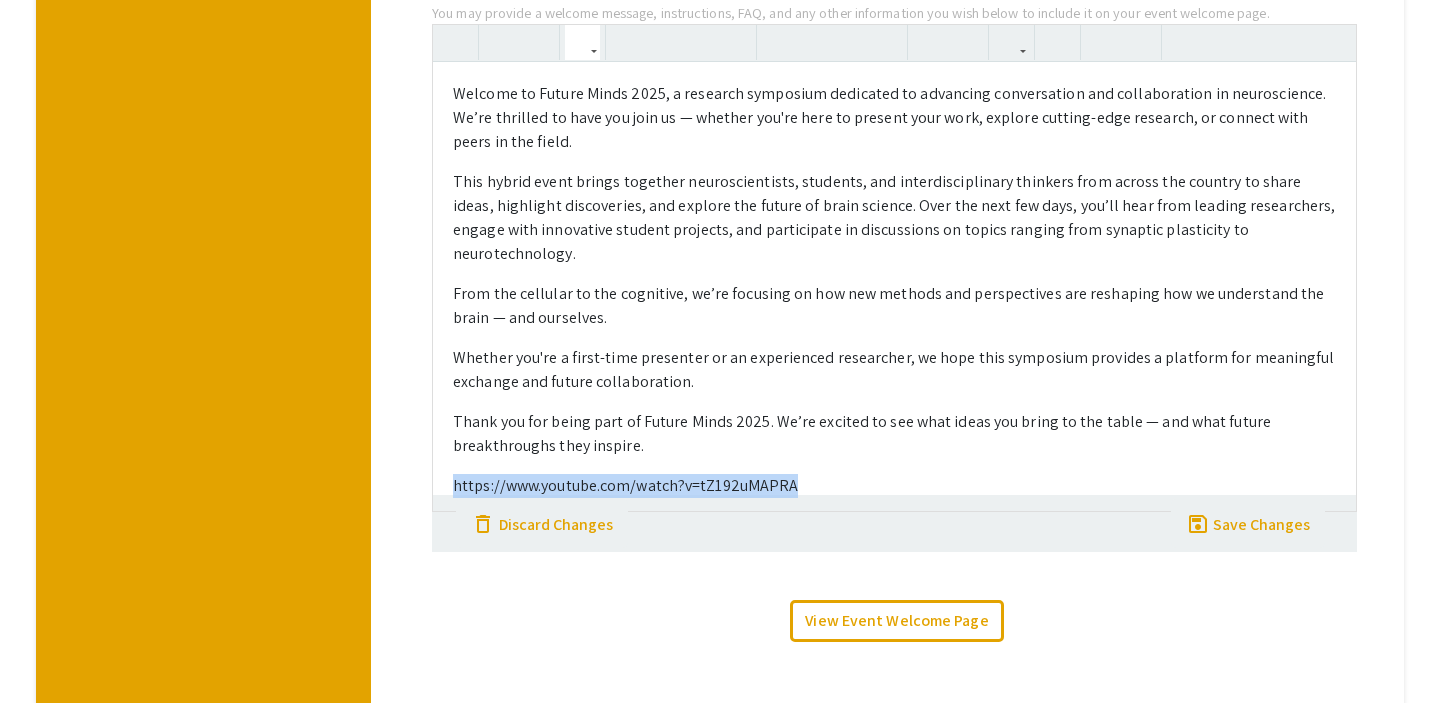 click on "https://www.youtube.com/watch?v=tZ192uMAPRA" at bounding box center (894, 486) 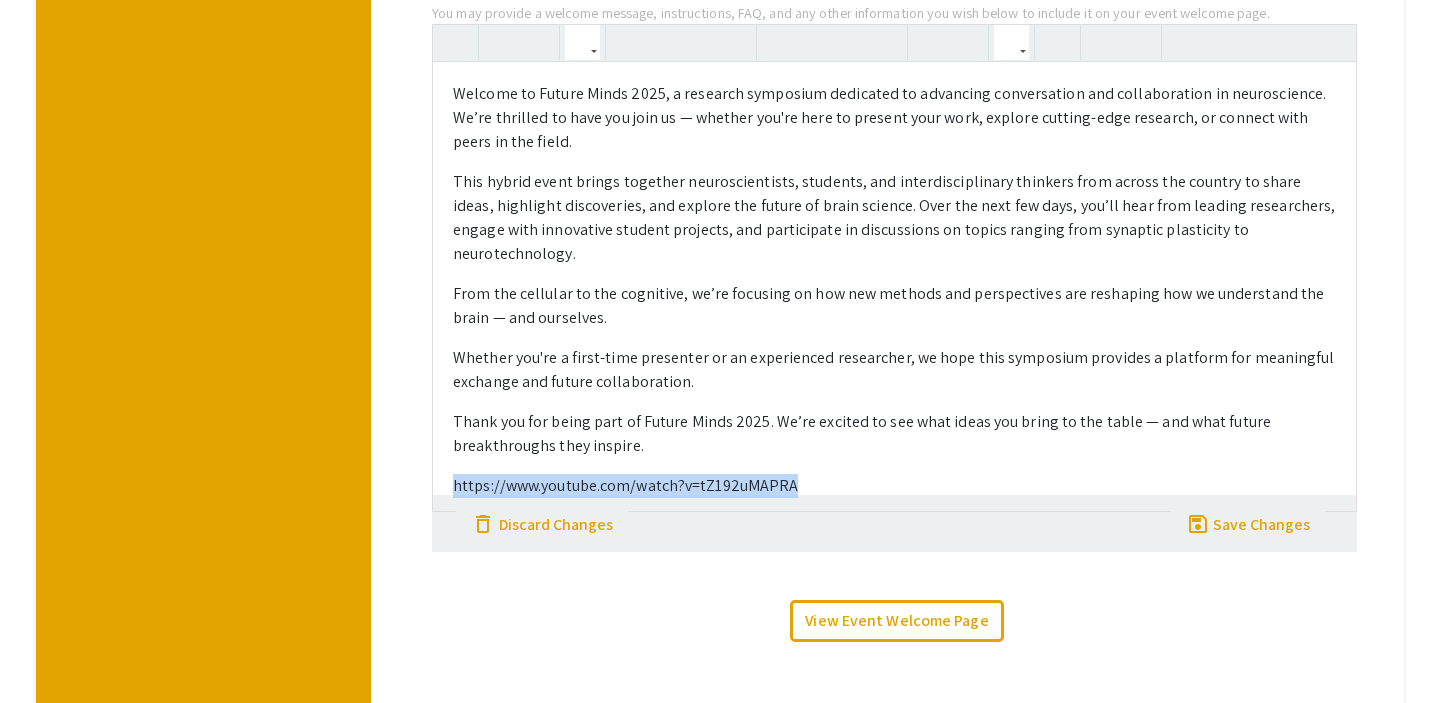 click 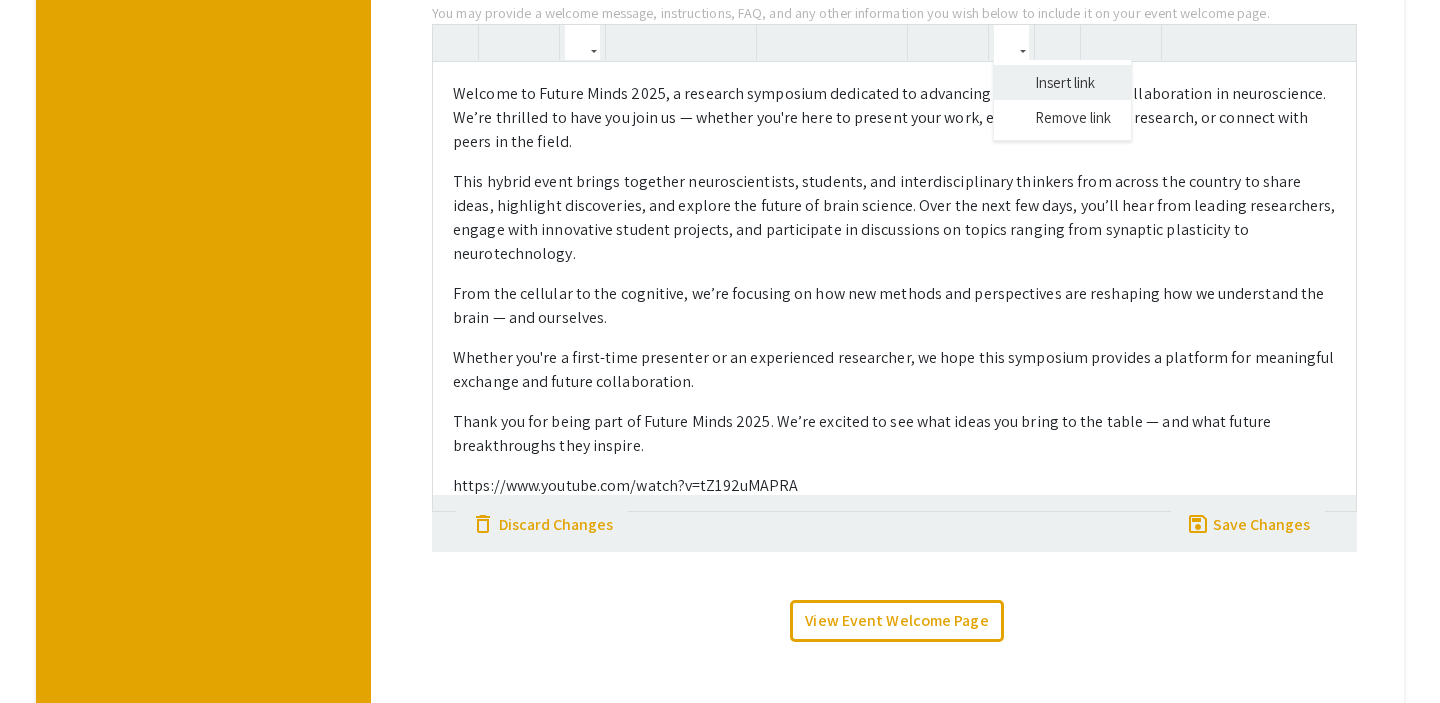 click on "Welcome to Future Minds 2025, a research symposium dedicated to advancing conversation and collaboration in neuroscience. We’re thrilled to have you join us — whether you're here to present your work, explore cutting-edge research, or connect with peers in the field. This hybrid event brings together neuroscientists, students, and interdisciplinary thinkers from across the country to share ideas, highlight discoveries, and explore the future of brain science. Over the next few days, you’ll hear from leading researchers, engage with innovative student projects, and participate in discussions on topics ranging from synaptic plasticity to neurotechnology. From the cellular to the cognitive, we’re focusing on how new methods and perspectives are reshaping how we understand the brain — and ourselves. Whether you're a first-time presenter or an experienced researcher, we hope this symposium provides a platform for meaningful exchange and future collaboration. https://www.youtube.com/watch?v=tZ192uMAPRA" at bounding box center (894, 268) 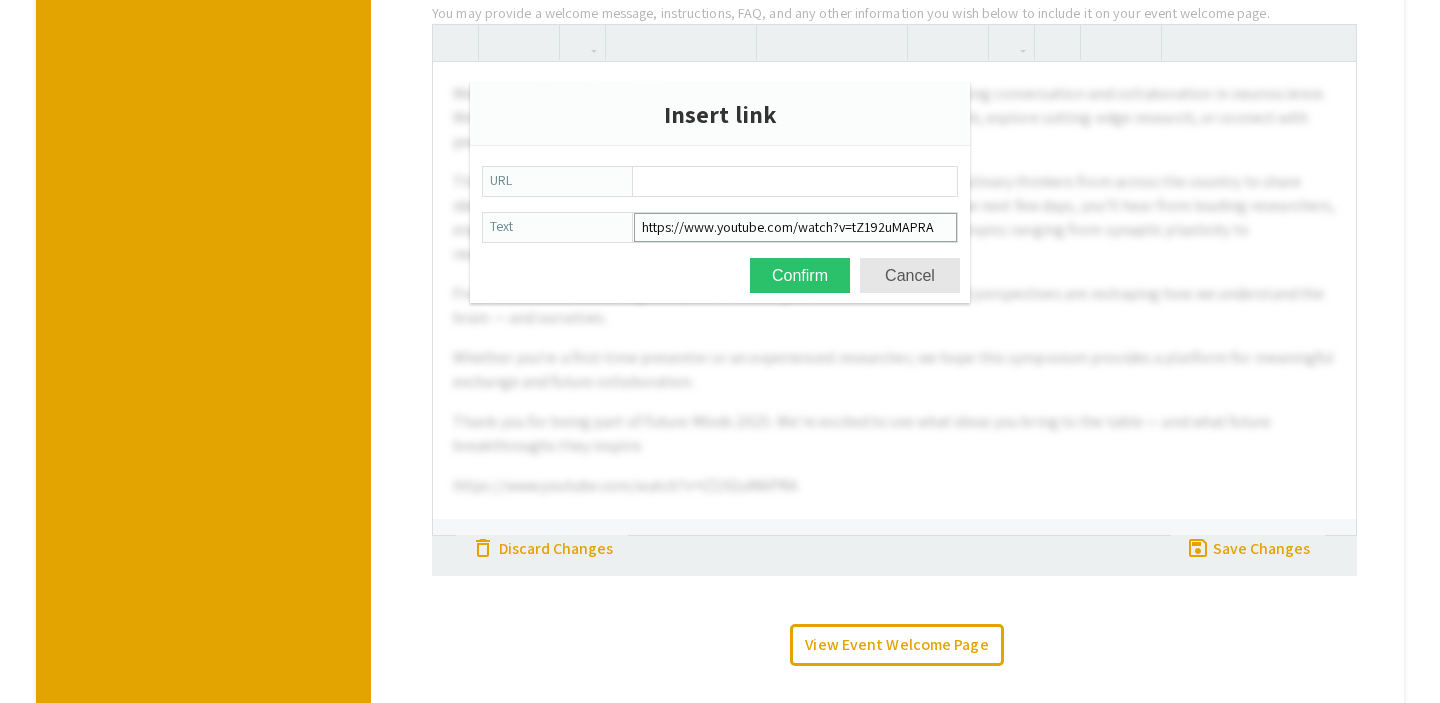 click on "https://www.youtube.com/watch?v=tZ192uMAPRA" at bounding box center [795, 227] 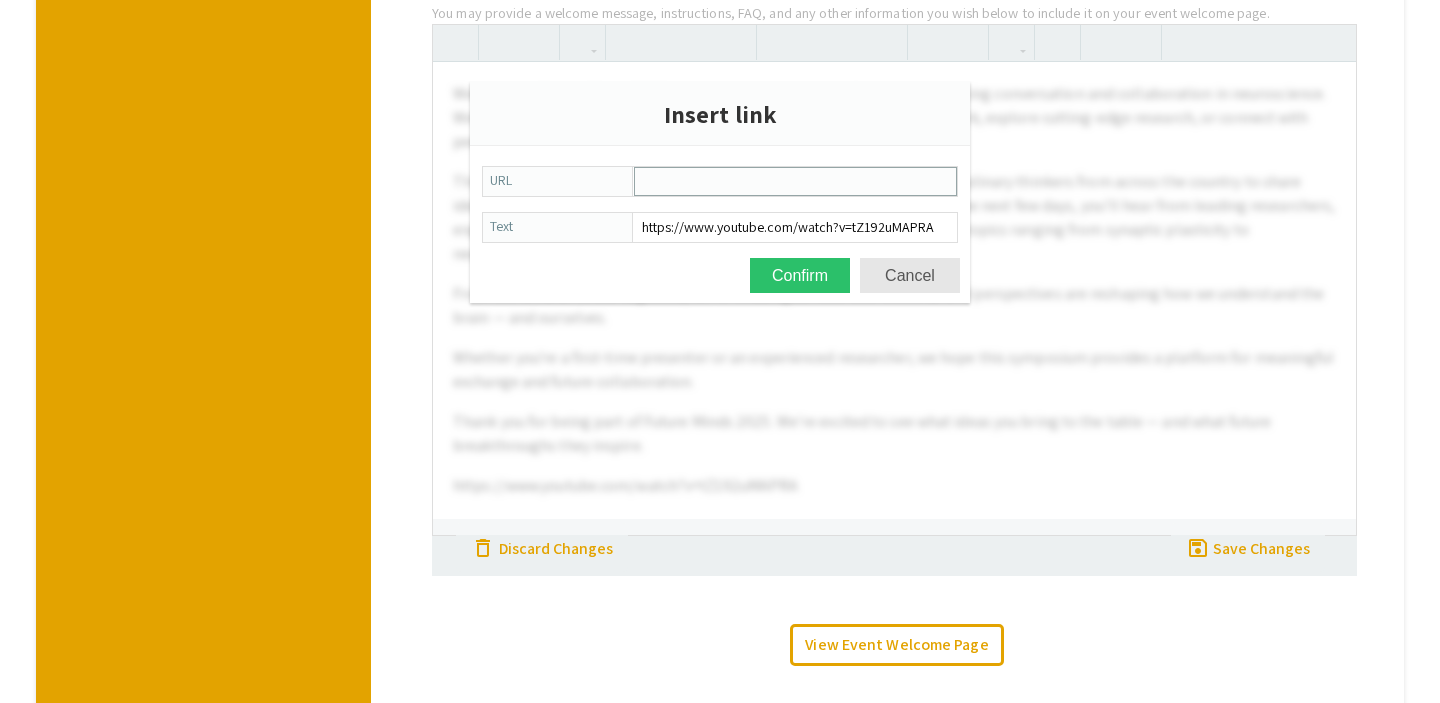 click on "URL" at bounding box center (795, 181) 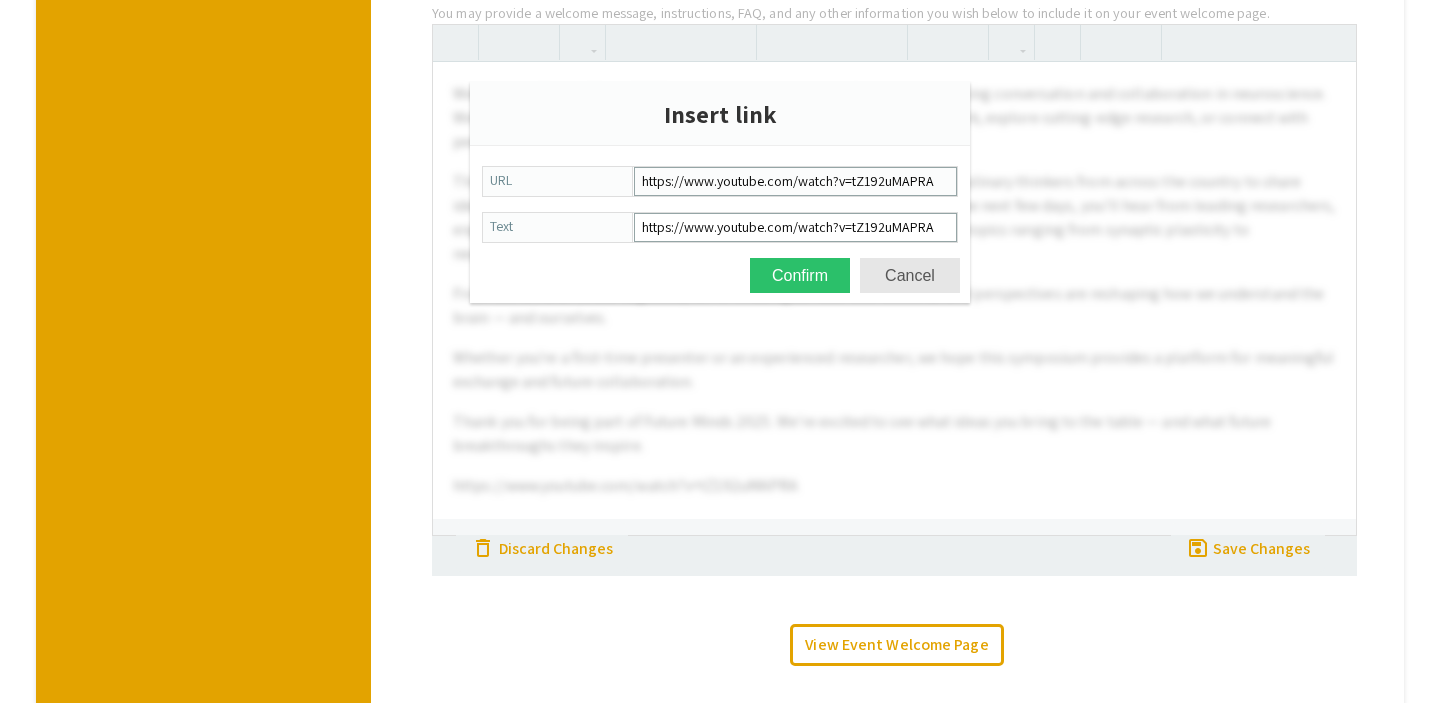 type on "https://www.youtube.com/watch?v=tZ192uMAPRA" 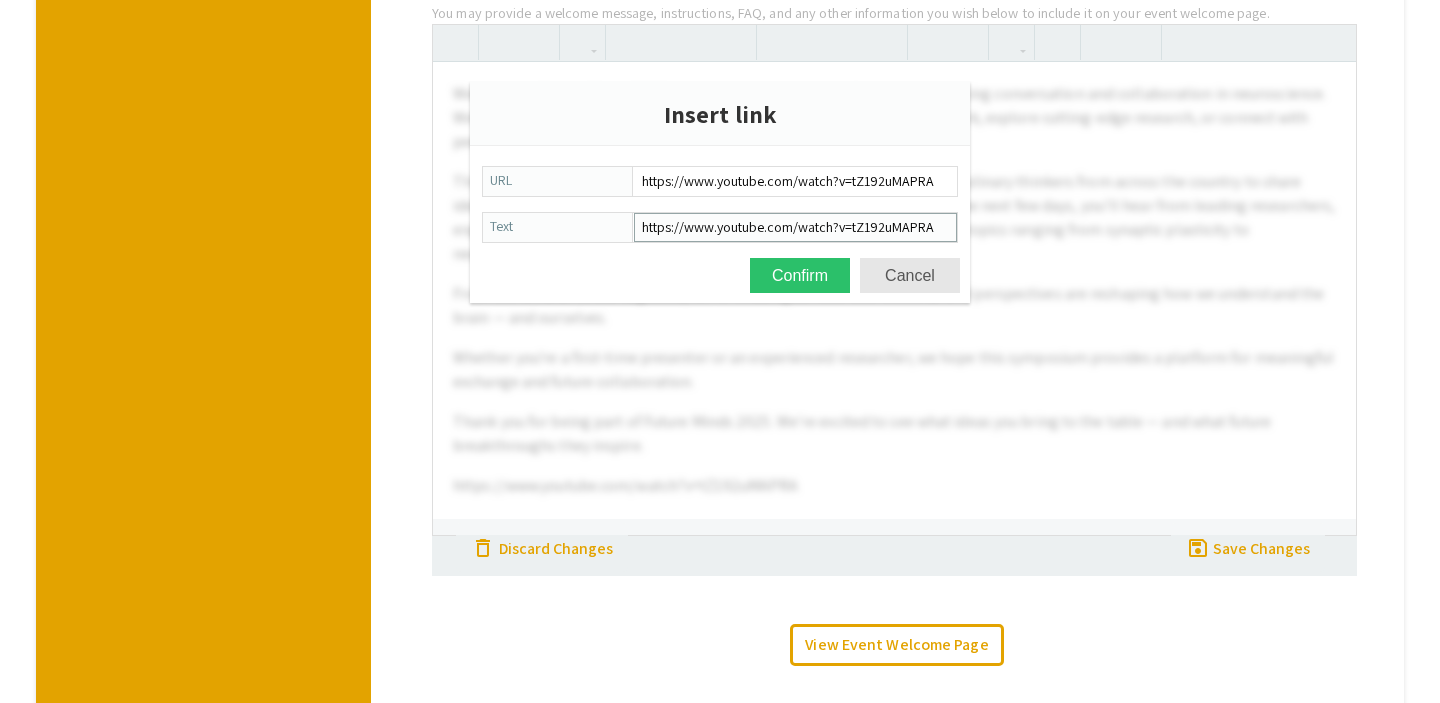click on "https://www.youtube.com/watch?v=tZ192uMAPRA" at bounding box center [795, 227] 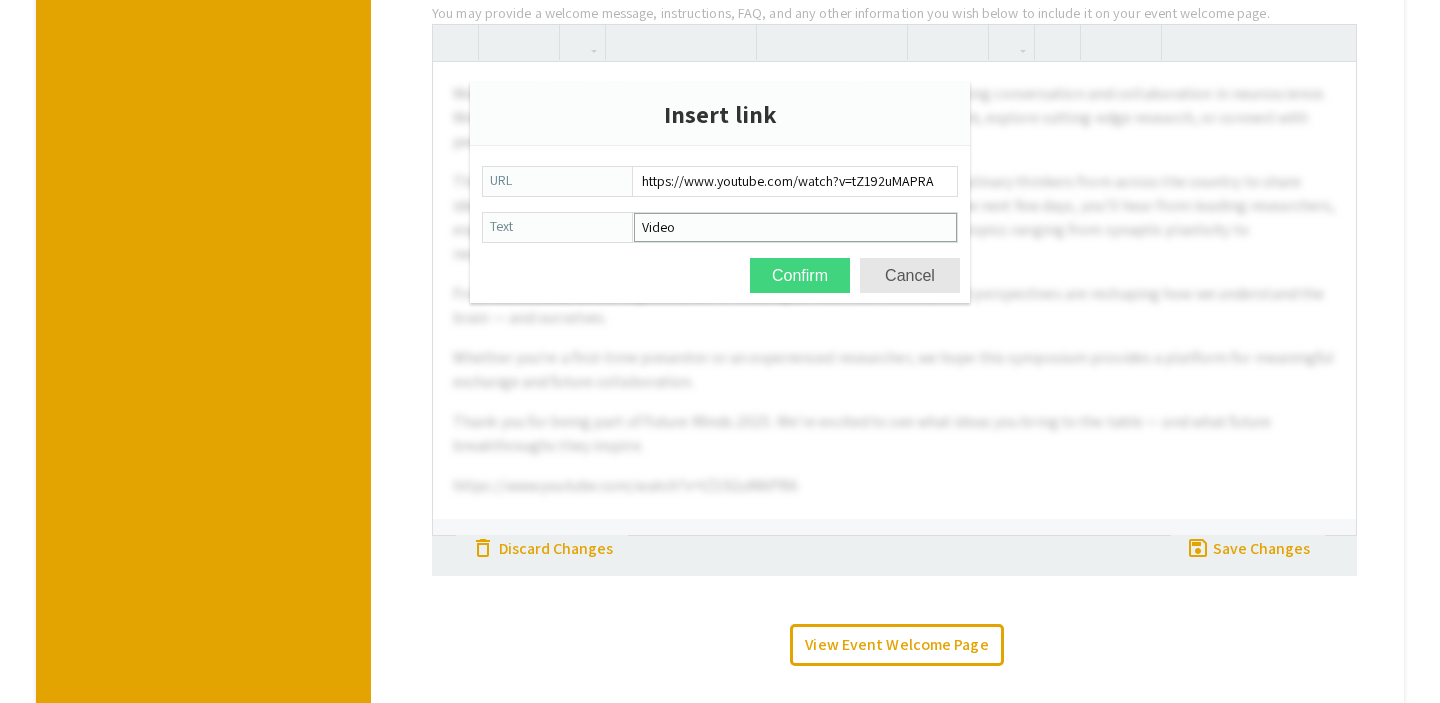 type on "Video" 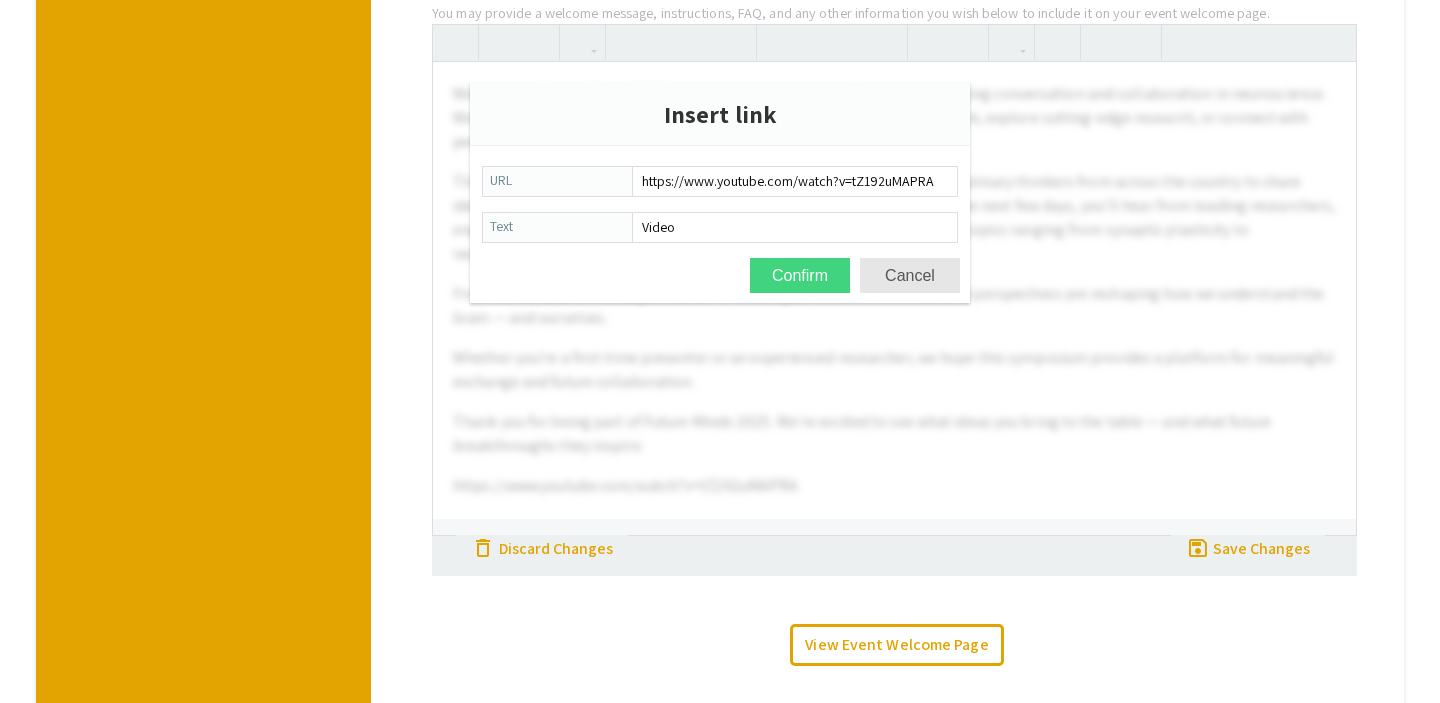 click on "Confirm" at bounding box center (800, 275) 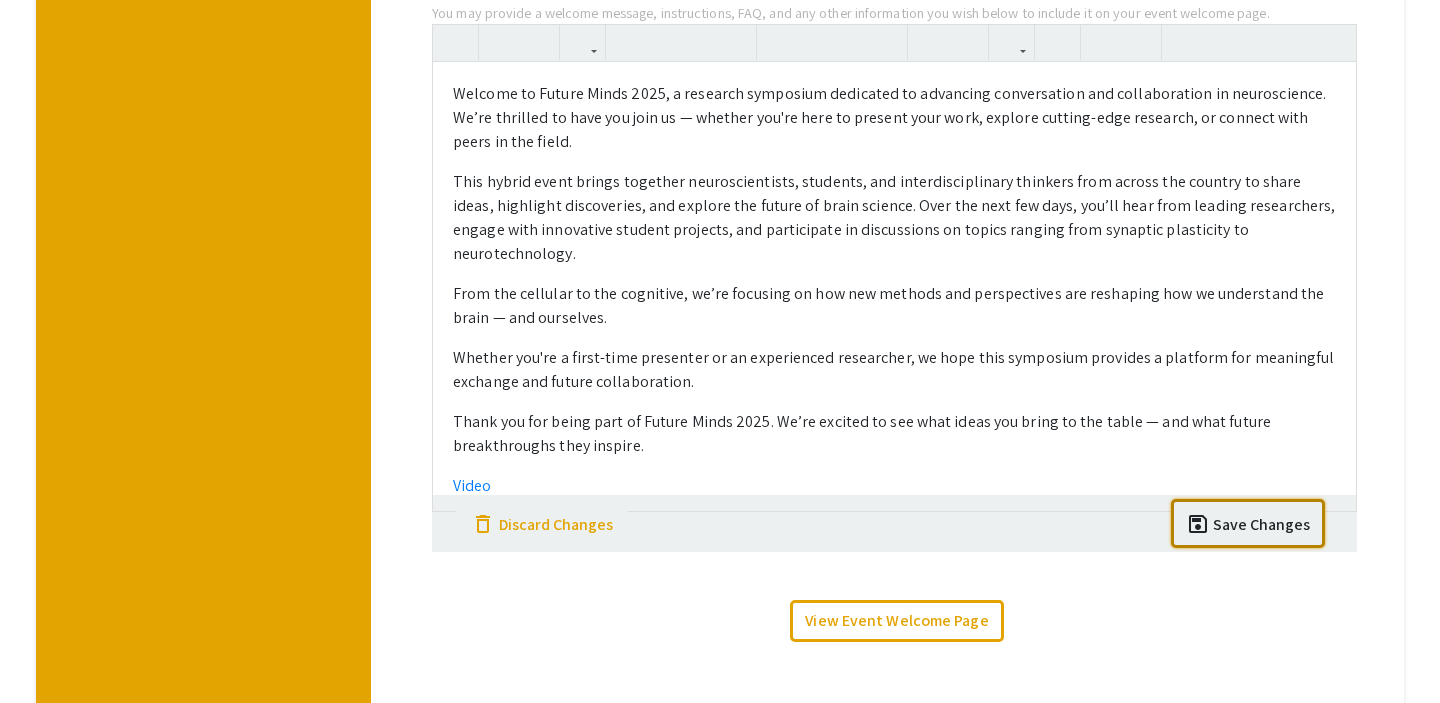 click on "Media  On your event welcome page, you may include an image or video. Videos and landscape-oriented images will be placed at the top of the welcome page with the welcome/introductory message below; portrait-oriented images will be placed at the top-right of the page side-by-side with the message.    Upload Image   Link Video  We recommend that your image's smallest dimension is at least 800 pixels for high resolution. (Limit 10Mb)   Upload image  done  Videos must be shared via a YouTube link to ensure that they embed properly, load well for viewers, and meet all accessibility standards. You can find instructions on uploading videos to YouTube  here . Instructions on making videos 'unlisted' on YouTube (not available on any public search) can be found  here .   Save  done Message  You may provide a welcome message, instructions, FAQ, and any other information you wish below to include it on your event welcome page.  Video Paragraph Quote Header 1 Header 2 Header 3 Header 4 Insert link Remove link delete" at bounding box center [894, 179] 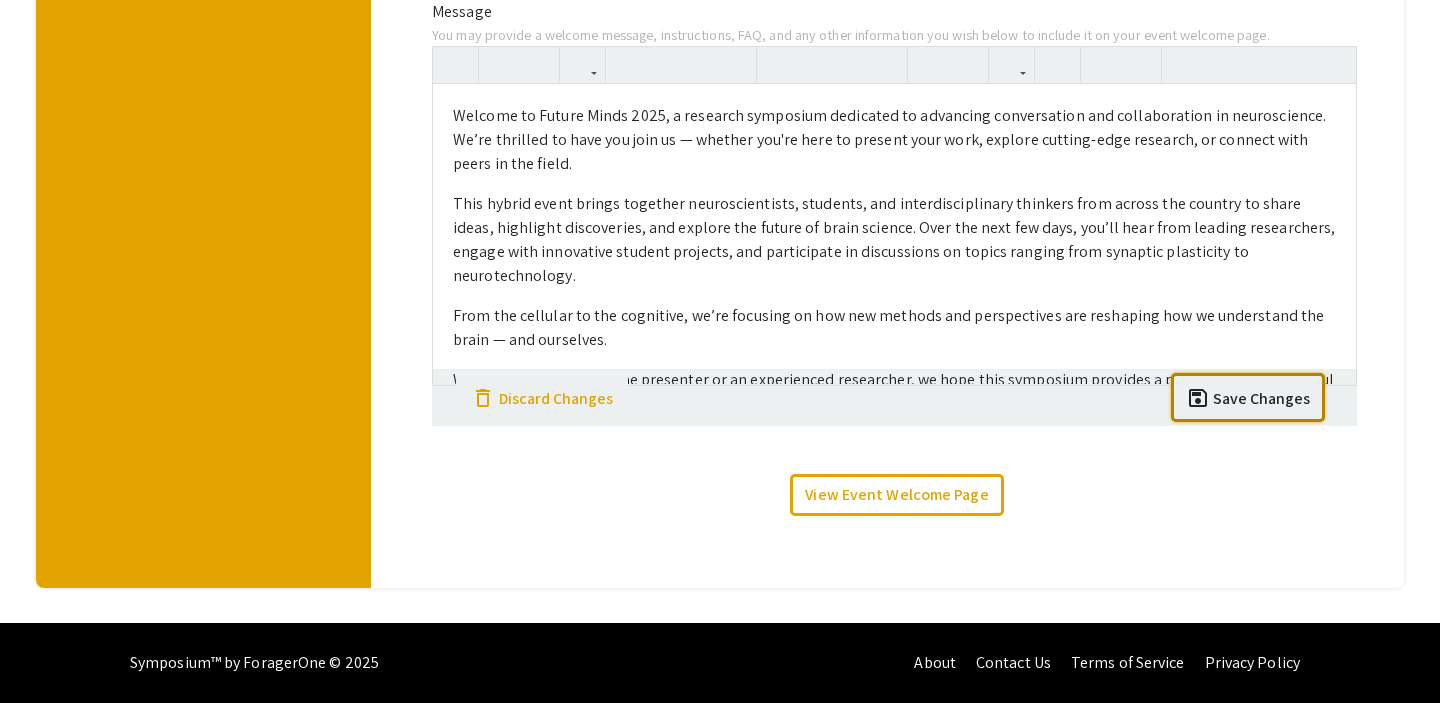 click on "Save Changes" at bounding box center (1261, 399) 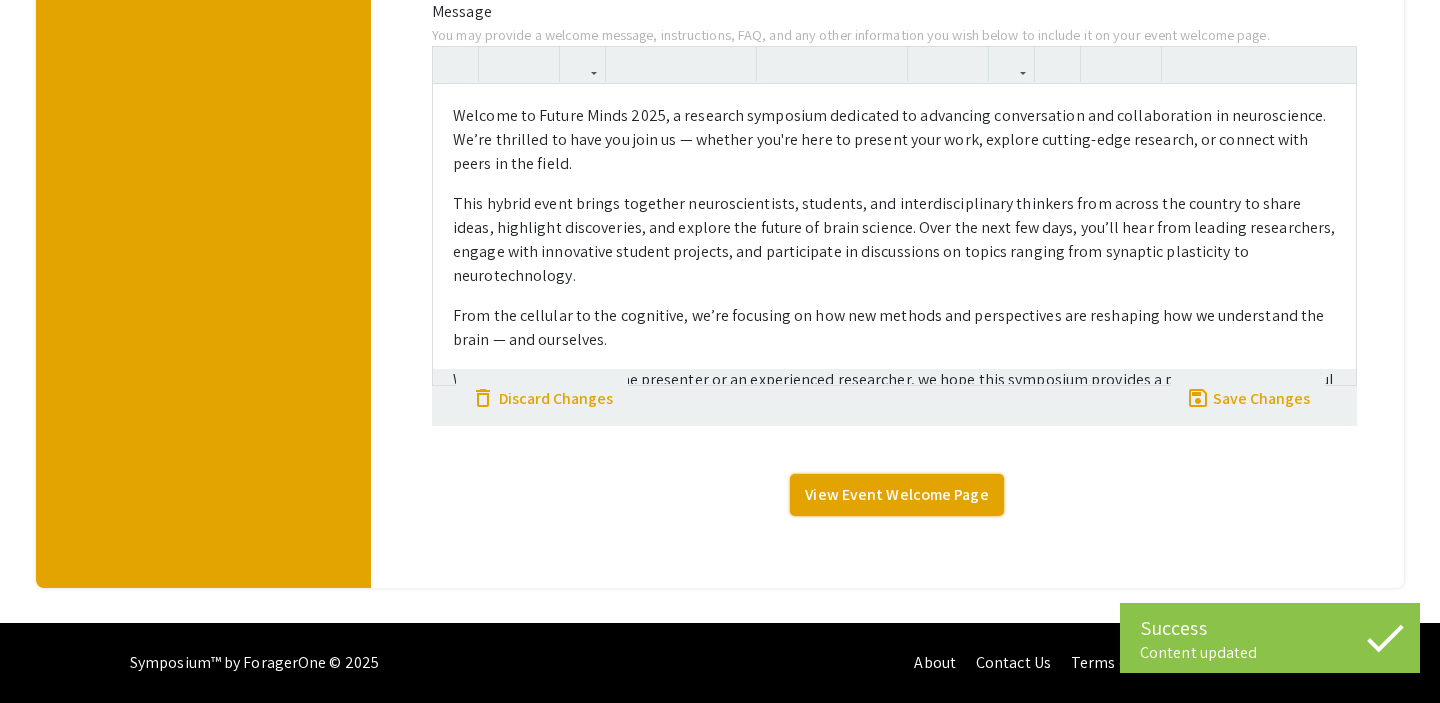 click on "View Event Welcome Page" at bounding box center (896, 495) 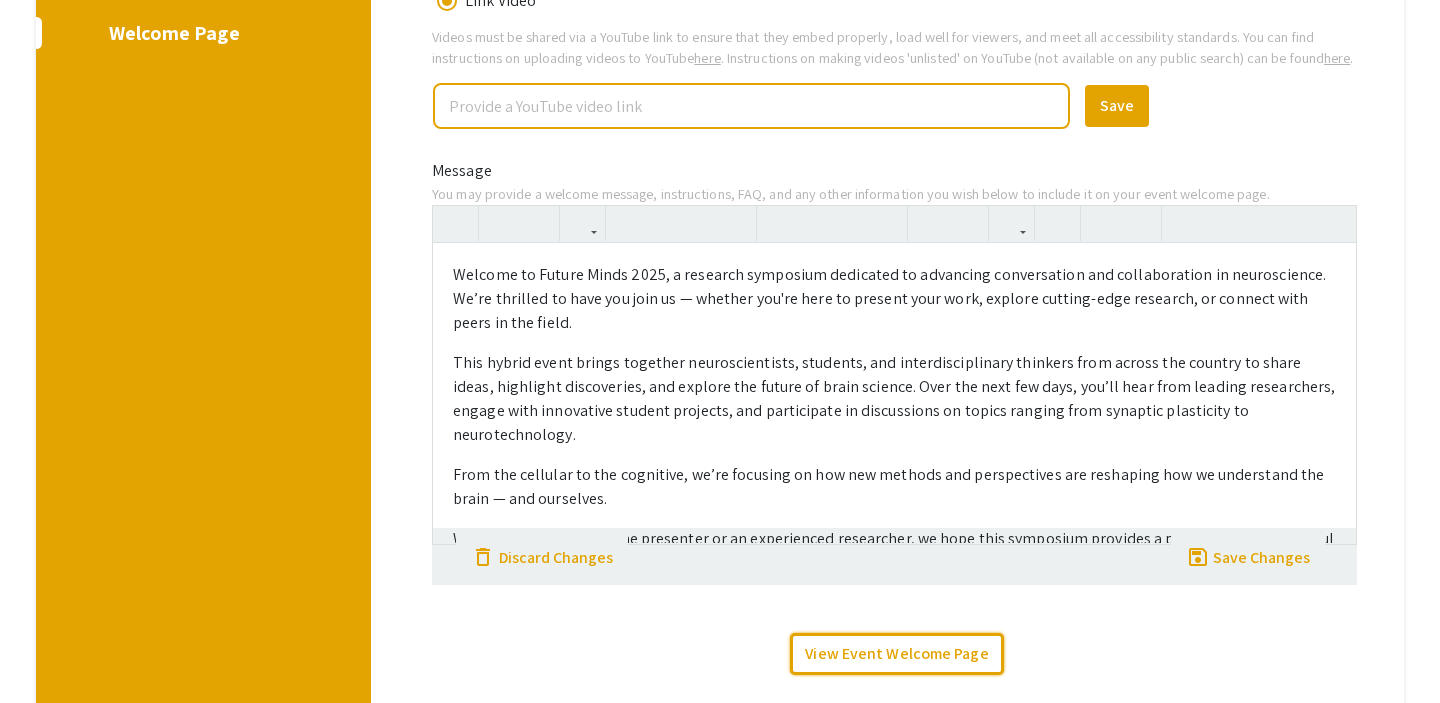 scroll, scrollTop: 0, scrollLeft: 0, axis: both 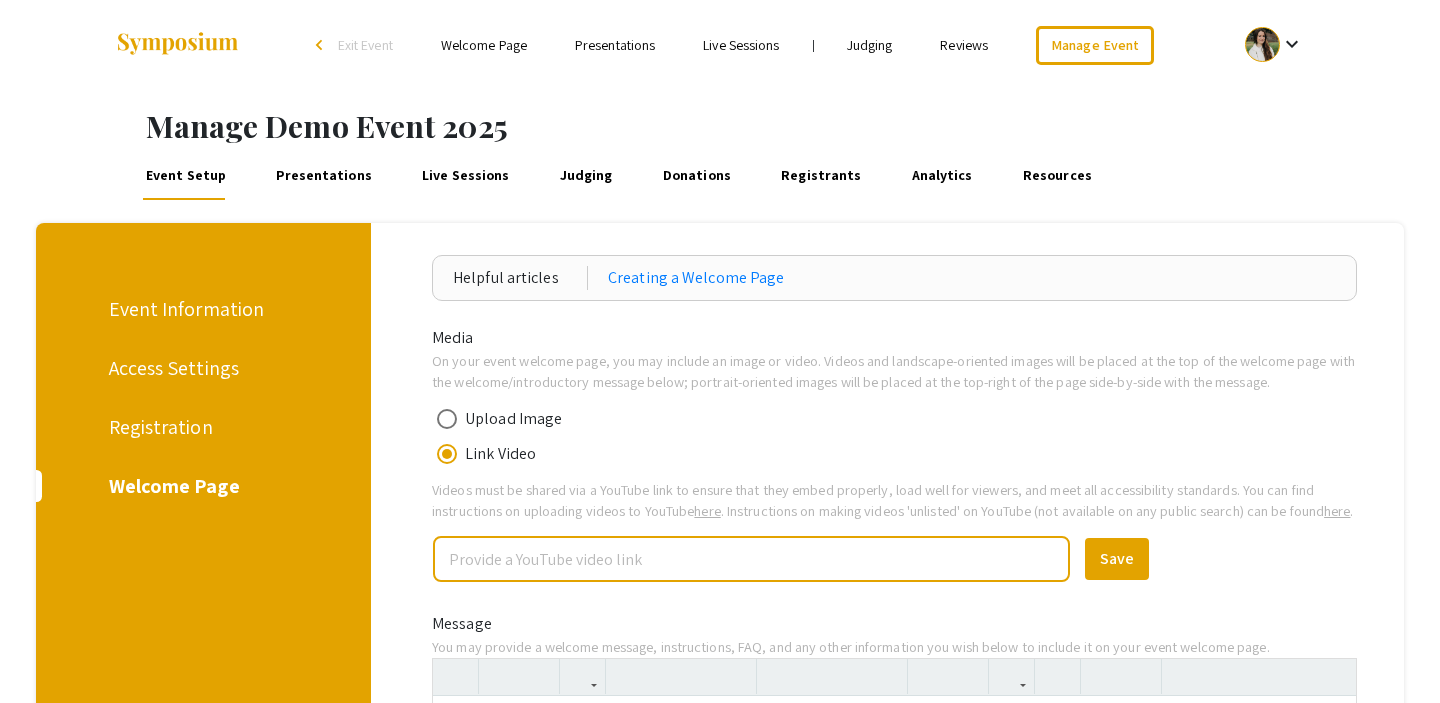 click at bounding box center [751, 559] 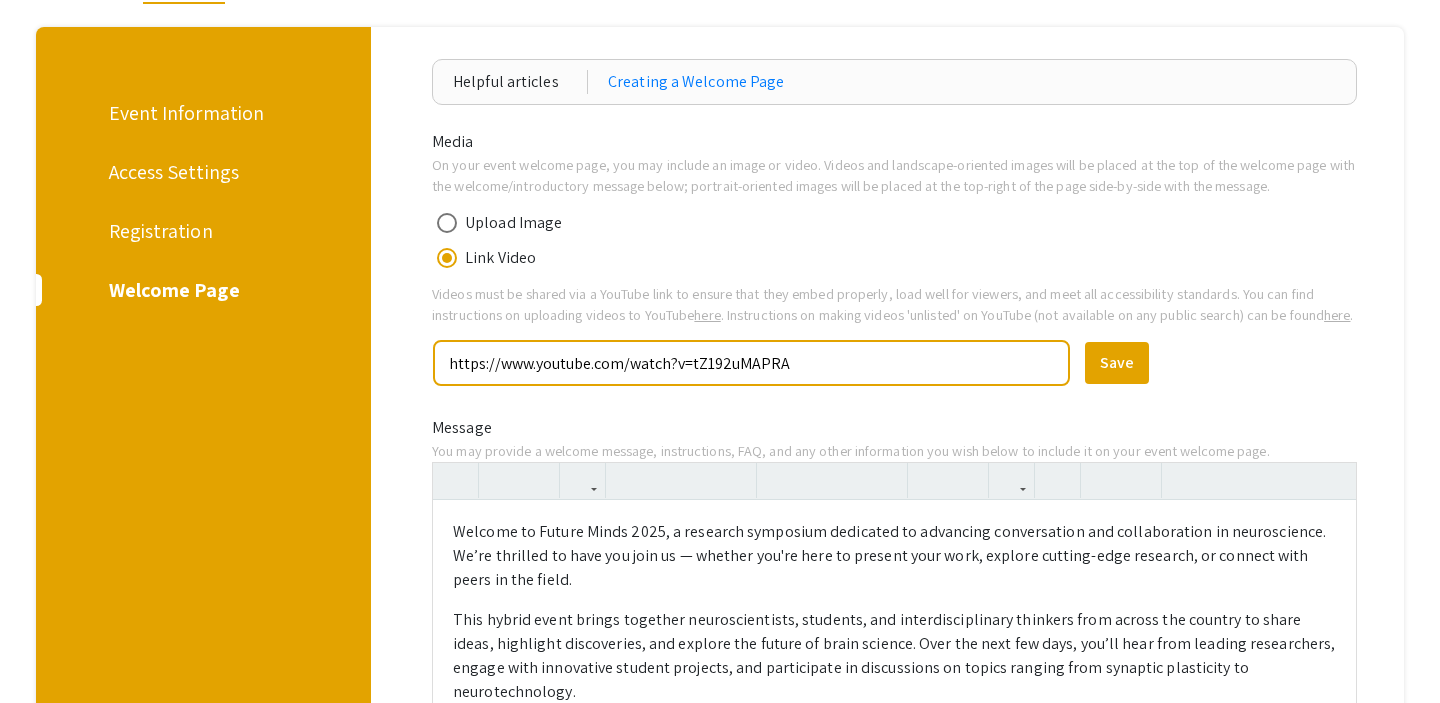 scroll, scrollTop: 238, scrollLeft: 0, axis: vertical 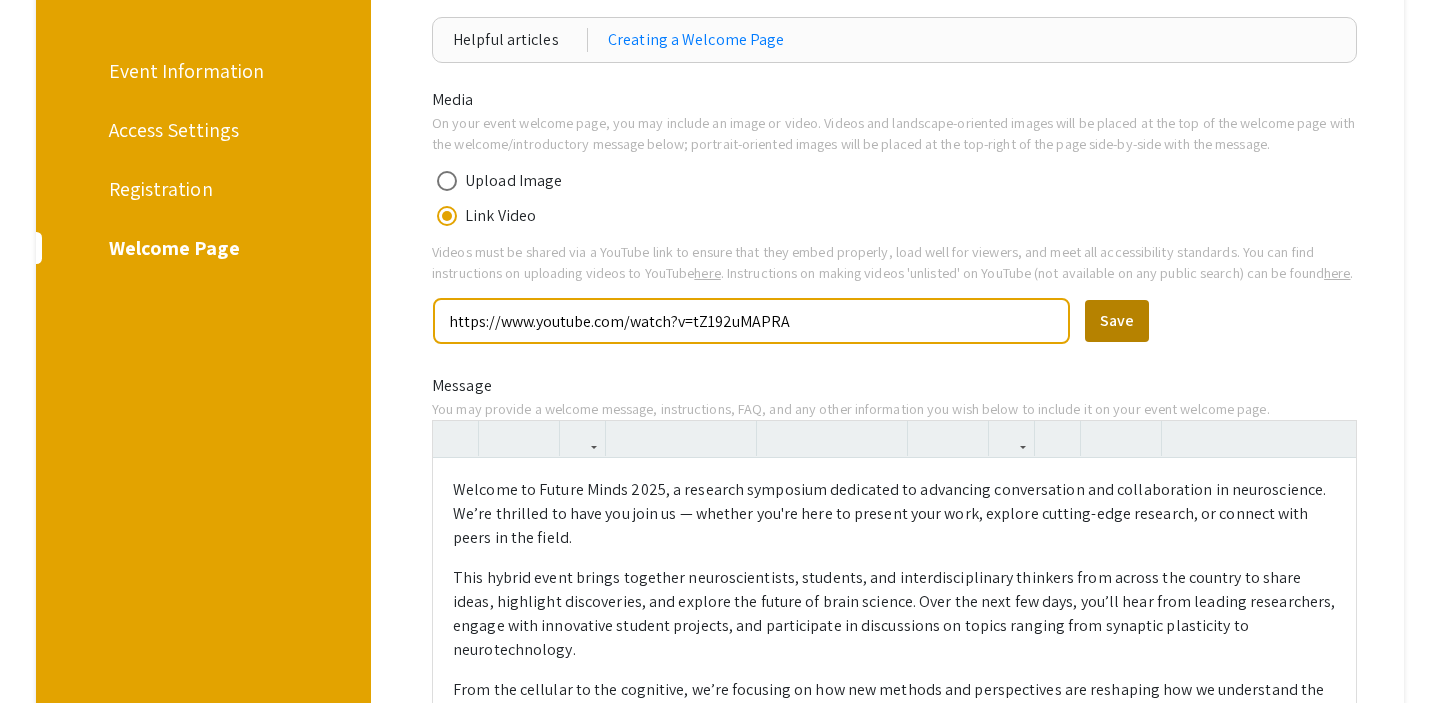 type on "https://www.youtube.com/watch?v=tZ192uMAPRA" 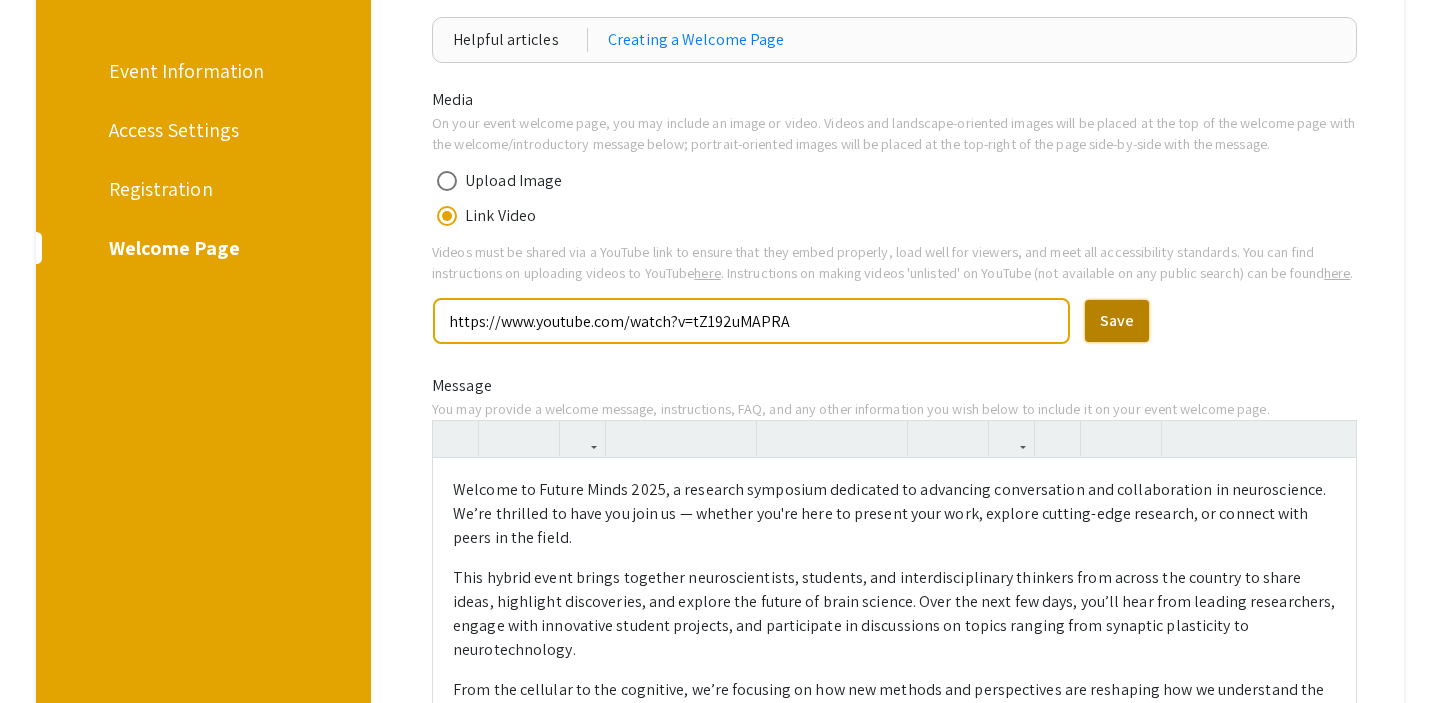 click on "Save" at bounding box center (1117, 321) 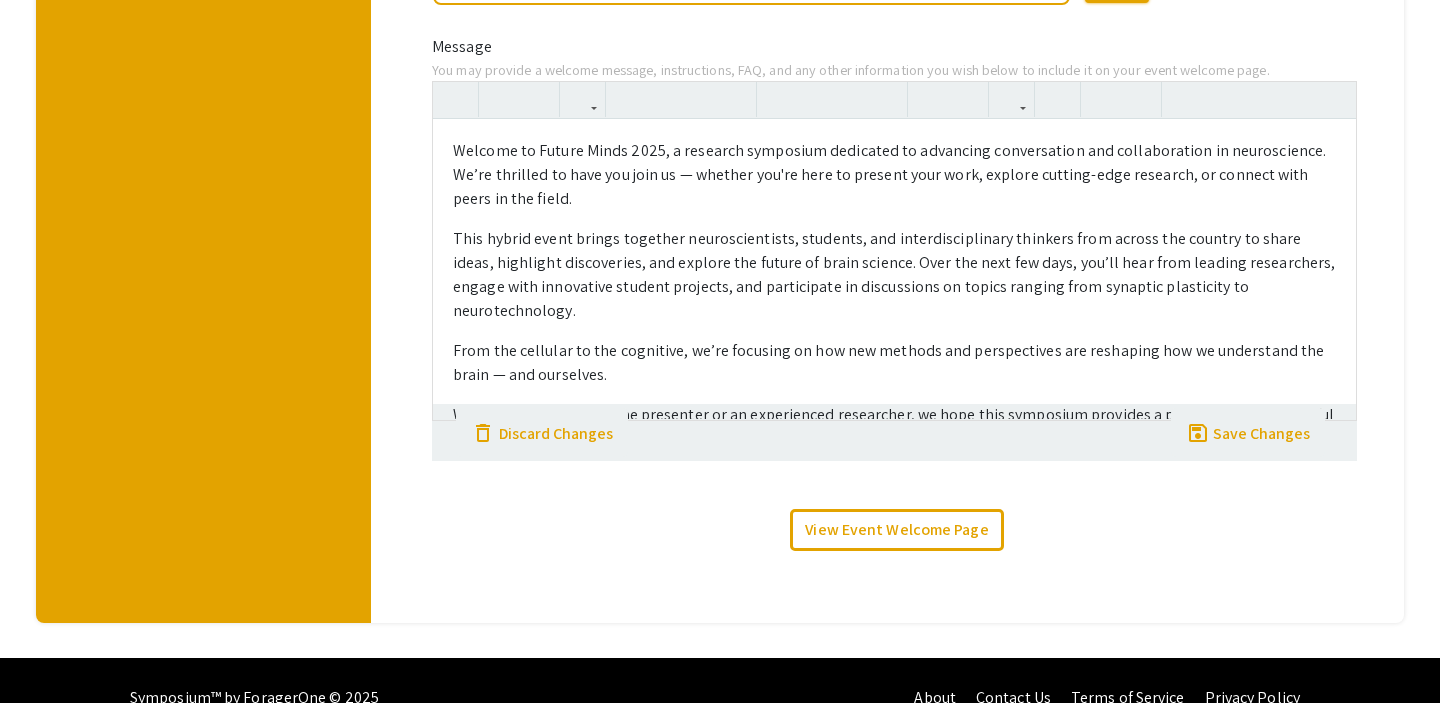scroll, scrollTop: 634, scrollLeft: 0, axis: vertical 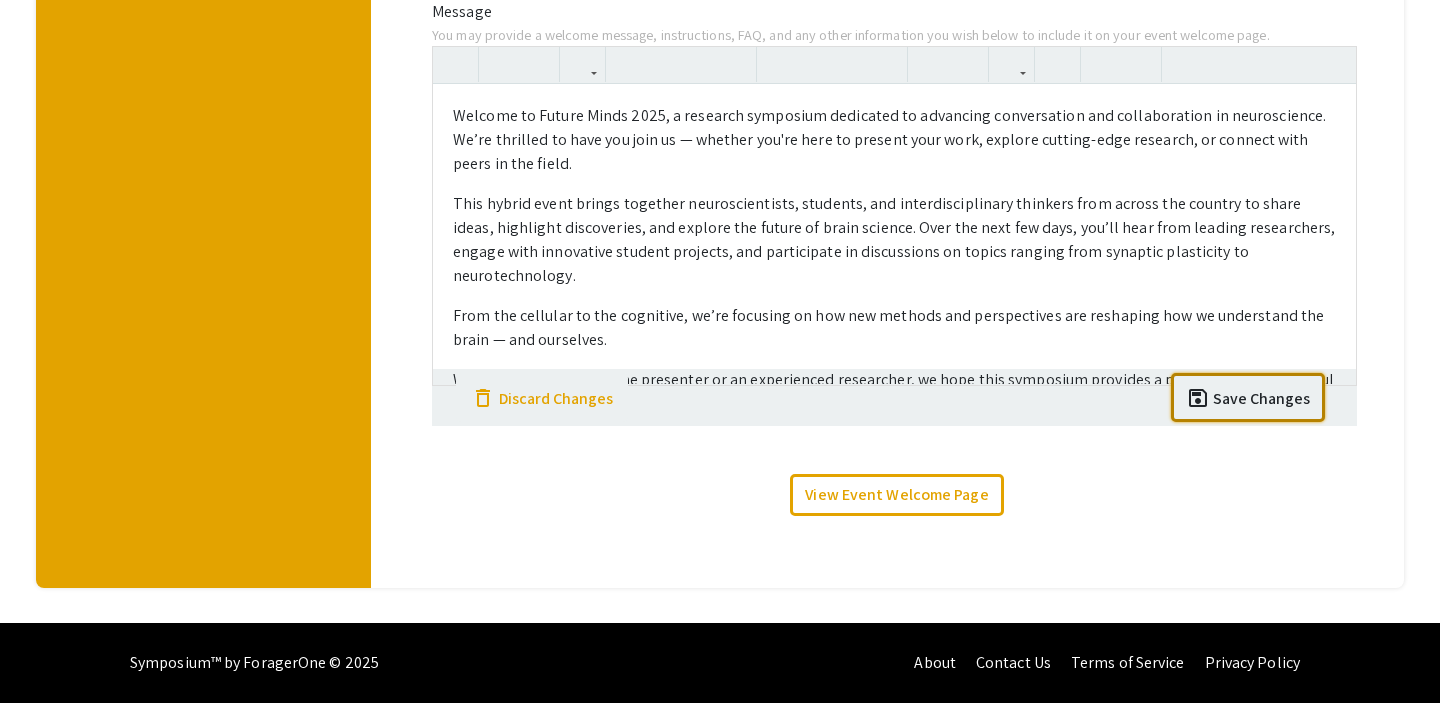 click on "Save Changes" at bounding box center [1261, 399] 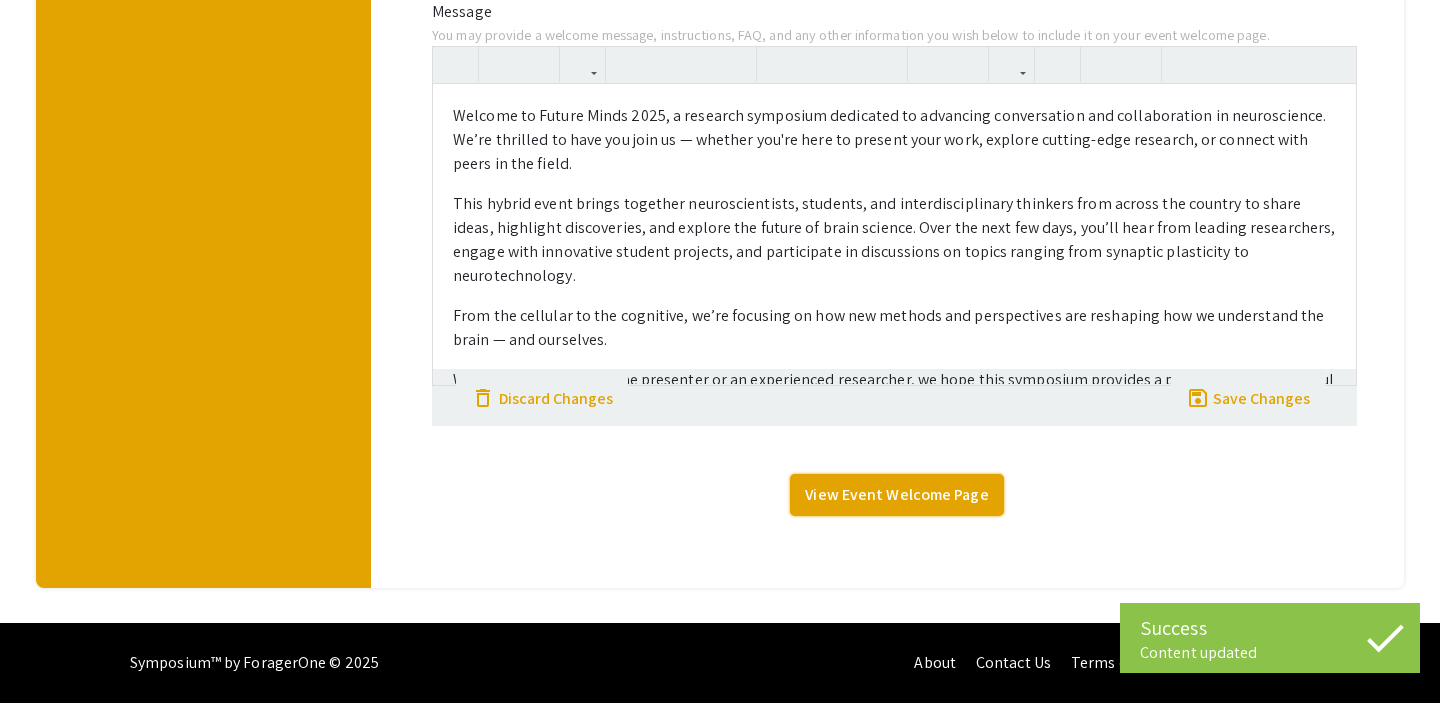 click on "View Event Welcome Page" at bounding box center (896, 495) 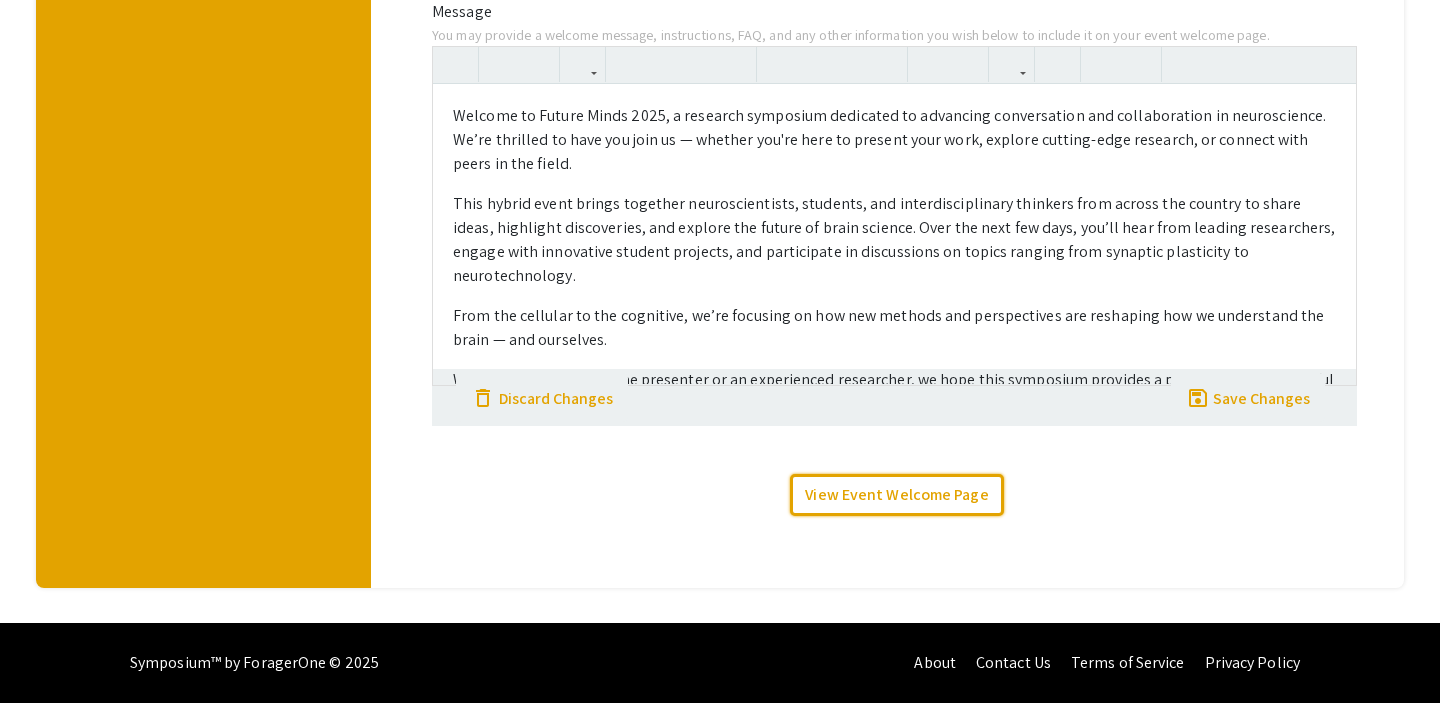 scroll, scrollTop: 0, scrollLeft: 0, axis: both 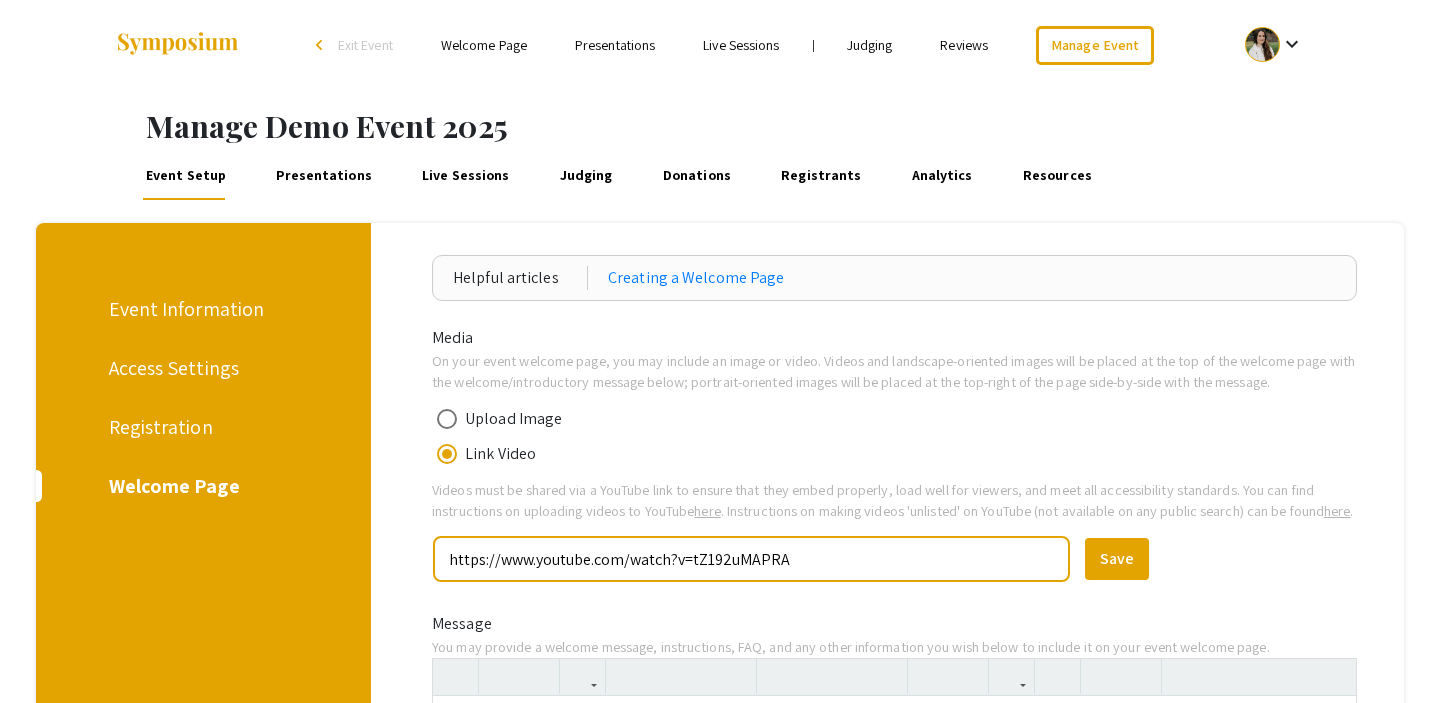 click on "https://www.youtube.com/watch?v=tZ192uMAPRA" at bounding box center (751, 559) 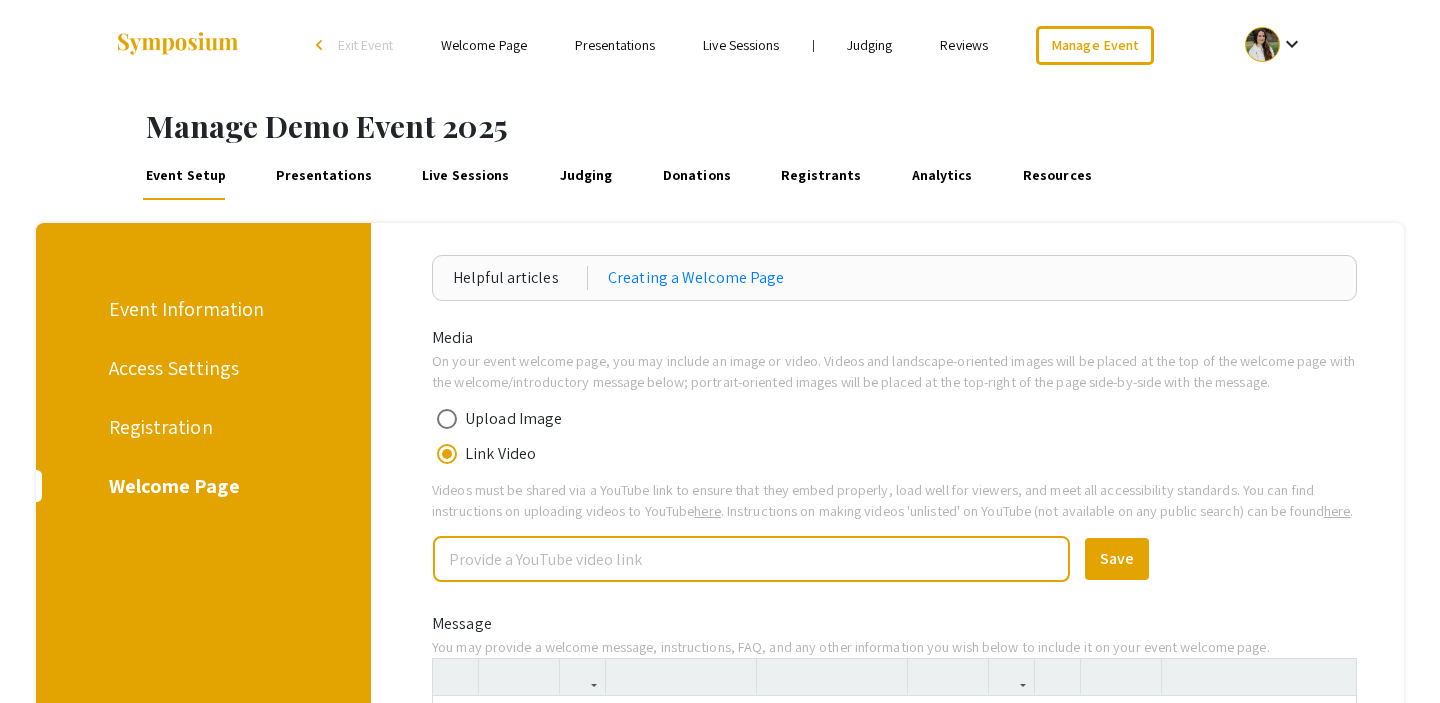 type 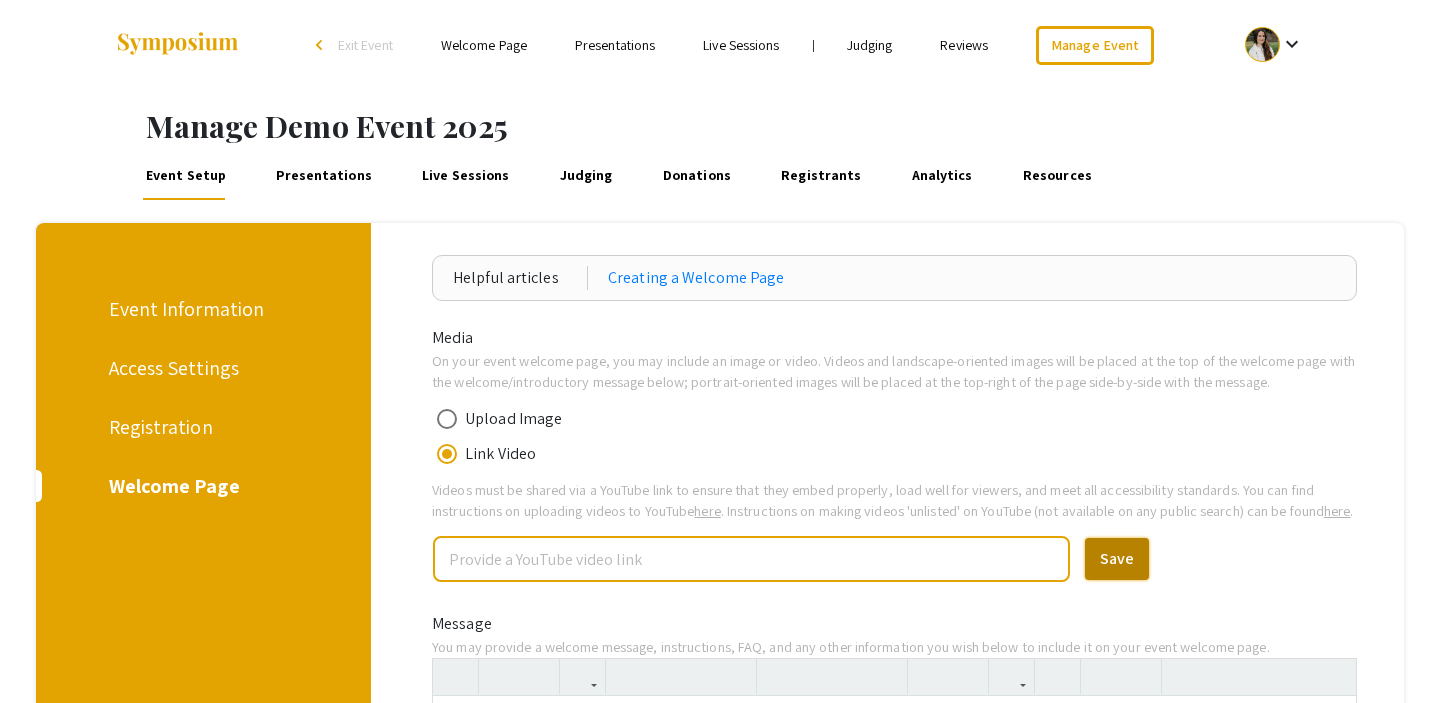 click on "Save" at bounding box center [1117, 559] 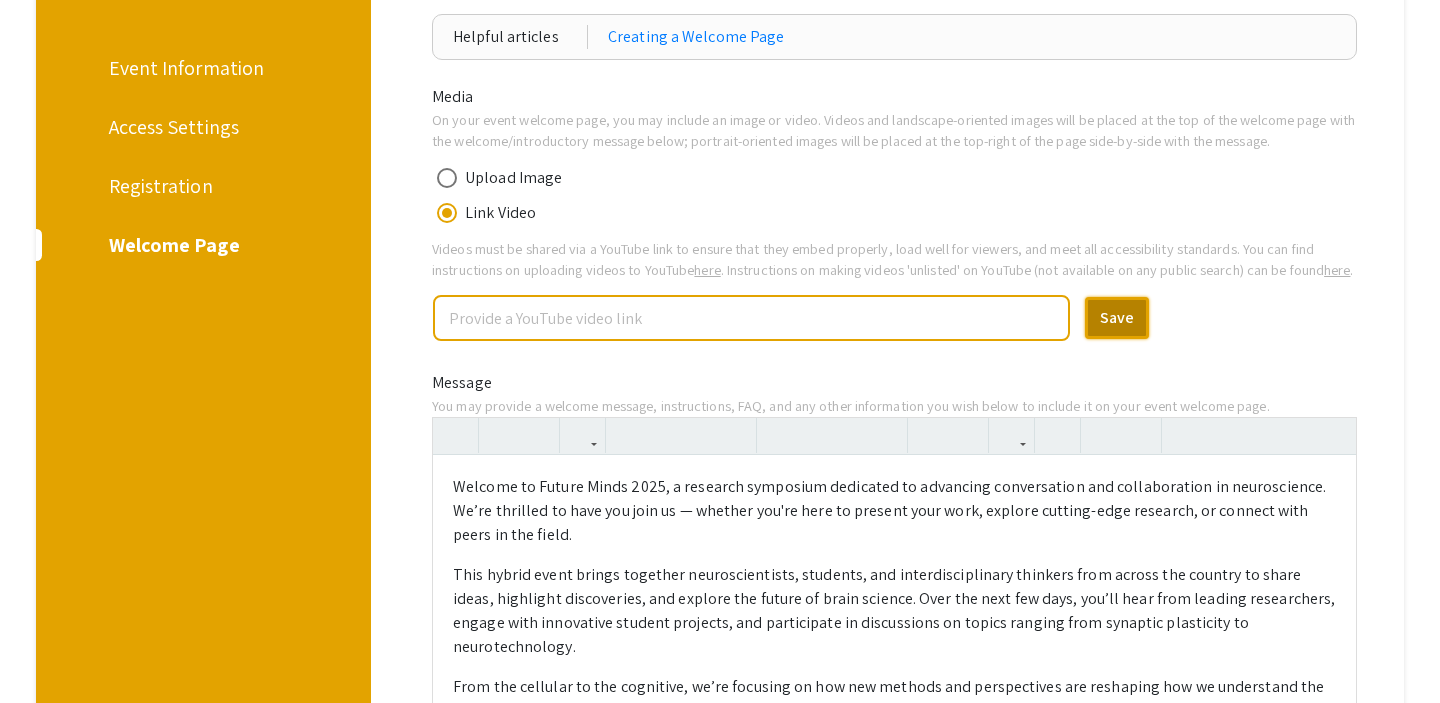 scroll, scrollTop: 501, scrollLeft: 0, axis: vertical 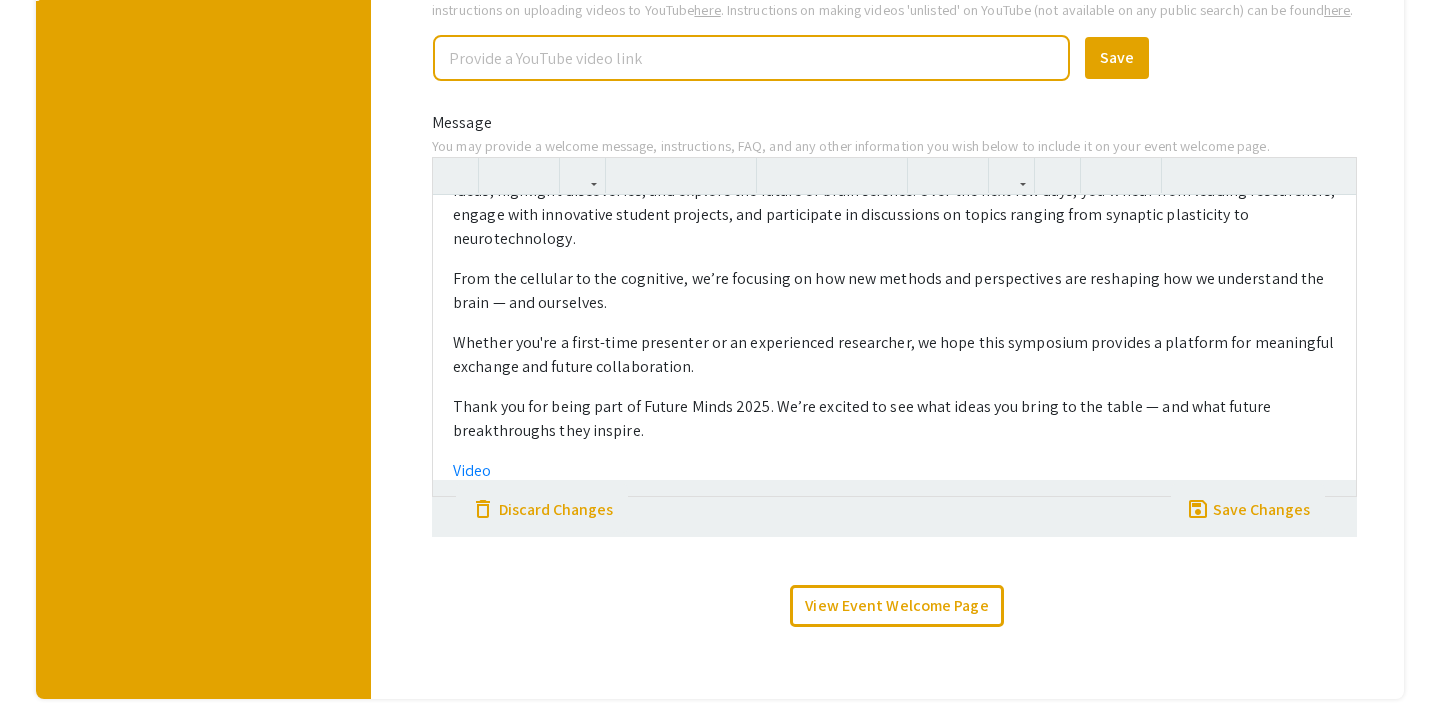 click on "Welcome to Future Minds 2025, a research symposium dedicated to advancing conversation and collaboration in neuroscience. We’re thrilled to have you join us — whether you're here to present your work, explore cutting-edge research, or connect with peers in the field. This hybrid event brings together neuroscientists, students, and interdisciplinary thinkers from across the country to share ideas, highlight discoveries, and explore the future of brain science. Over the next few days, you’ll hear from leading researchers, engage with innovative student projects, and participate in discussions on topics ranging from synaptic plasticity to neurotechnology. From the cellular to the cognitive, we’re focusing on how new methods and perspectives are reshaping how we understand the brain — and ourselves. Whether you're a first-time presenter or an experienced researcher, we hope this symposium provides a platform for meaningful exchange and future collaboration. Video" at bounding box center (894, 345) 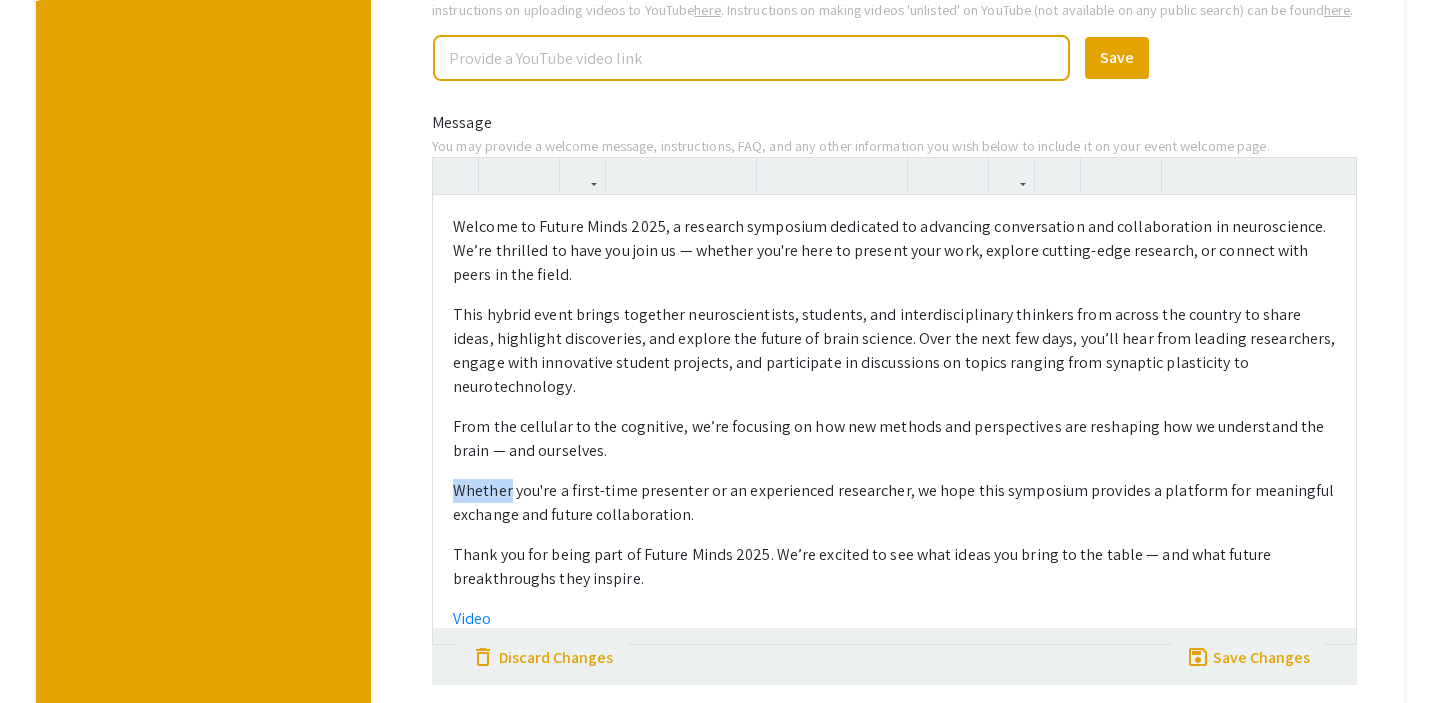 click on "Welcome to Future Minds 2025, a research symposium dedicated to advancing conversation and collaboration in neuroscience. We’re thrilled to have you join us — whether you're here to present your work, explore cutting-edge research, or connect with peers in the field. This hybrid event brings together neuroscientists, students, and interdisciplinary thinkers from across the country to share ideas, highlight discoveries, and explore the future of brain science. Over the next few days, you’ll hear from leading researchers, engage with innovative student projects, and participate in discussions on topics ranging from synaptic plasticity to neurotechnology. From the cellular to the cognitive, we’re focusing on how new methods and perspectives are reshaping how we understand the brain — and ourselves. Whether you're a first-time presenter or an experienced researcher, we hope this symposium provides a platform for meaningful exchange and future collaboration. Video" at bounding box center [894, 419] 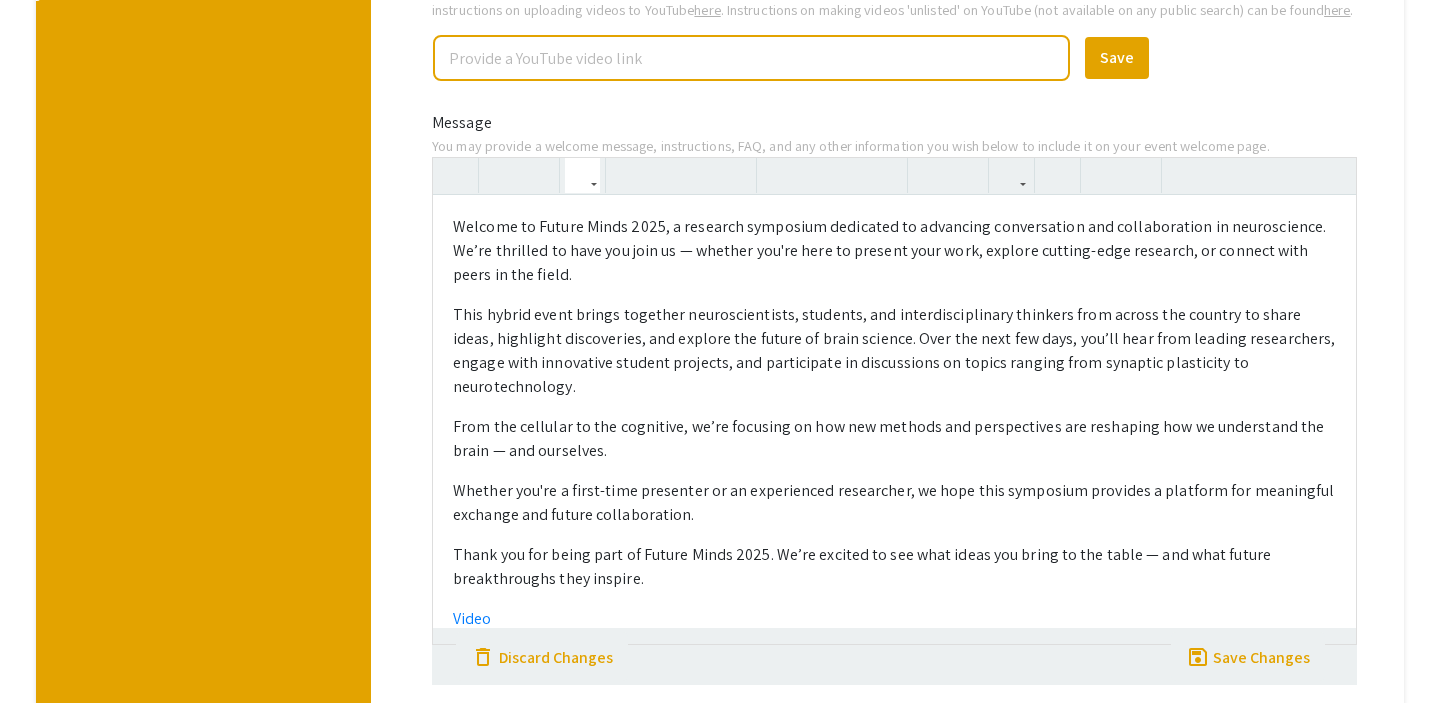 click on "Video" at bounding box center (894, 619) 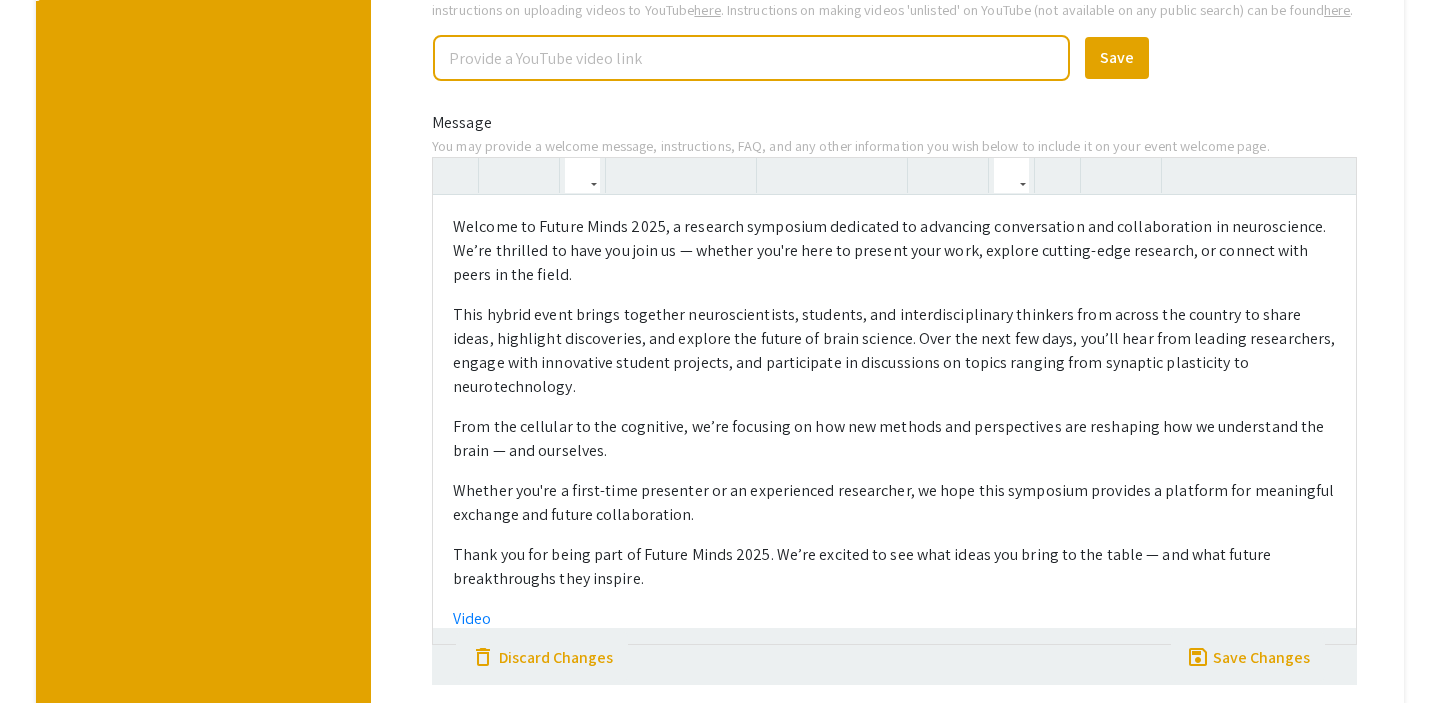 click on "Video" at bounding box center [894, 619] 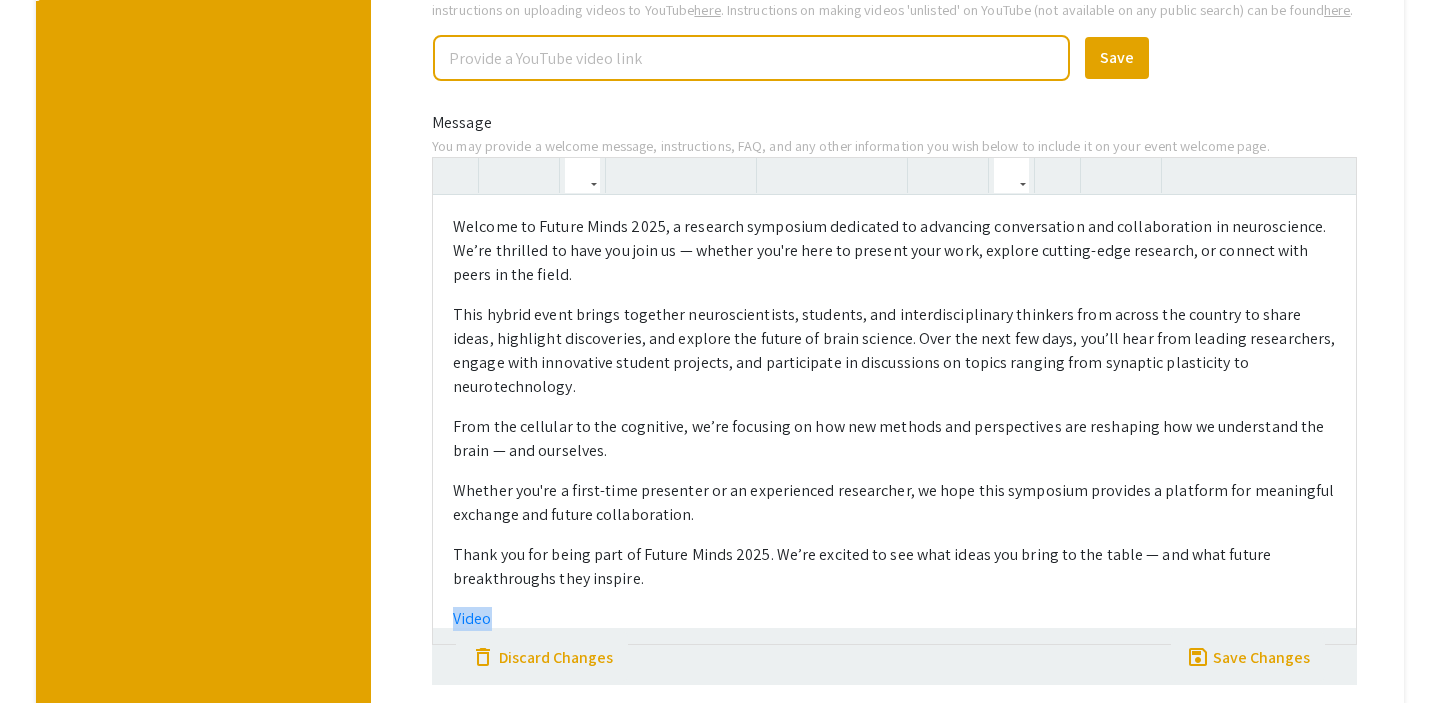 click on "Video" at bounding box center [894, 619] 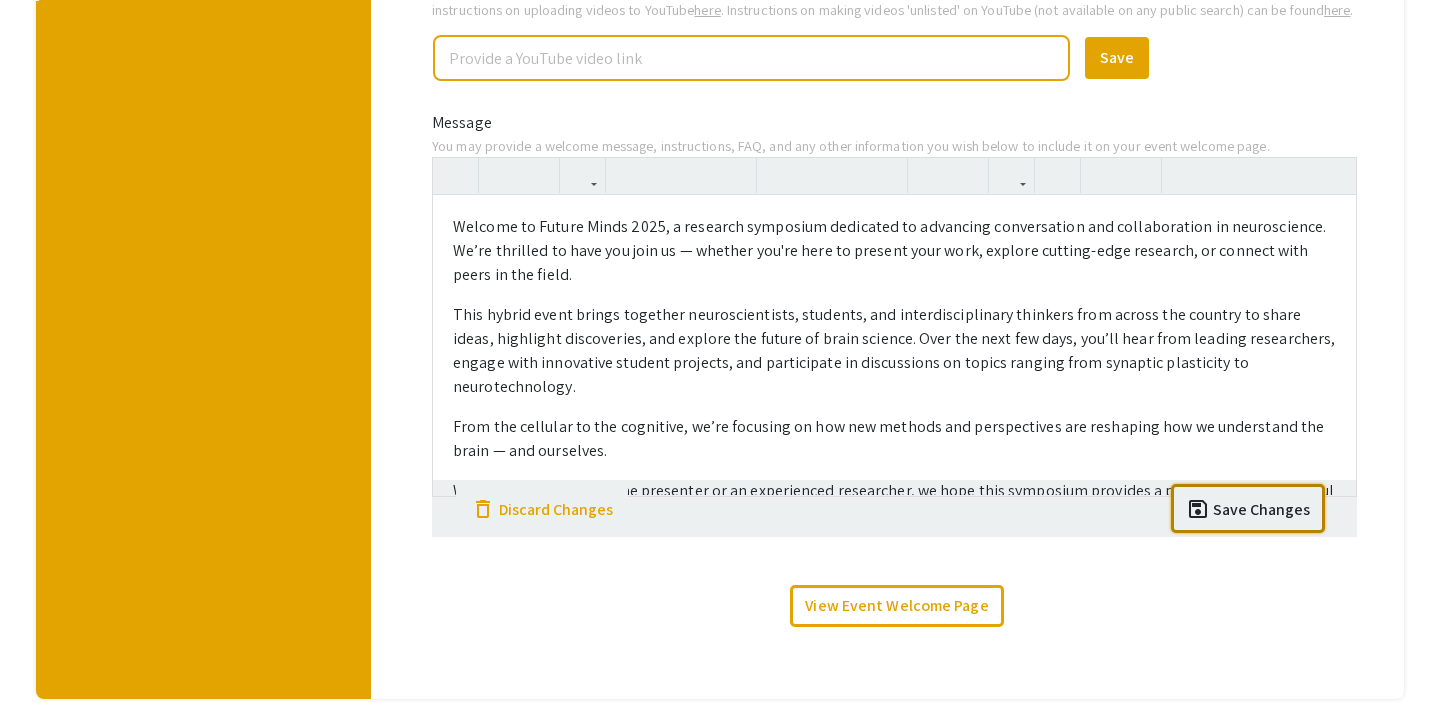 click on "Media  On your event welcome page, you may include an image or video. Videos and landscape-oriented images will be placed at the top of the welcome page with the welcome/introductory message below; portrait-oriented images will be placed at the top-right of the page side-by-side with the message.    Upload Image   Link Video  We recommend that your image's smallest dimension is at least 800 pixels for high resolution. (Limit 10Mb)   Upload image  done  Videos must be shared via a YouTube link to ensure that they embed properly, load well for viewers, and meet all accessibility standards. You can find instructions on uploading videos to YouTube  here . Instructions on making videos 'unlisted' on YouTube (not available on any public search) can be found  here .   Save  done Message  You may provide a welcome message, instructions, FAQ, and any other information you wish below to include it on your event welcome page.  Paragraph Quote Header 1 Header 2 Header 3 Header 4 Insert link Remove link delete delete" at bounding box center [894, 238] 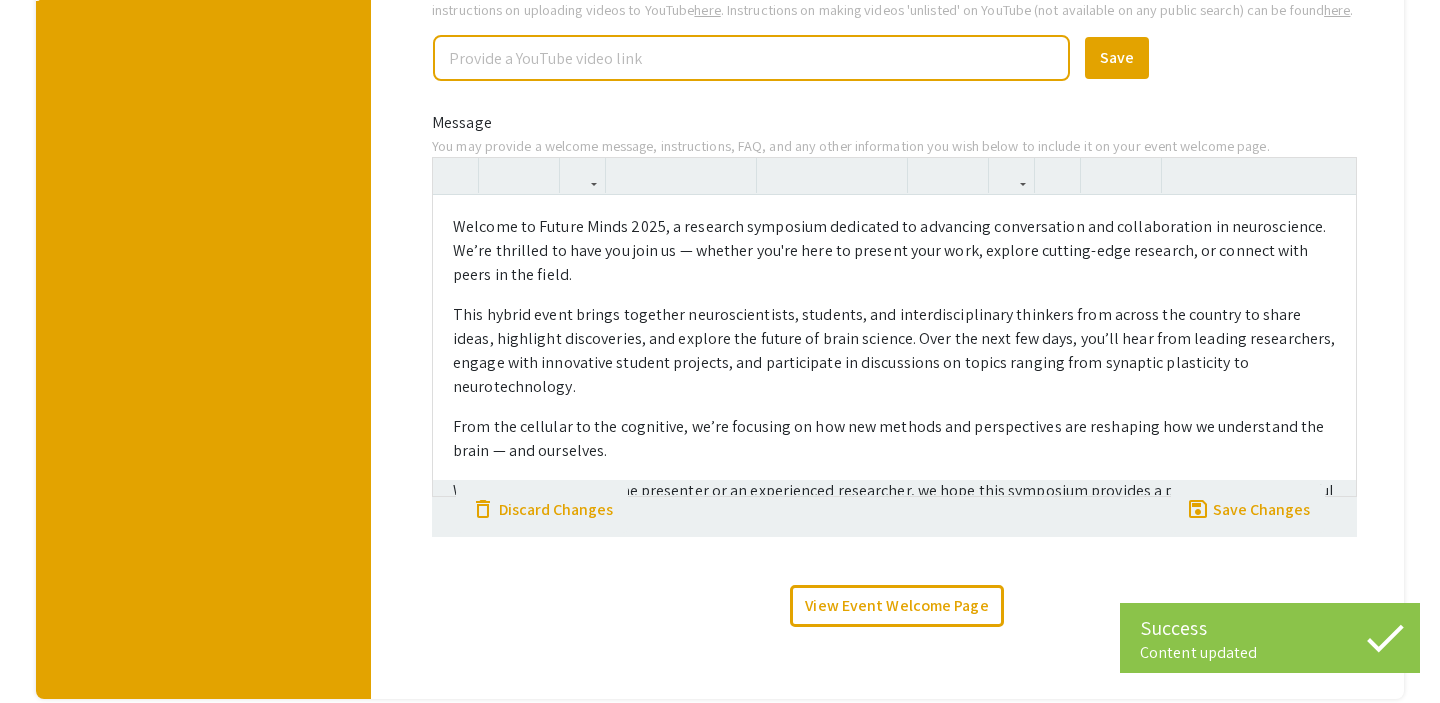 scroll, scrollTop: 108, scrollLeft: 0, axis: vertical 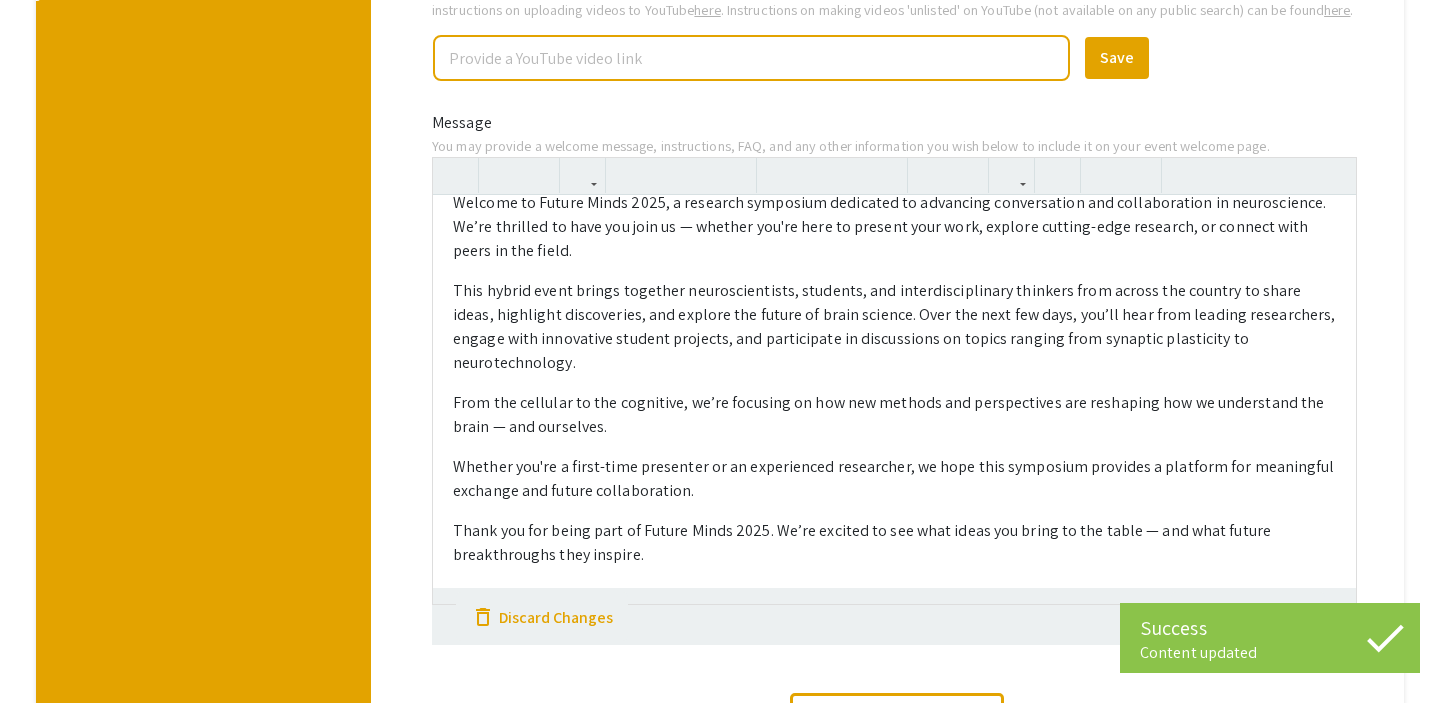 click on "Welcome to Future Minds 2025, a research symposium dedicated to advancing conversation and collaboration in neuroscience. We’re thrilled to have you join us — whether you're here to present your work, explore cutting-edge research, or connect with peers in the field. This hybrid event brings together neuroscientists, students, and interdisciplinary thinkers from across the country to share ideas, highlight discoveries, and explore the future of brain science. Over the next few days, you’ll hear from leading researchers, engage with innovative student projects, and participate in discussions on topics ranging from synaptic plasticity to neurotechnology. From the cellular to the cognitive, we’re focusing on how new methods and perspectives are reshaping how we understand the brain — and ourselves. Whether you're a first-time presenter or an experienced researcher, we hope this symposium provides a platform for meaningful exchange and future collaboration." at bounding box center (894, 399) 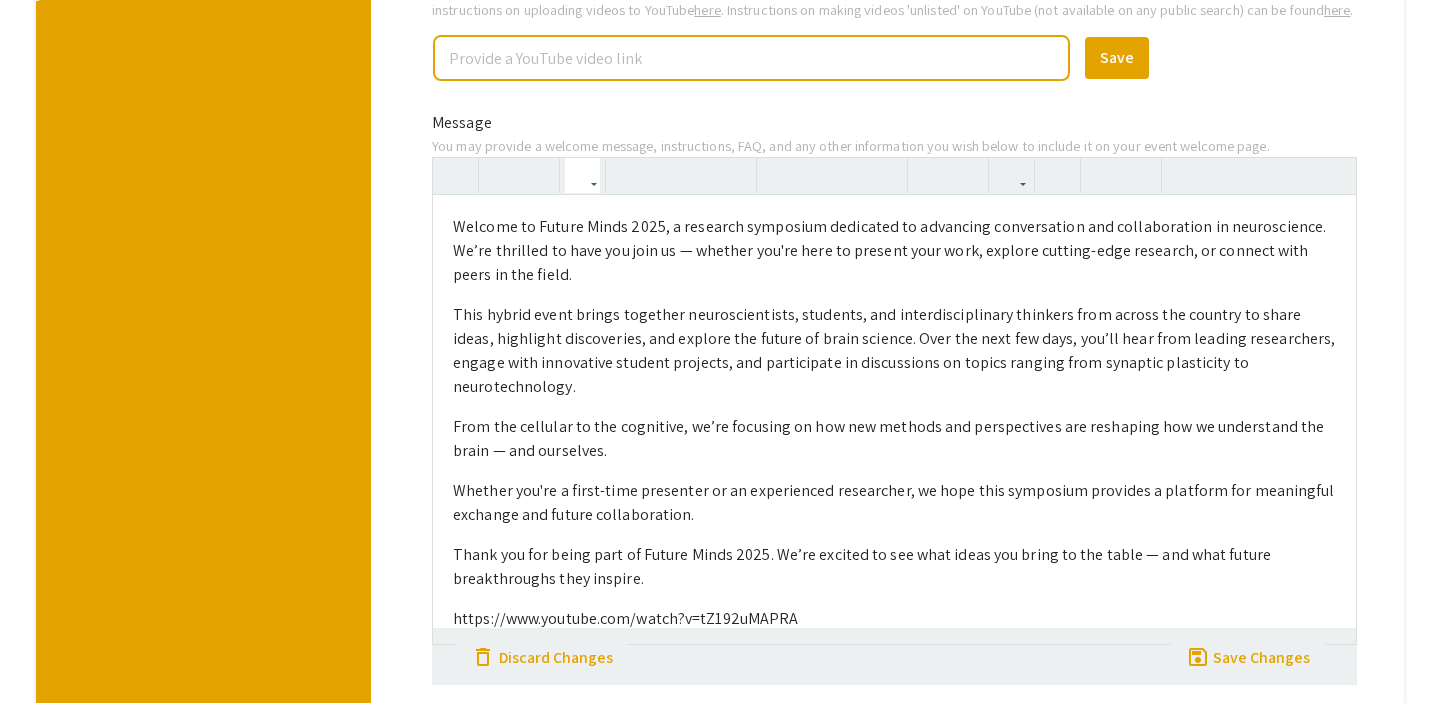 scroll, scrollTop: 0, scrollLeft: 0, axis: both 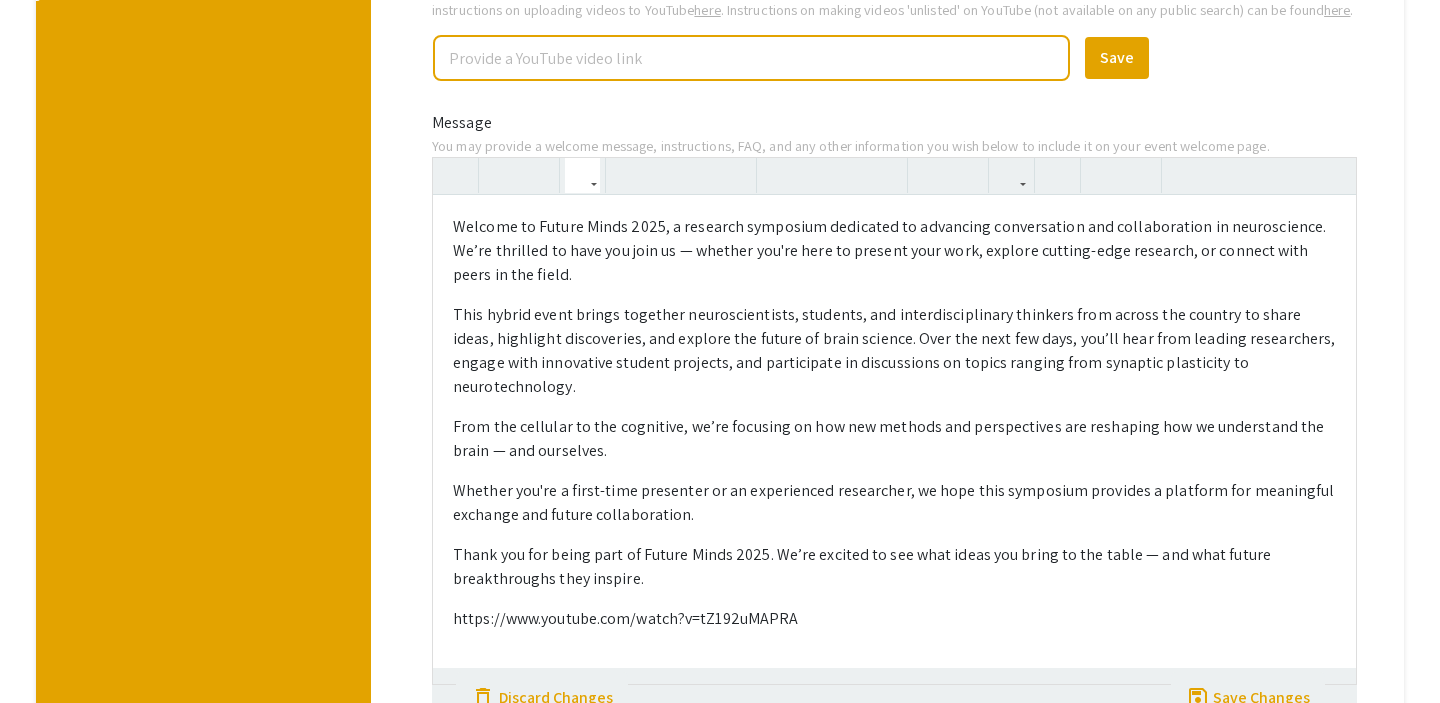 type on "<p>Welcome to Future Minds 2025, a research symposium dedicated to advancing conversation and collaboration in neuroscience. We’re thrilled to have you join us — whether you're here to present your work, explore cutting-edge research, or connect with peers in the field.</p><p>This hybrid event brings together neuroscientists, students, and interdisciplinary thinkers from across the country to share ideas, highlight discoveries, and explore the future of brain science. Over the next few days, you’ll hear from leading researchers, engage with innovative student projects, and participate in discussions on topics ranging from synaptic plasticity to neurotechnology.</p><p>From the cellular to the cognitive, we’re focusing on how new methods and perspectives are reshaping how we understand the brain — and ourselves.</p><p>Whether you're a first-time presenter or an experienced researcher, we hope this symposium provides a platform for meaningful exchange and future collaboration.</p><p>Thank you for being part o..." 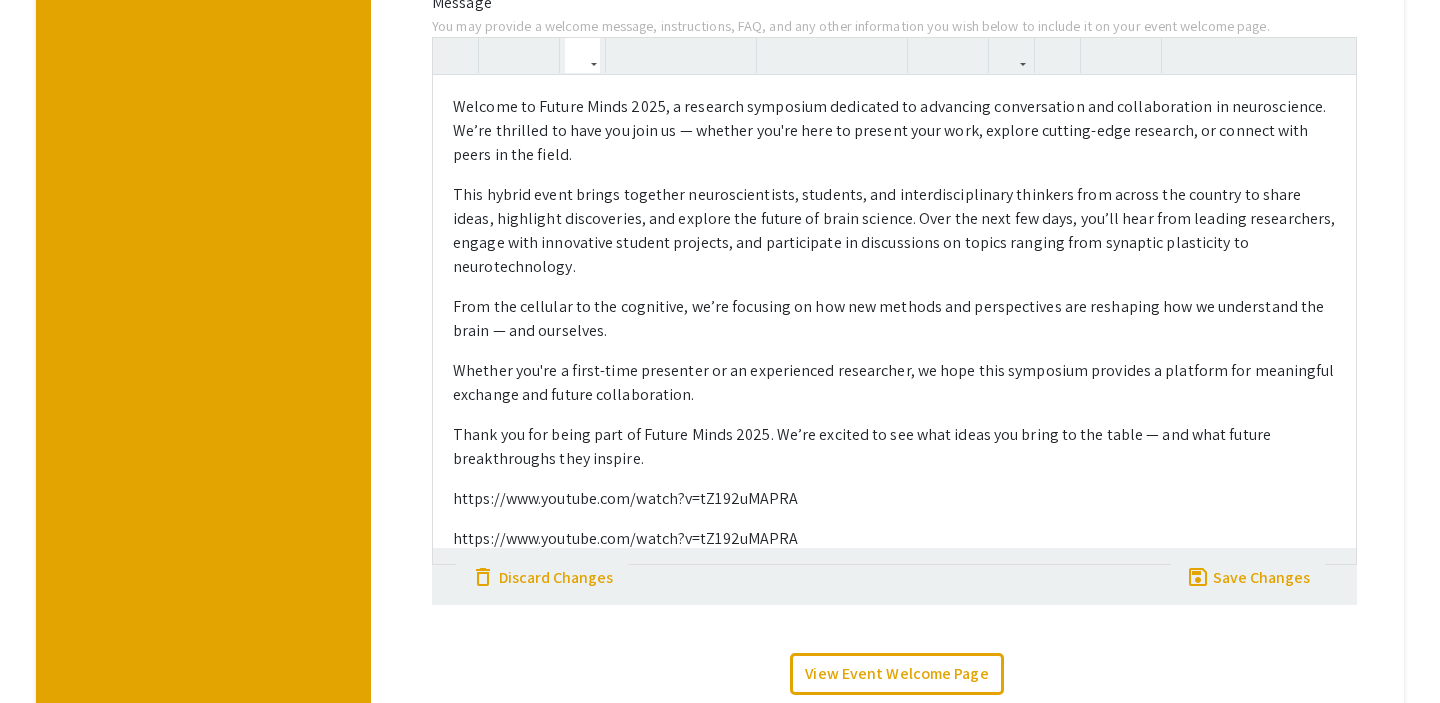 scroll, scrollTop: 649, scrollLeft: 0, axis: vertical 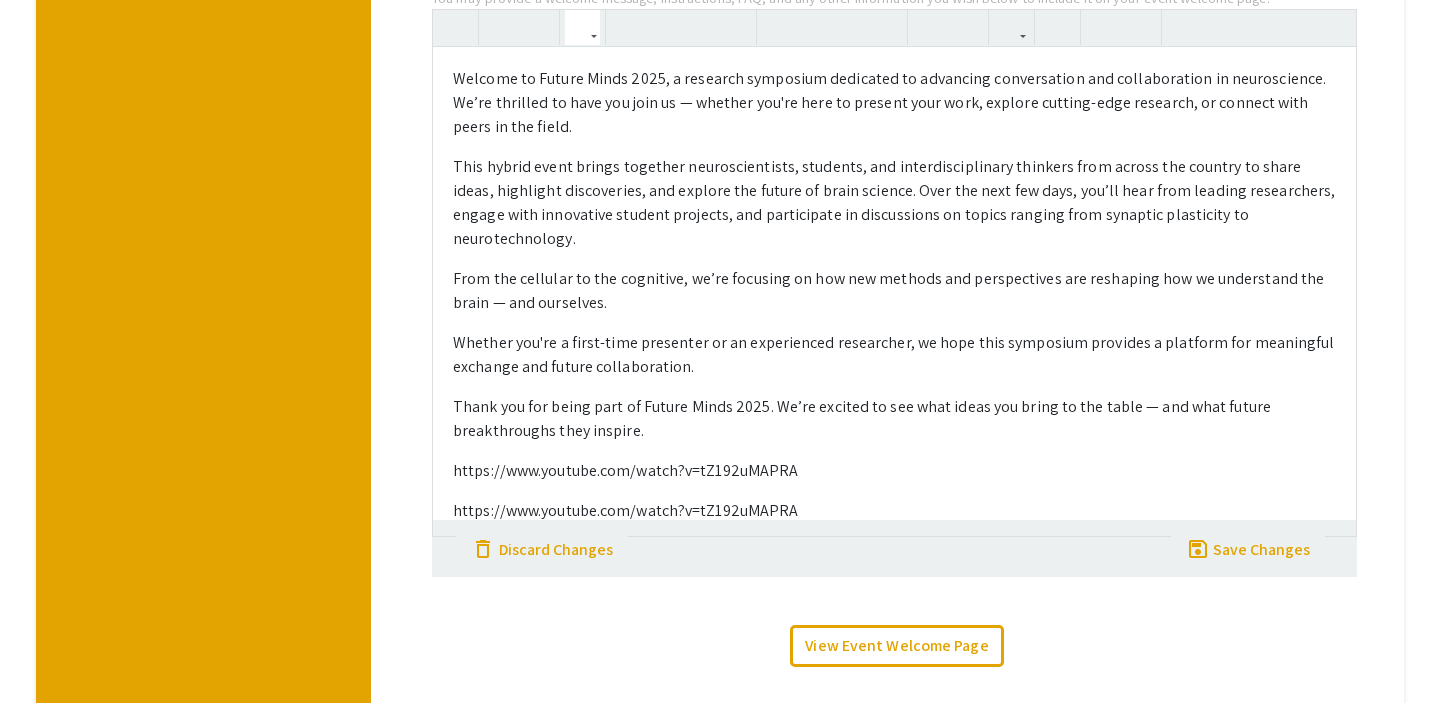 click on "https://www.youtube.com/watch?v=tZ192uMAPRA" at bounding box center [894, 471] 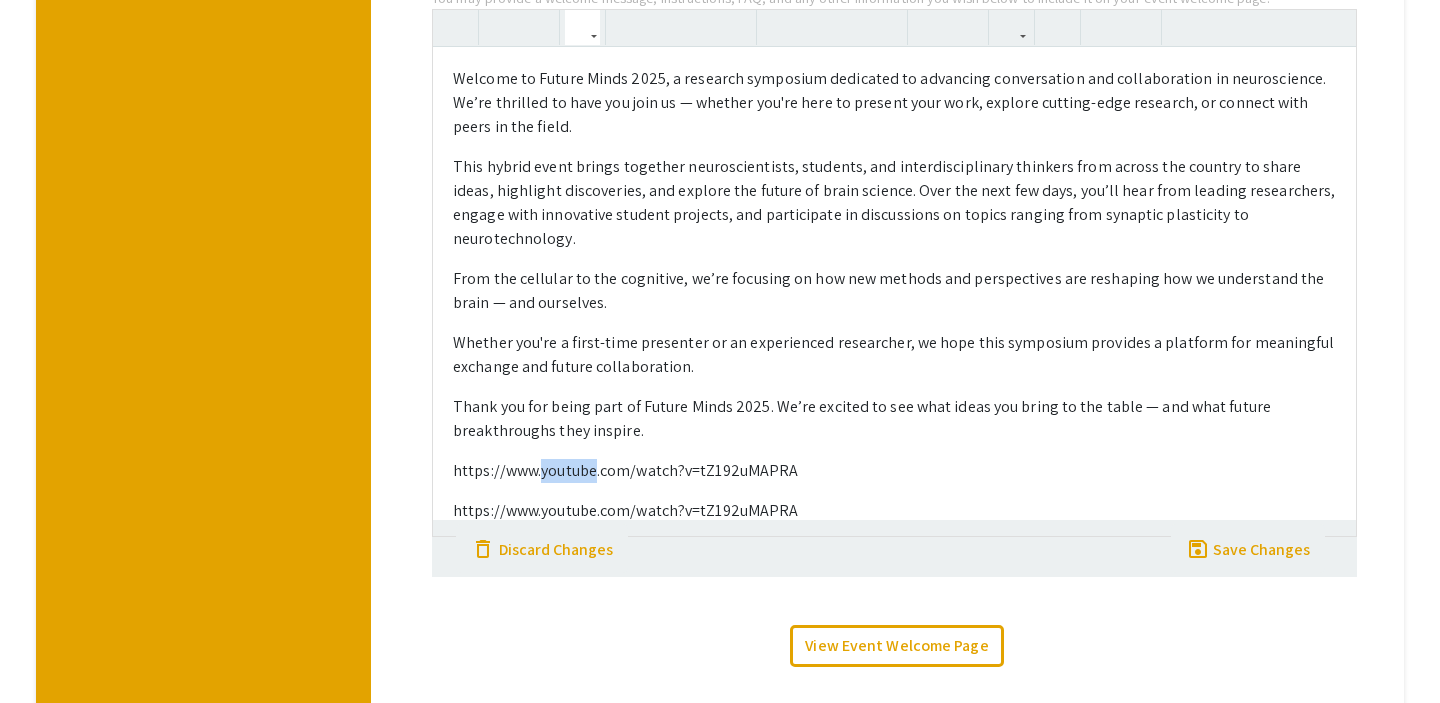 click on "https://www.youtube.com/watch?v=tZ192uMAPRA" at bounding box center [894, 471] 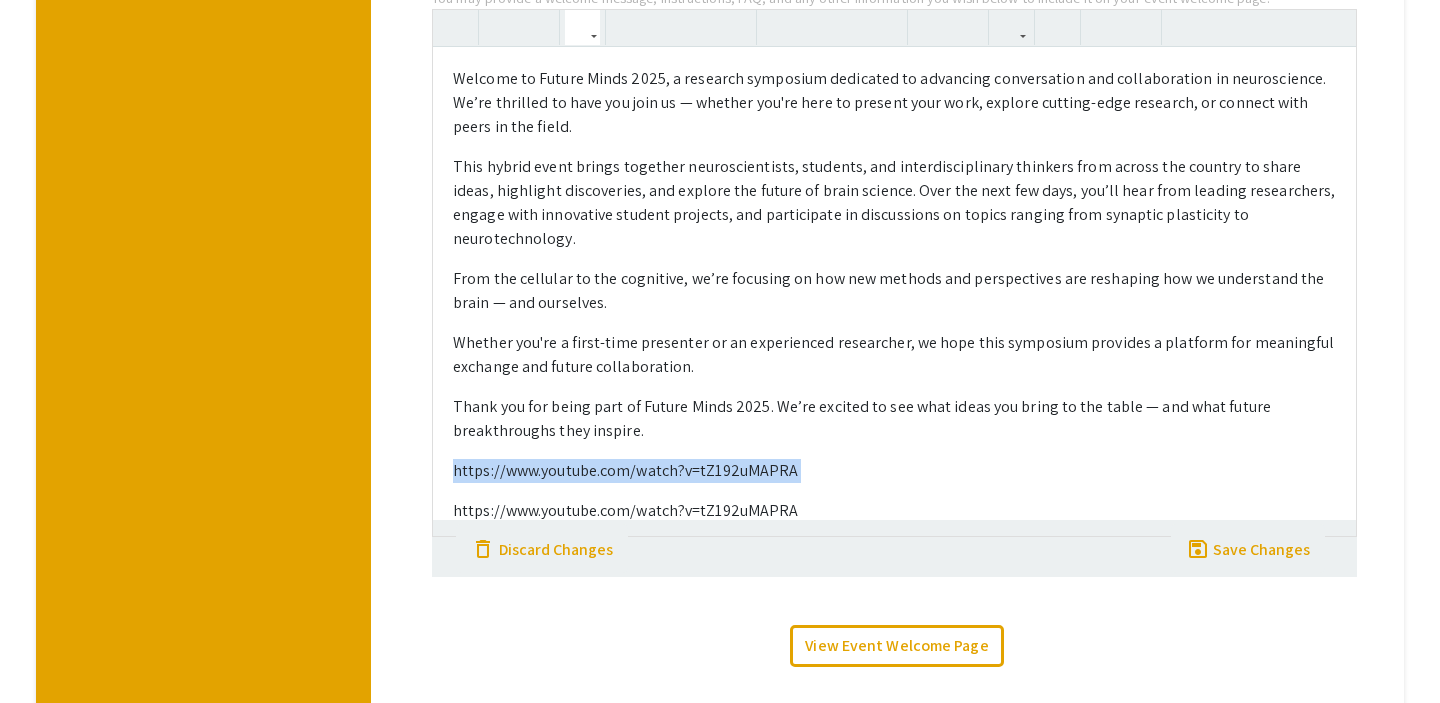 click on "https://www.youtube.com/watch?v=tZ192uMAPRA" at bounding box center [894, 471] 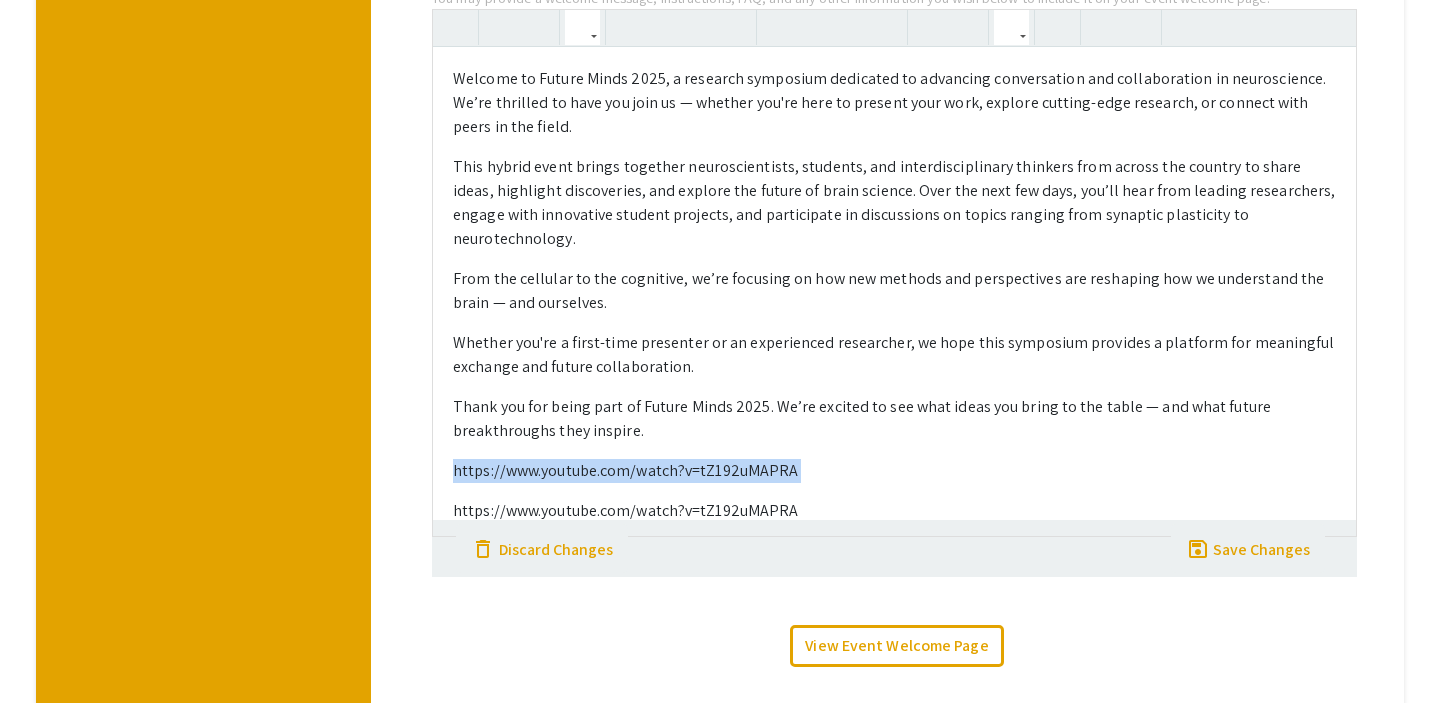 click 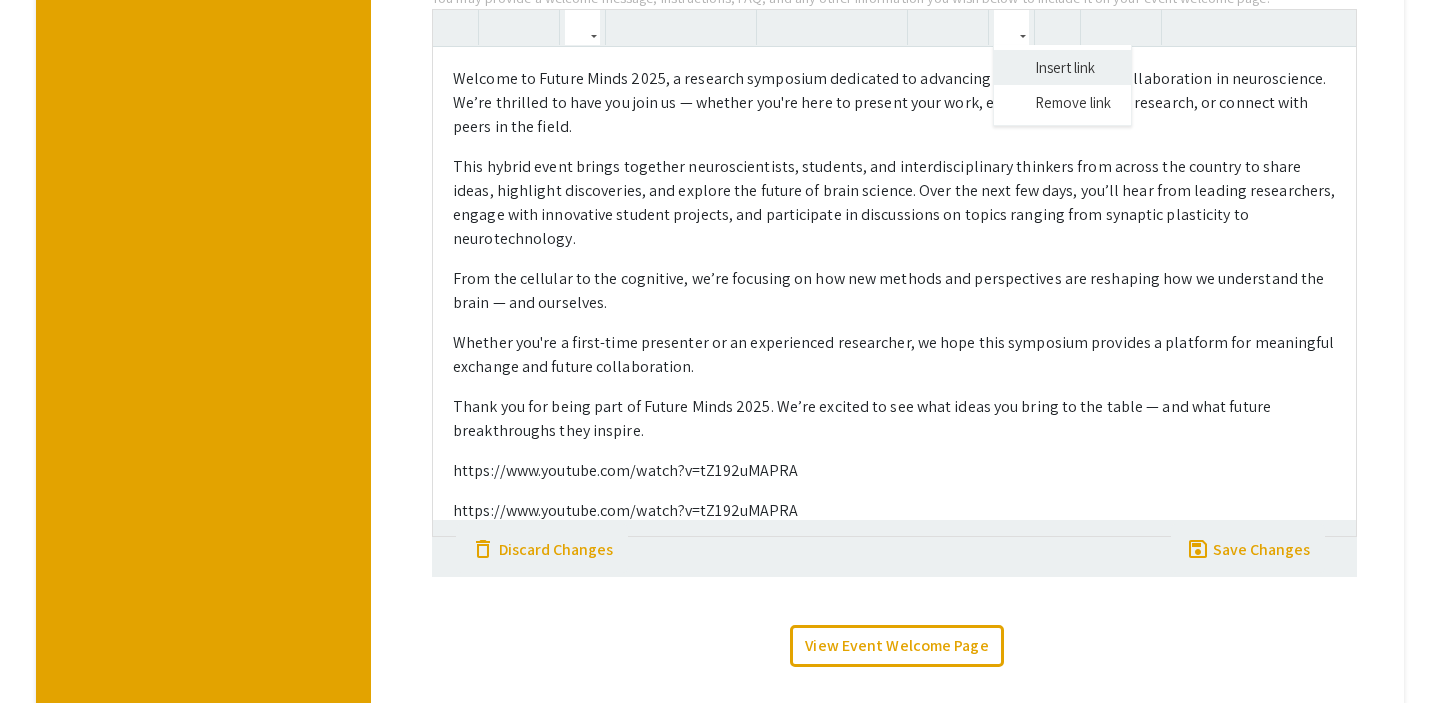 click on "Welcome to Future Minds 2025, a research symposium dedicated to advancing conversation and collaboration in neuroscience. We’re thrilled to have you join us — whether you're here to present your work, explore cutting-edge research, or connect with peers in the field. This hybrid event brings together neuroscientists, students, and interdisciplinary thinkers from across the country to share ideas, highlight discoveries, and explore the future of brain science. Over the next few days, you’ll hear from leading researchers, engage with innovative student projects, and participate in discussions on topics ranging from synaptic plasticity to neurotechnology. From the cellular to the cognitive, we’re focusing on how new methods and perspectives are reshaping how we understand the brain — and ourselves. Whether you're a first-time presenter or an experienced researcher, we hope this symposium provides a platform for meaningful exchange and future collaboration. https://www.youtube.com/watch?v=tZ192uMAPRA" at bounding box center [894, 273] 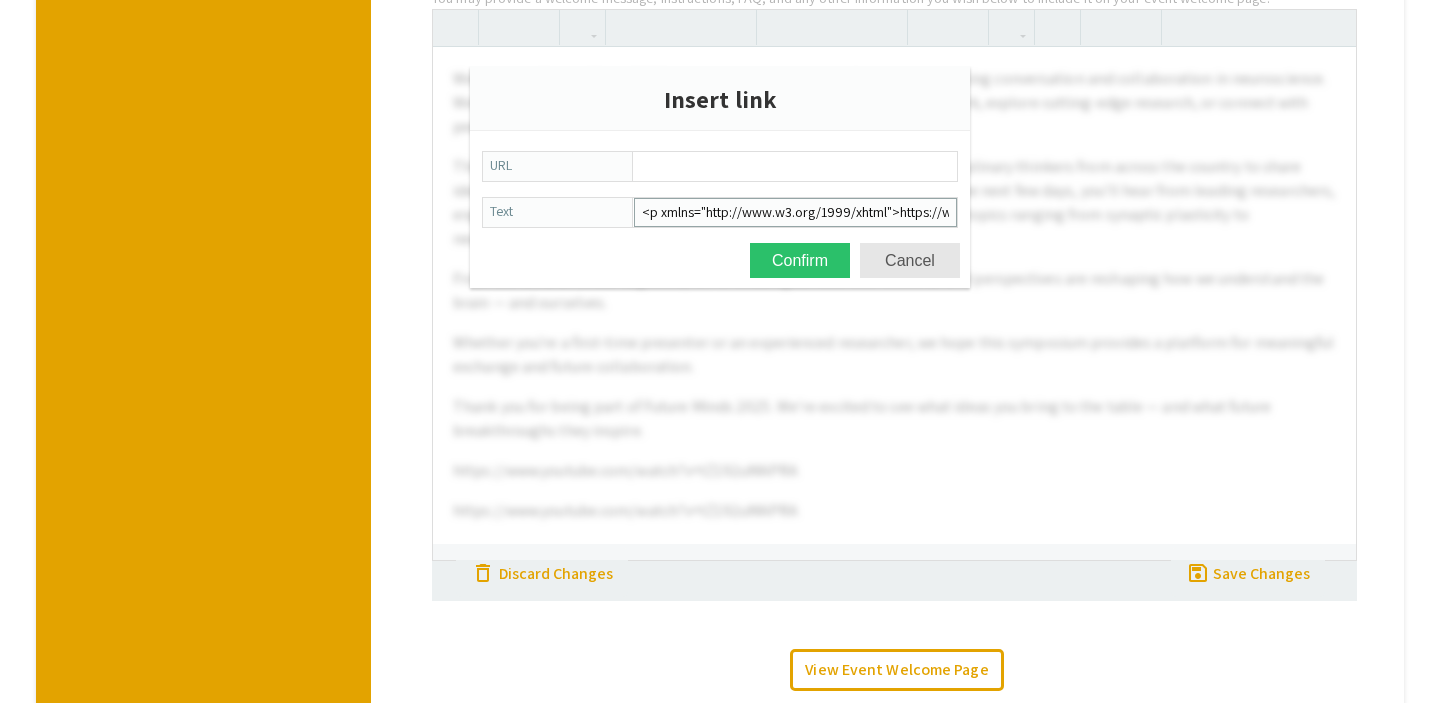 click on "<p xmlns="http://www.w3.org/1999/xhtml">https://www.youtube.com/watch?v=tZ192uMAPRA</p><p xmlns="http://www.w3.org/1999/xhtml"></p>" at bounding box center (795, 212) 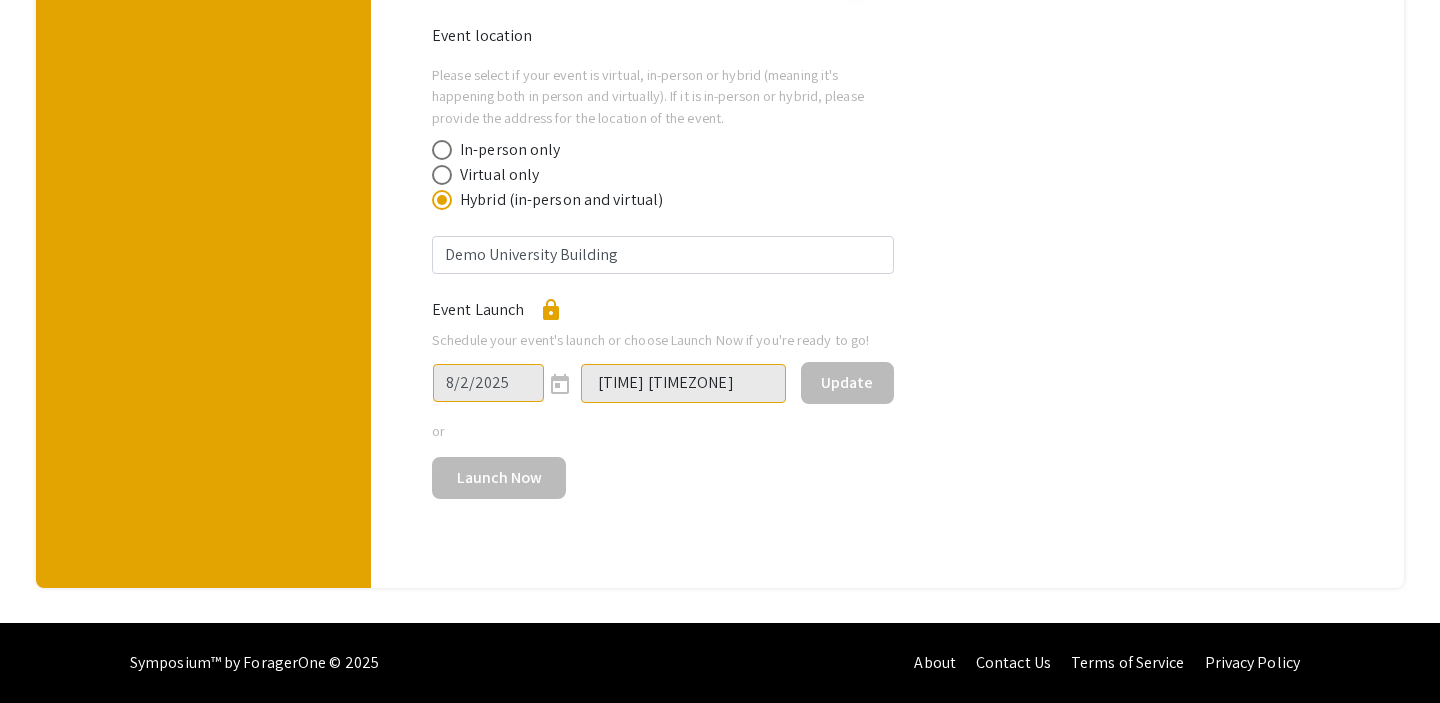 scroll, scrollTop: 0, scrollLeft: 0, axis: both 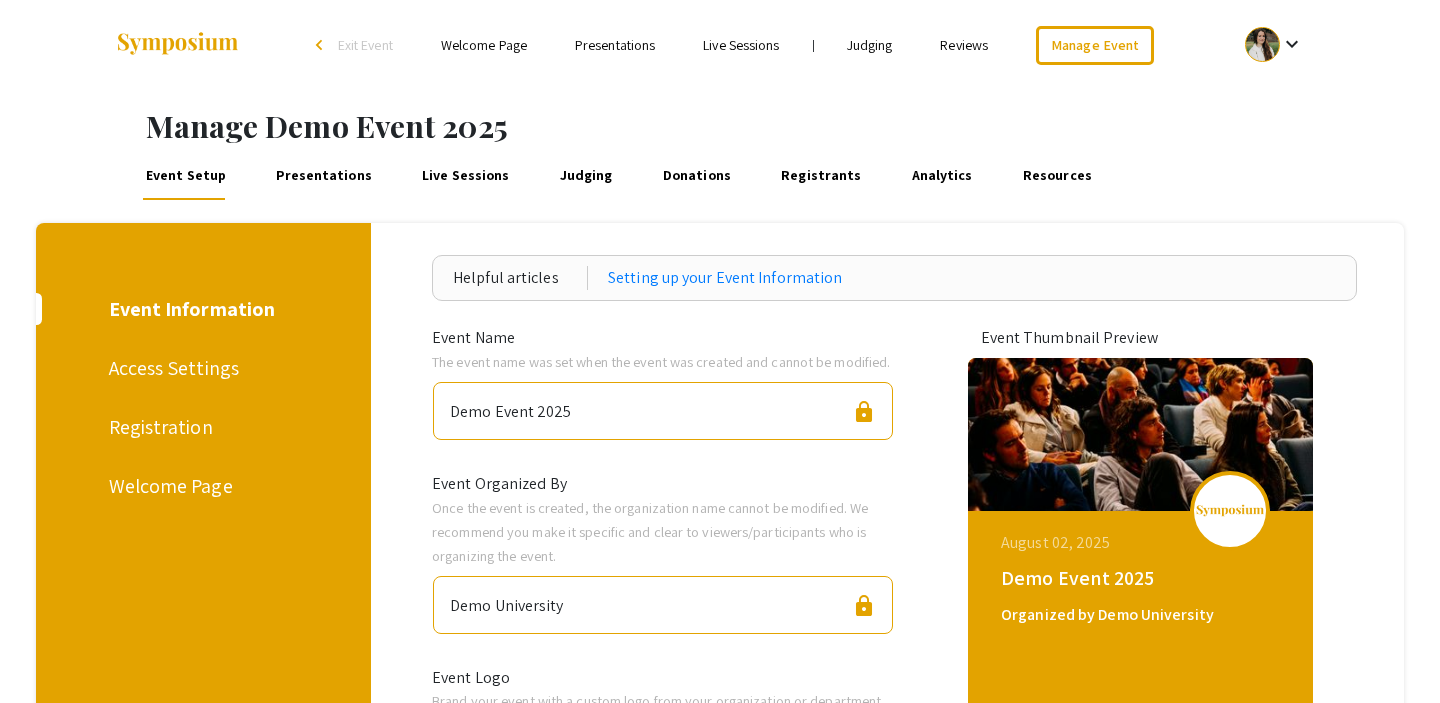 click on "Welcome Page" at bounding box center [200, 486] 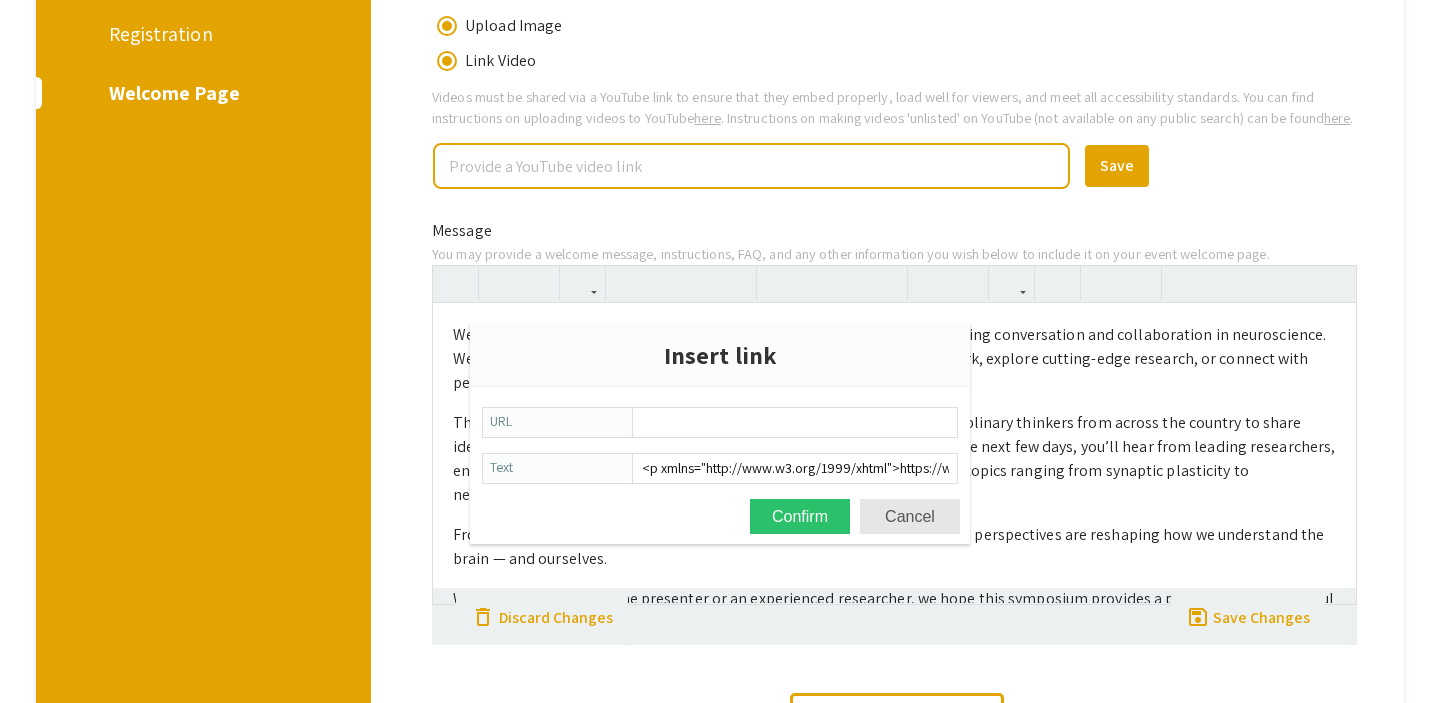 scroll, scrollTop: 562, scrollLeft: 0, axis: vertical 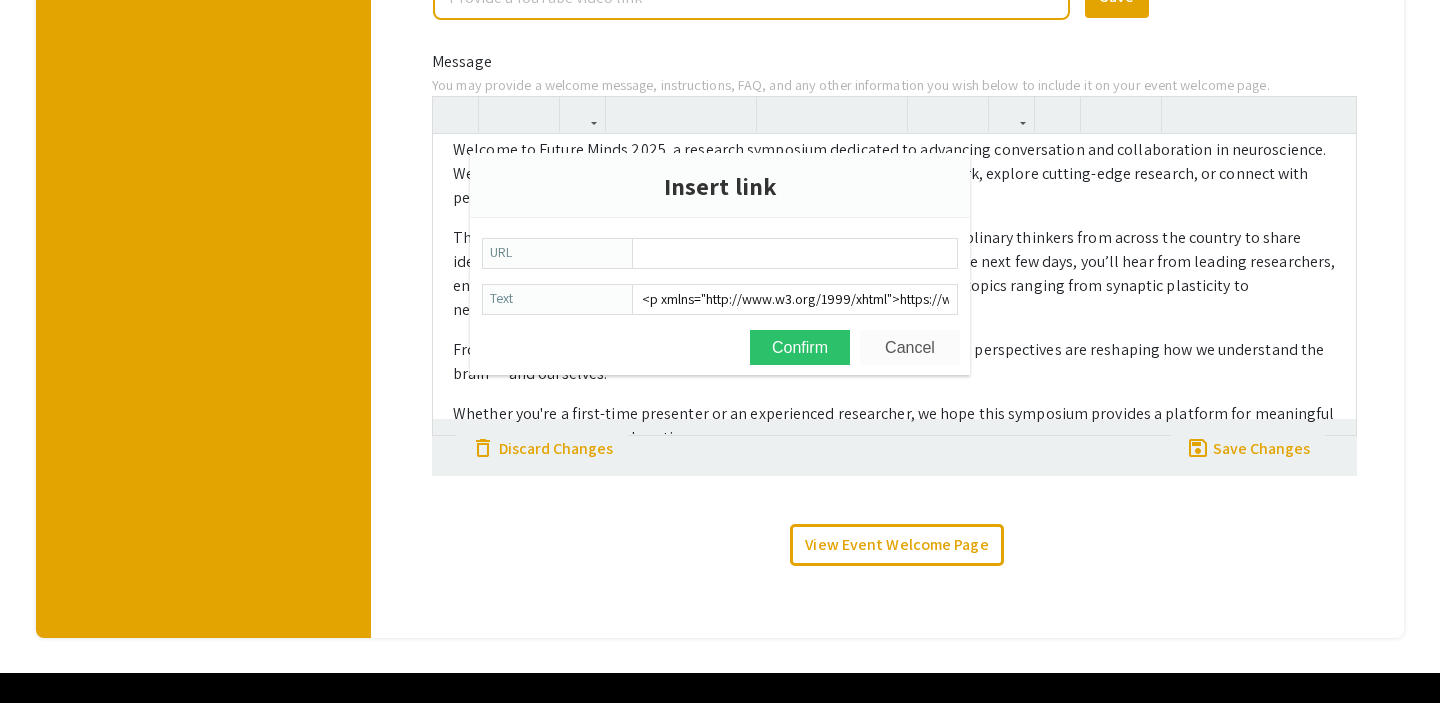 click on "Cancel" at bounding box center [910, 347] 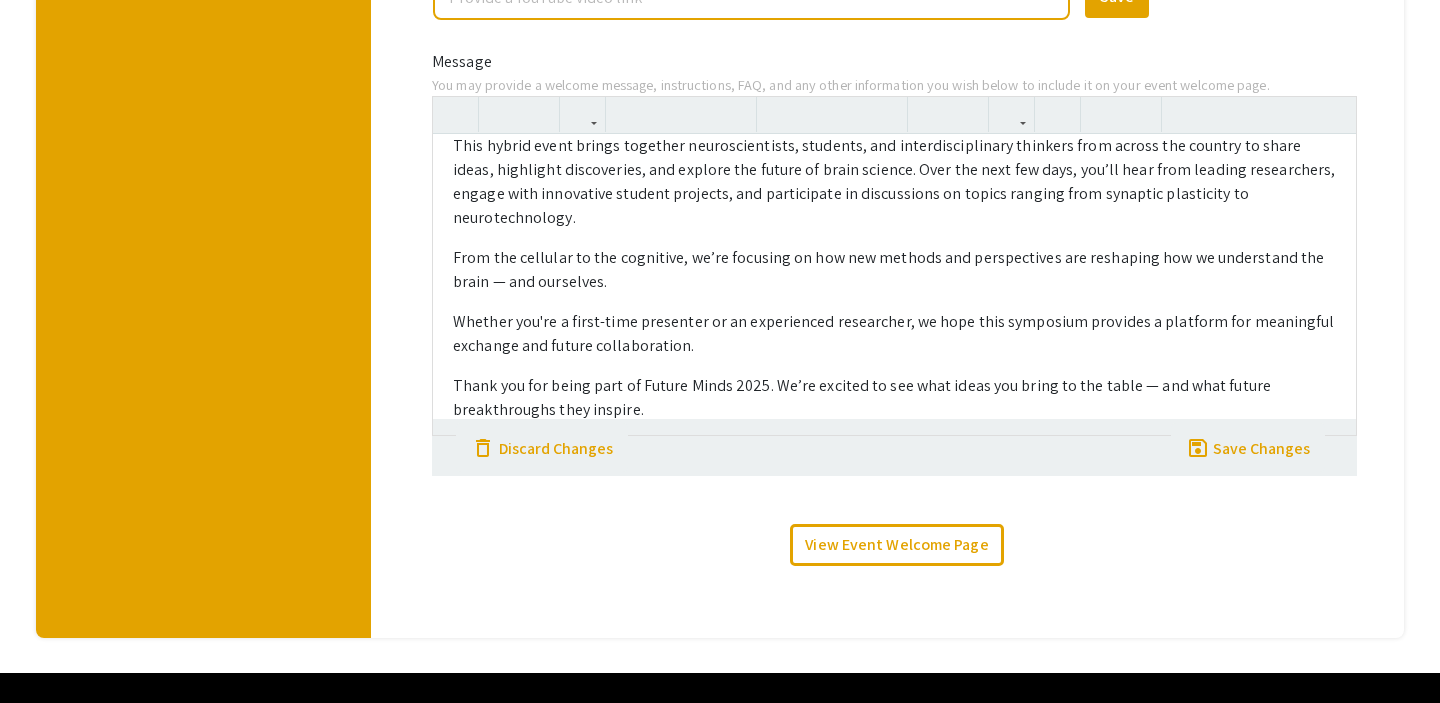 scroll, scrollTop: 0, scrollLeft: 0, axis: both 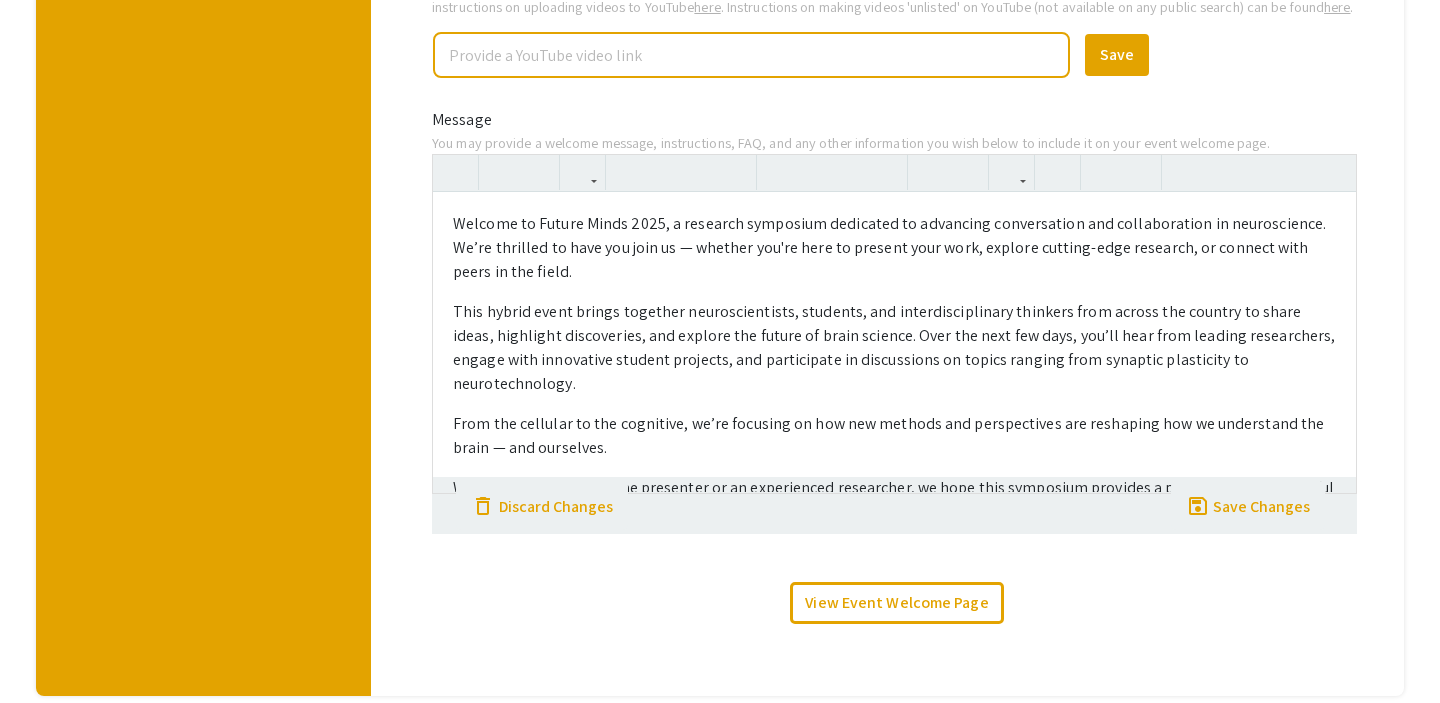 click at bounding box center (751, 55) 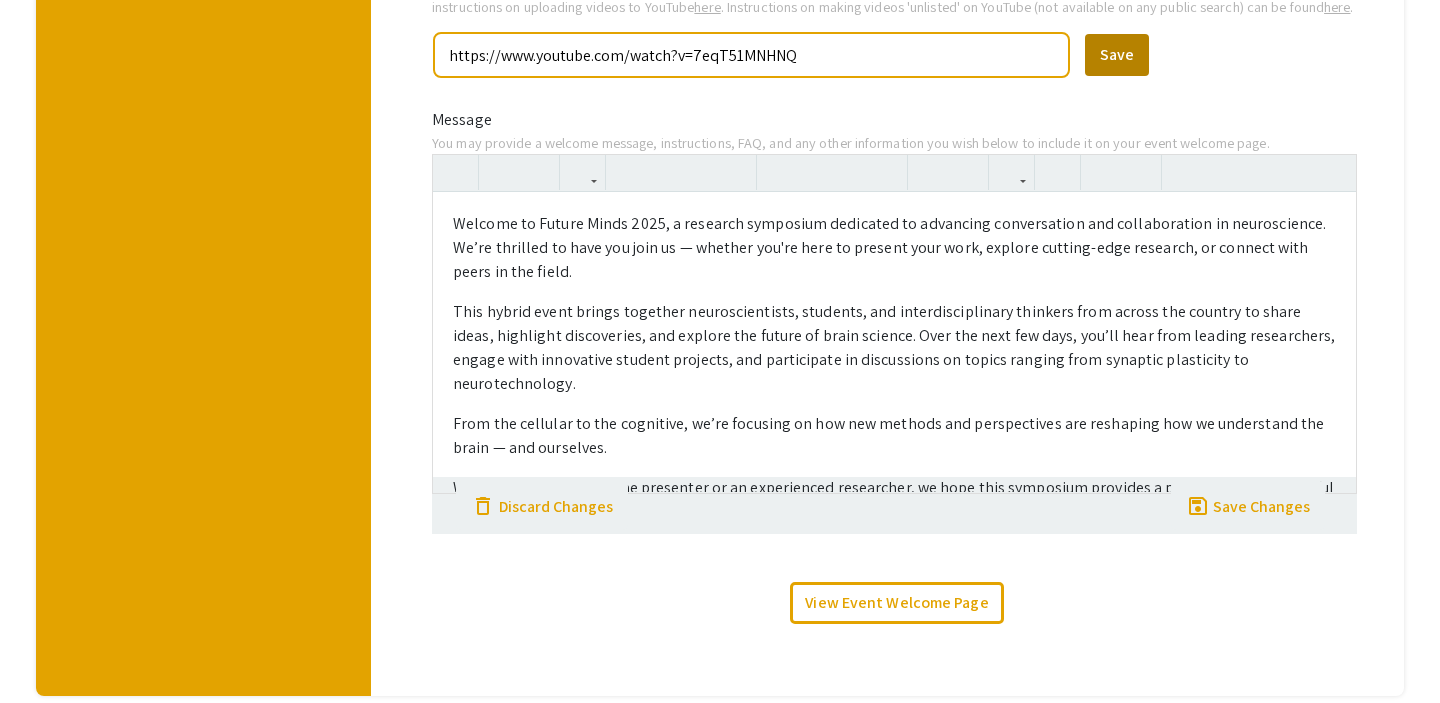 type on "https://www.youtube.com/watch?v=7eqT51MNHNQ" 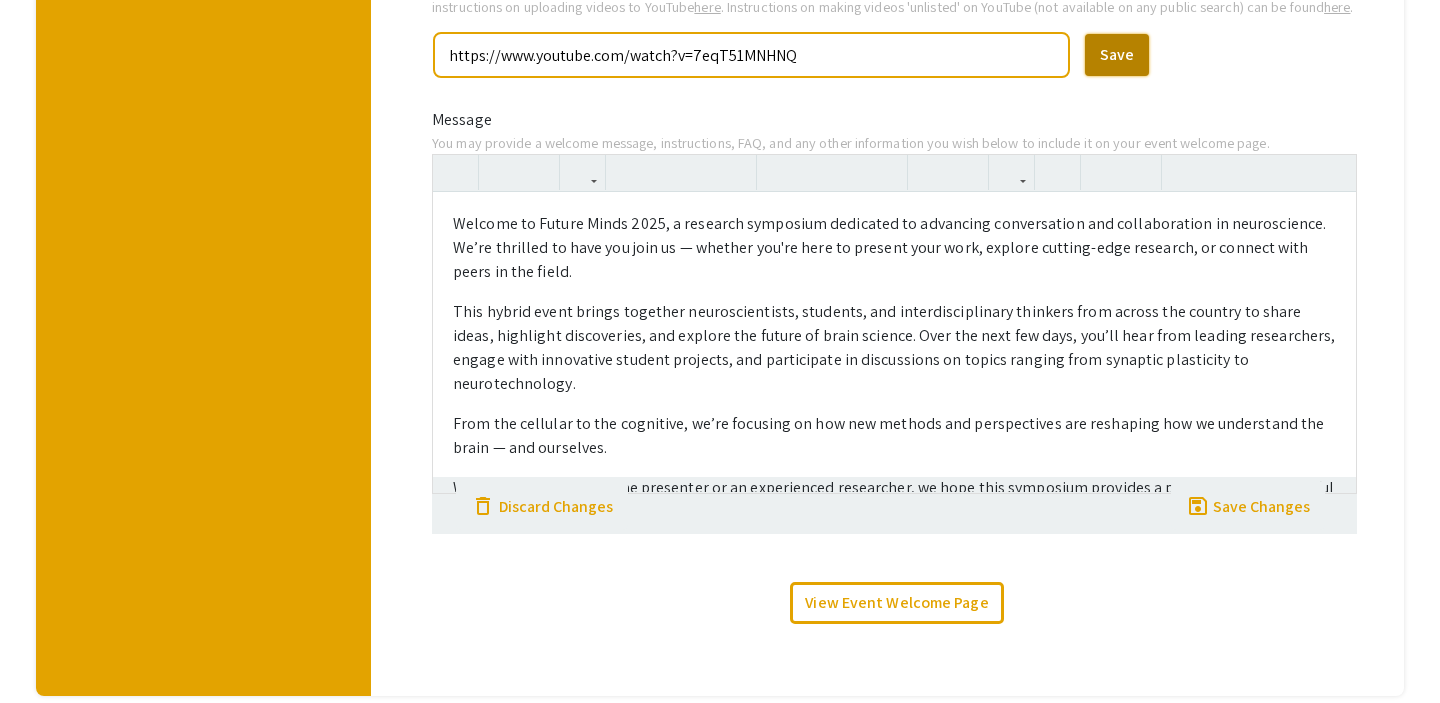 click on "Save" at bounding box center (1117, 55) 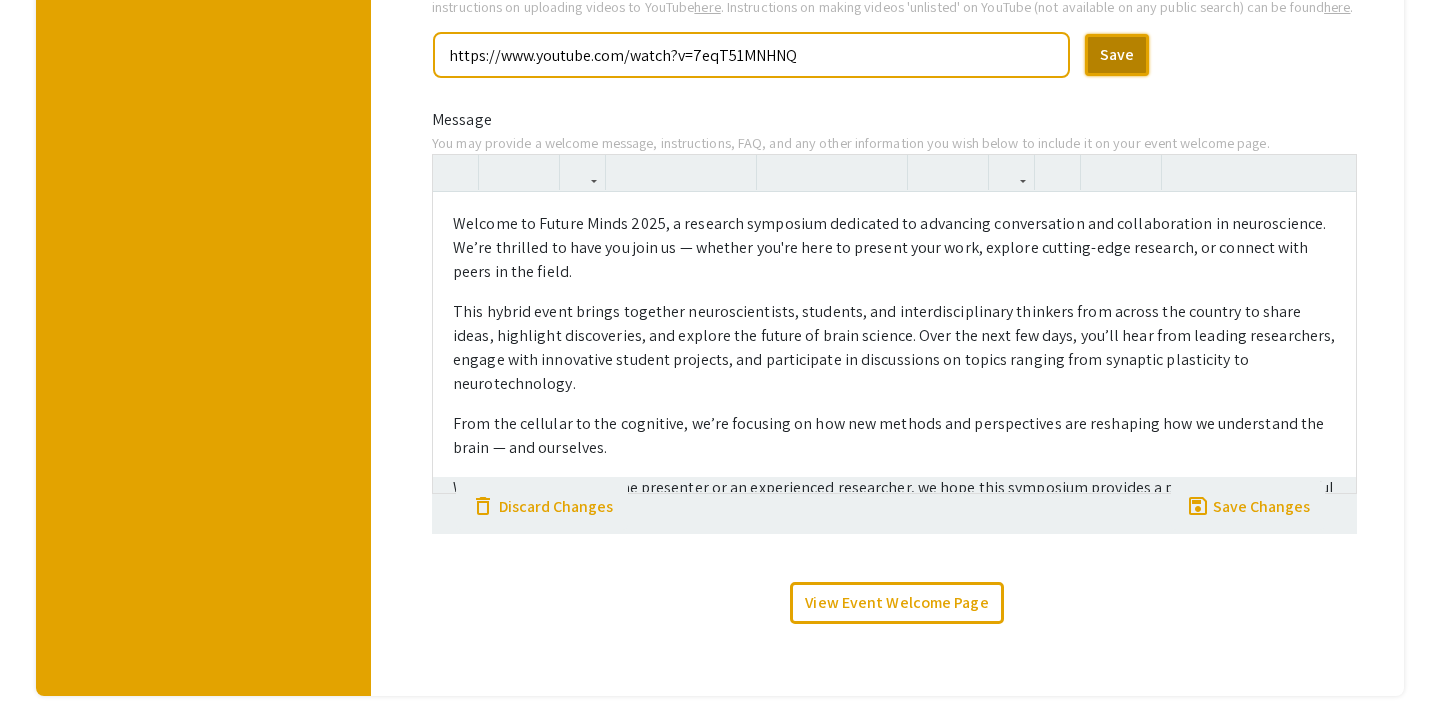 scroll, scrollTop: 108, scrollLeft: 0, axis: vertical 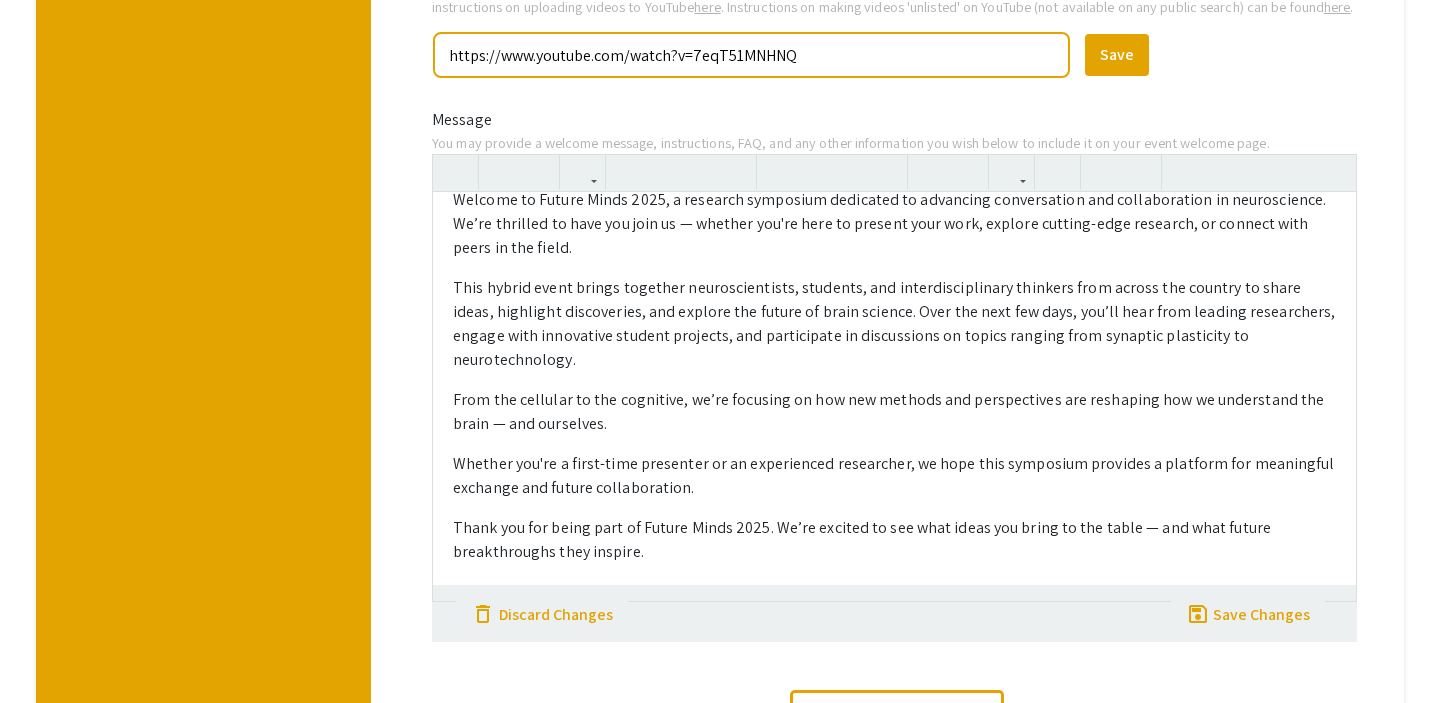 click on "Welcome to Future Minds 2025, a research symposium dedicated to advancing conversation and collaboration in neuroscience. We’re thrilled to have you join us — whether you're here to present your work, explore cutting-edge research, or connect with peers in the field. This hybrid event brings together neuroscientists, students, and interdisciplinary thinkers from across the country to share ideas, highlight discoveries, and explore the future of brain science. Over the next few days, you’ll hear from leading researchers, engage with innovative student projects, and participate in discussions on topics ranging from synaptic plasticity to neurotechnology. From the cellular to the cognitive, we’re focusing on how new methods and perspectives are reshaping how we understand the brain — and ourselves. Whether you're a first-time presenter or an experienced researcher, we hope this symposium provides a platform for meaningful exchange and future collaboration." at bounding box center (894, 396) 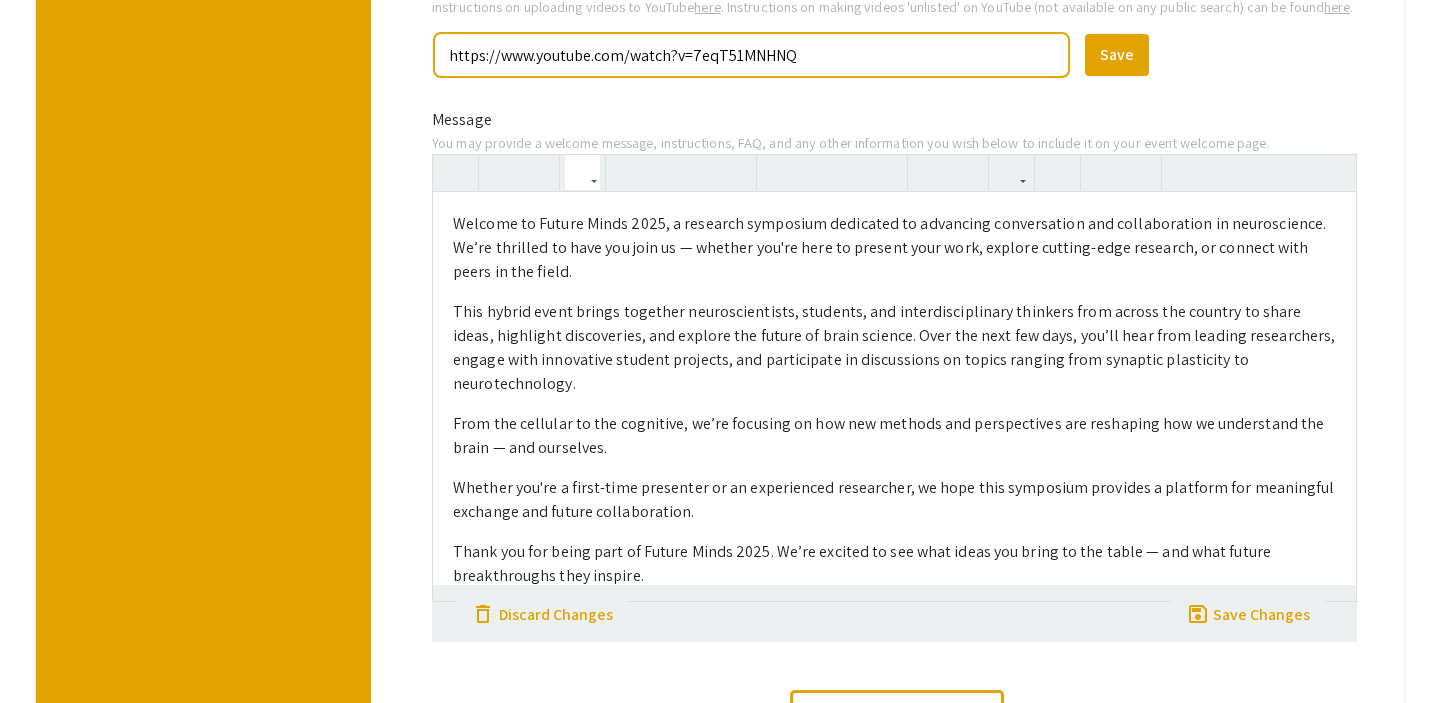 type 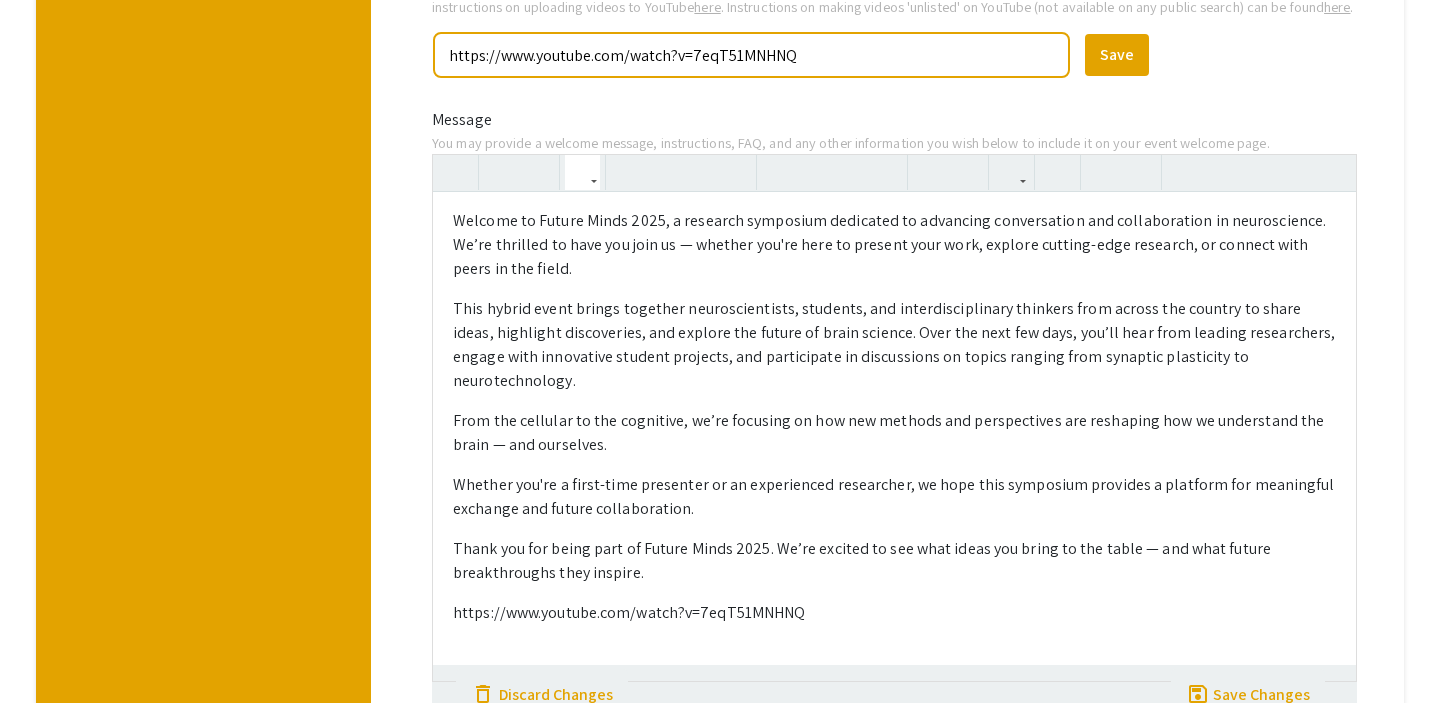 scroll, scrollTop: 0, scrollLeft: 0, axis: both 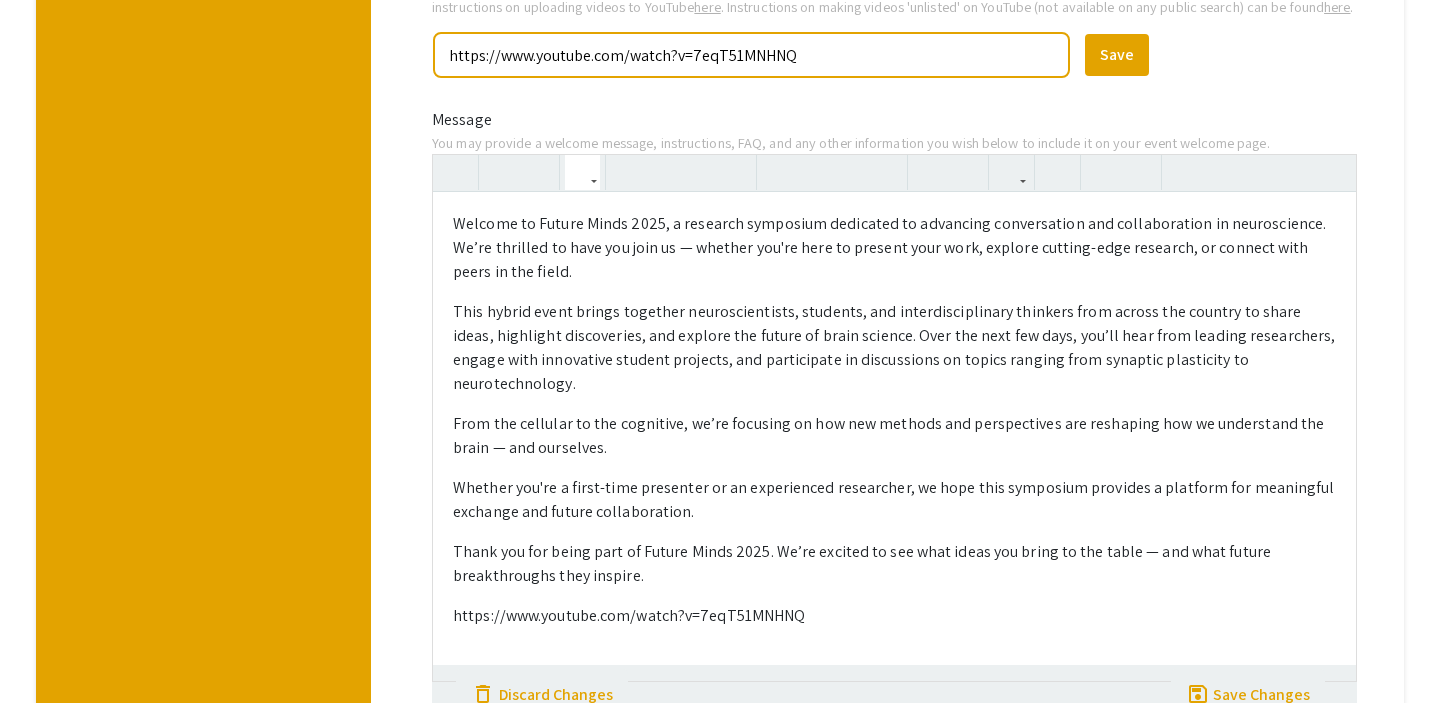 type on "<p>Welcome to Future Minds 2025, a research symposium dedicated to advancing conversation and collaboration in neuroscience. We’re thrilled to have you join us — whether you're here to present your work, explore cutting-edge research, or connect with peers in the field.</p><p>This hybrid event brings together neuroscientists, students, and interdisciplinary thinkers from across the country to share ideas, highlight discoveries, and explore the future of brain science. Over the next few days, you’ll hear from leading researchers, engage with innovative student projects, and participate in discussions on topics ranging from synaptic plasticity to neurotechnology.</p><p>From the cellular to the cognitive, we’re focusing on how new methods and perspectives are reshaping how we understand the brain — and ourselves.</p><p>Whether you're a first-time presenter or an experienced researcher, we hope this symposium provides a platform for meaningful exchange and future collaboration.</p><p>Thank you for being part o..." 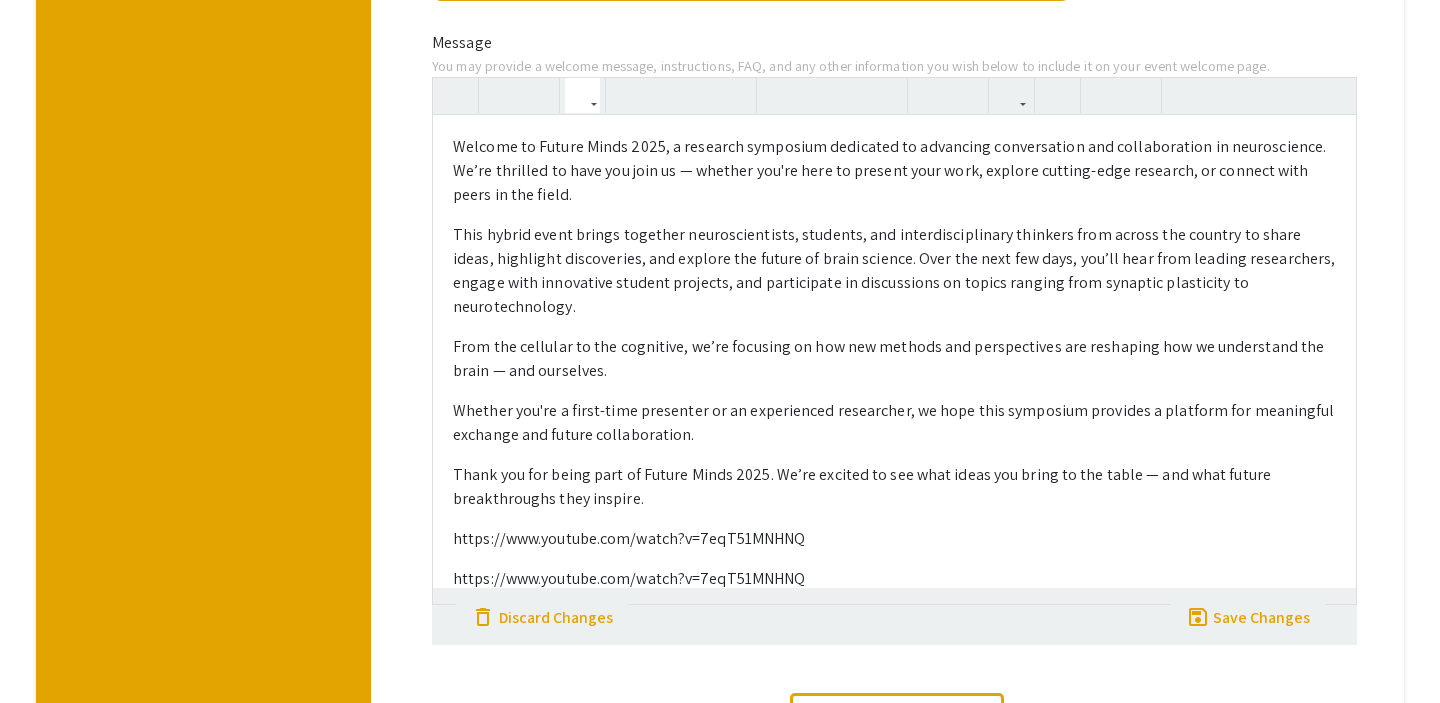 scroll, scrollTop: 592, scrollLeft: 0, axis: vertical 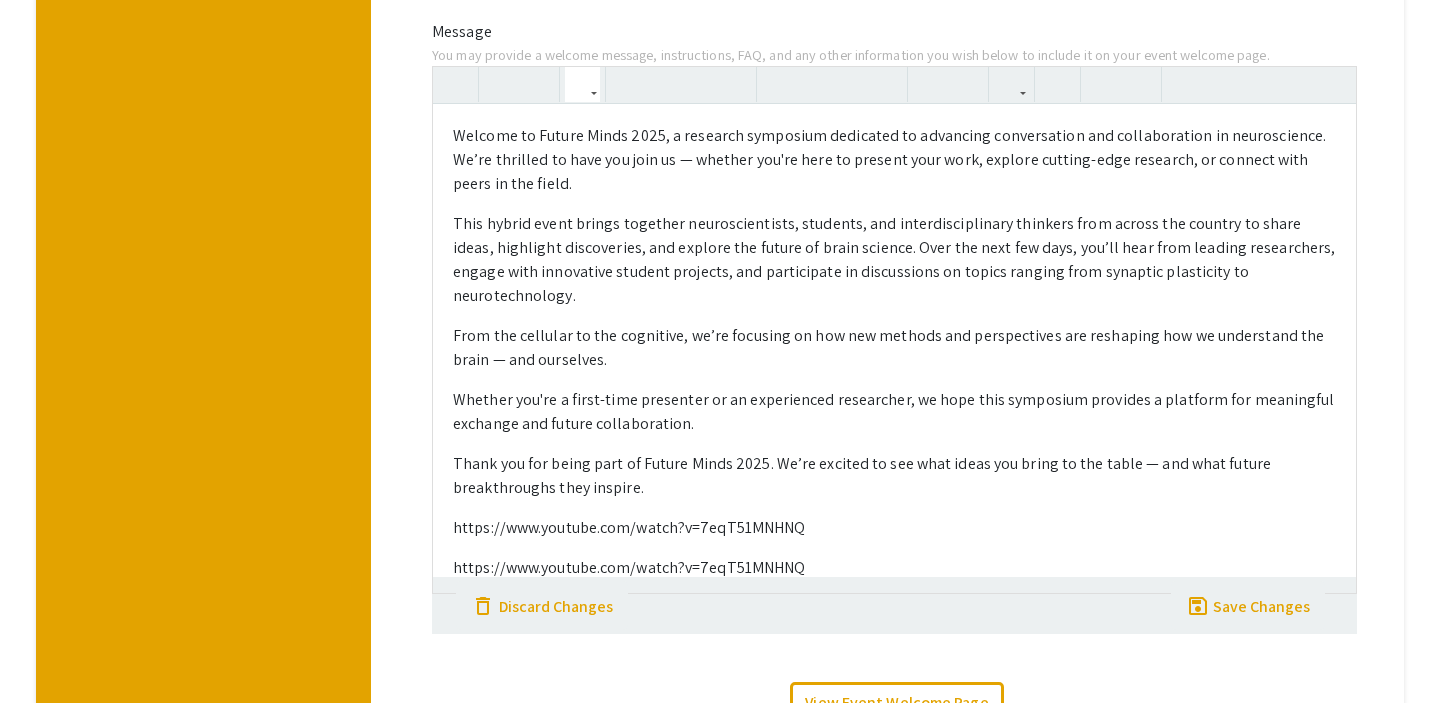 click on "https://www.youtube.com/watch?v=7eqT51MNHNQ" at bounding box center (894, 528) 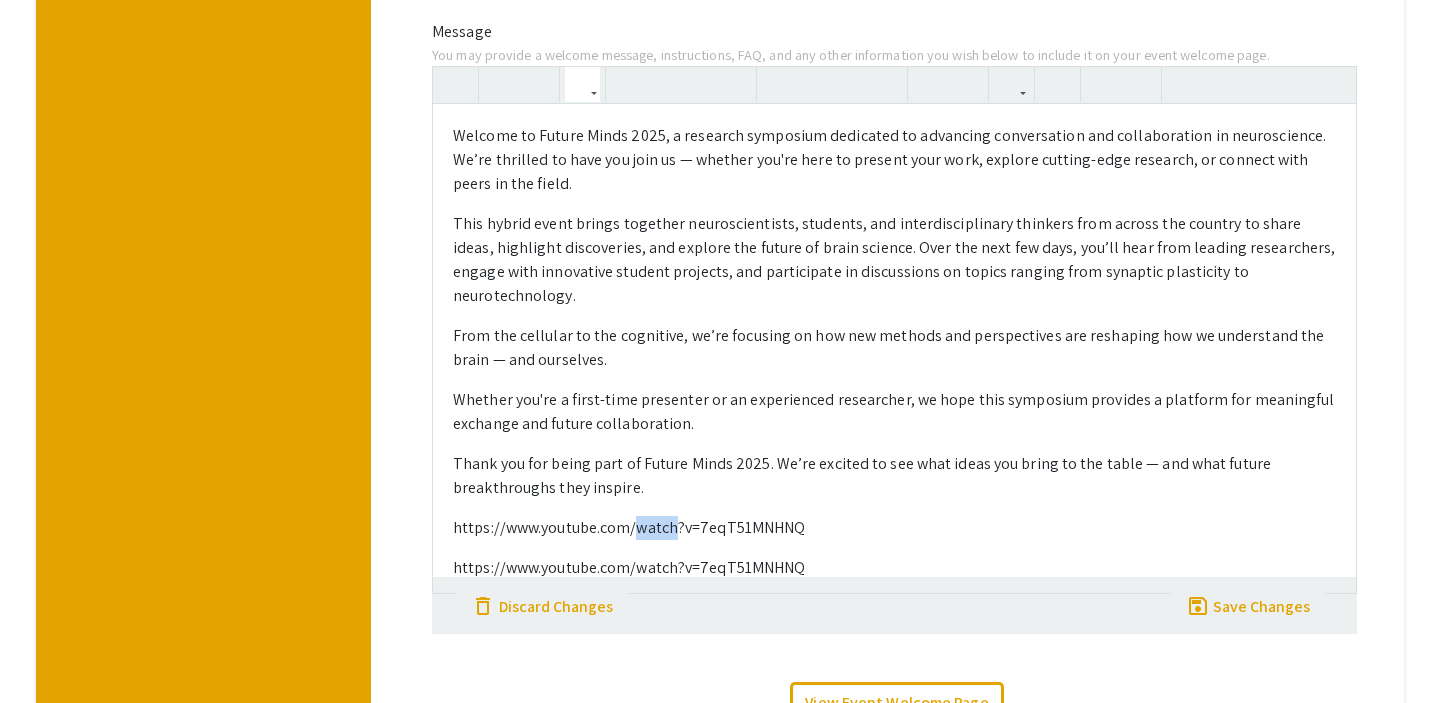 click on "https://www.youtube.com/watch?v=7eqT51MNHNQ" at bounding box center (894, 528) 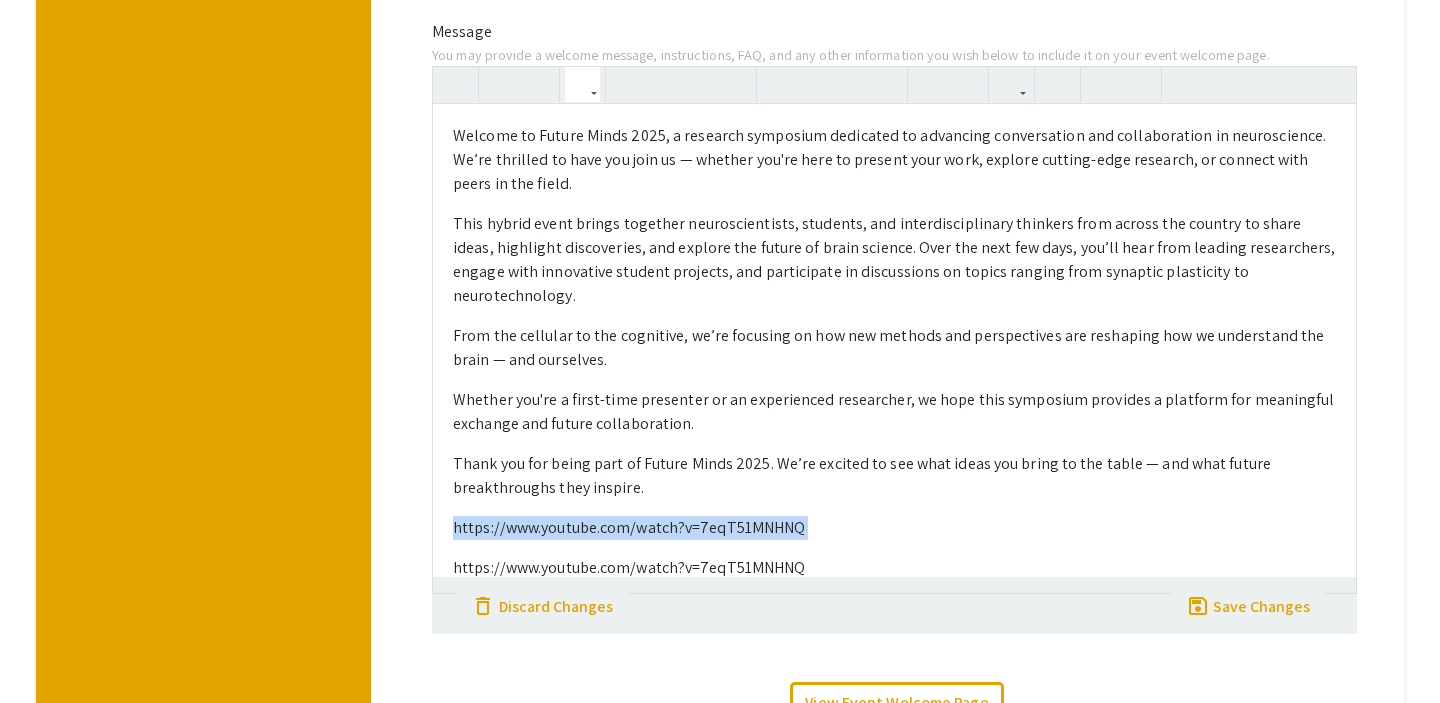 click on "https://www.youtube.com/watch?v=7eqT51MNHNQ" at bounding box center (894, 528) 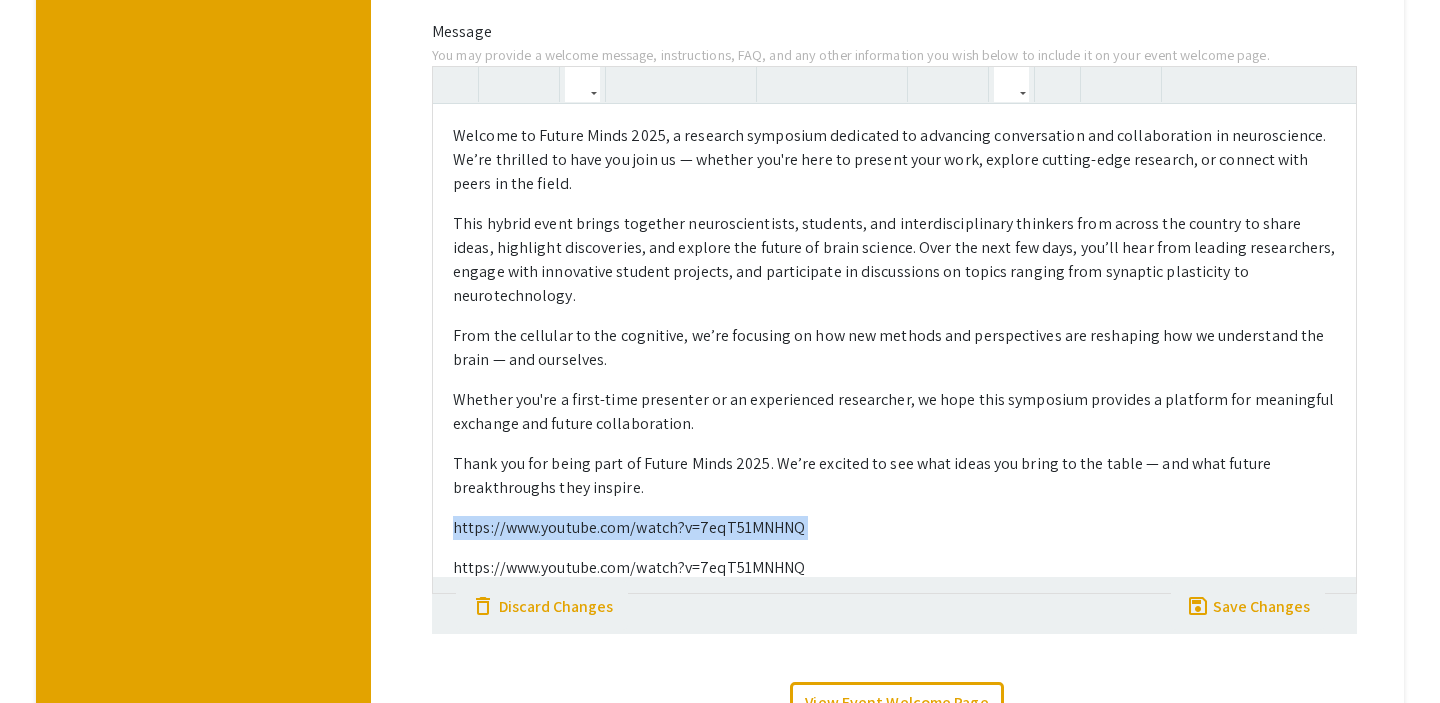 click 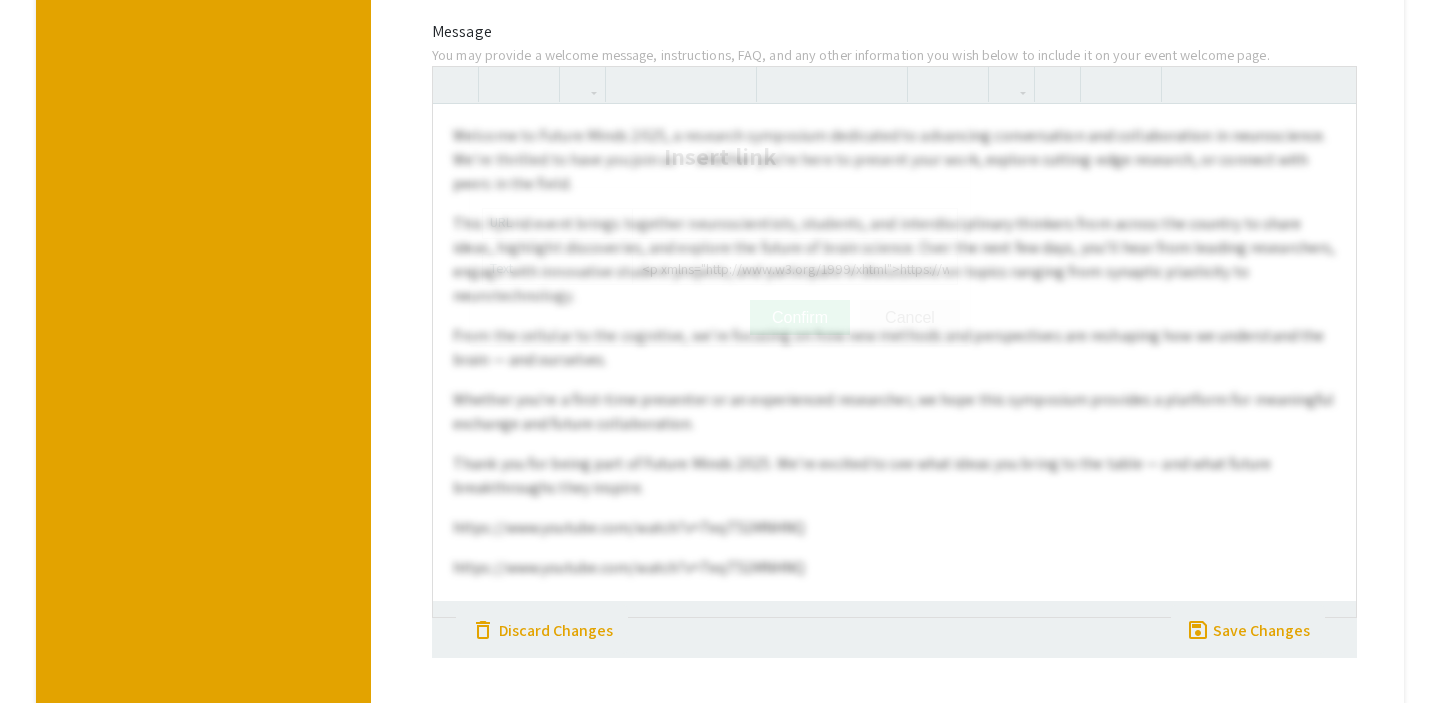 click on "Welcome to Future Minds 2025, a research symposium dedicated to advancing conversation and collaboration in neuroscience. We’re thrilled to have you join us — whether you're here to present your work, explore cutting-edge research, or connect with peers in the field. This hybrid event brings together neuroscientists, students, and interdisciplinary thinkers from across the country to share ideas, highlight discoveries, and explore the future of brain science. Over the next few days, you’ll hear from leading researchers, engage with innovative student projects, and participate in discussions on topics ranging from synaptic plasticity to neurotechnology. From the cellular to the cognitive, we’re focusing on how new methods and perspectives are reshaping how we understand the brain — and ourselves. Whether you're a first-time presenter or an experienced researcher, we hope this symposium provides a platform for meaningful exchange and future collaboration. https://www.youtube.com/watch?v=7eqT51MNHNQ" at bounding box center [894, 342] 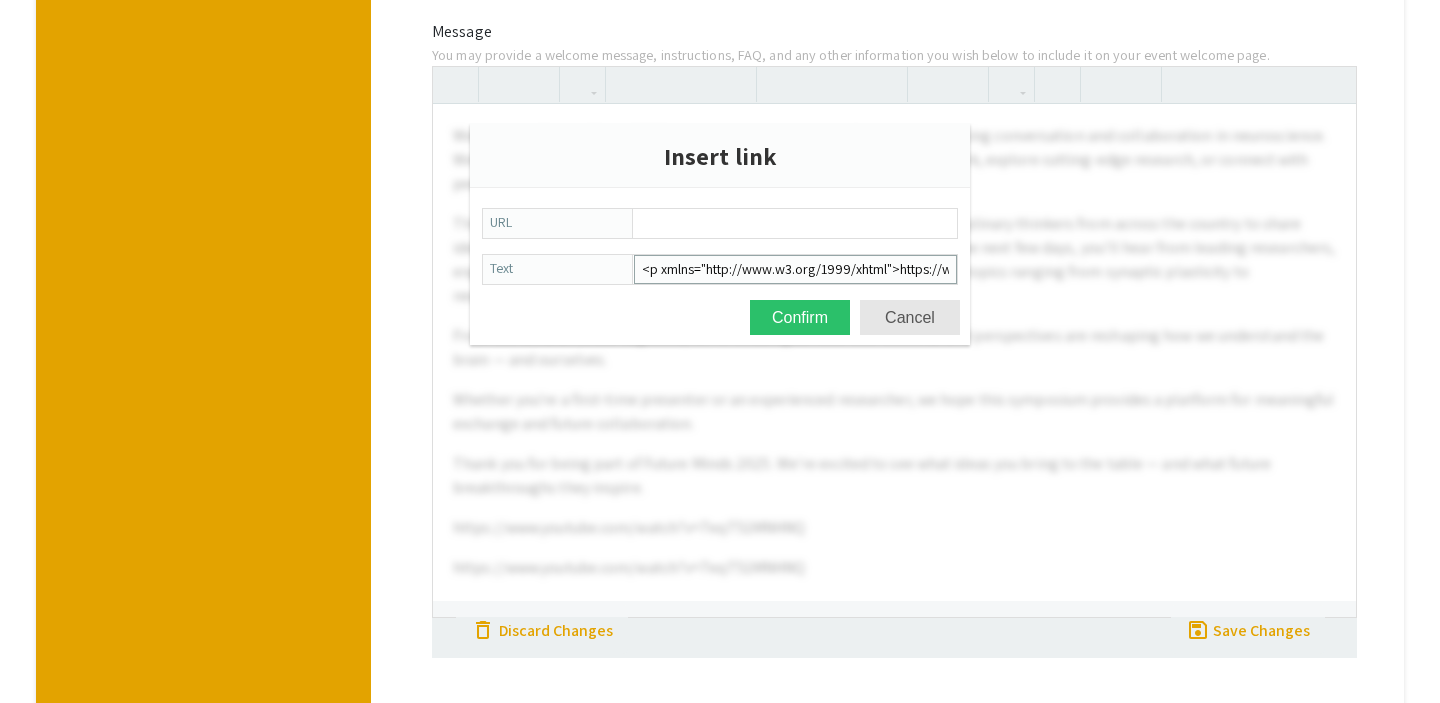 click on "<p xmlns="http://www.w3.org/1999/xhtml">https://www.youtube.com/watch?v=7eqT51MNHNQ</p><p xmlns="http://www.w3.org/1999/xhtml"></p>" at bounding box center (795, 269) 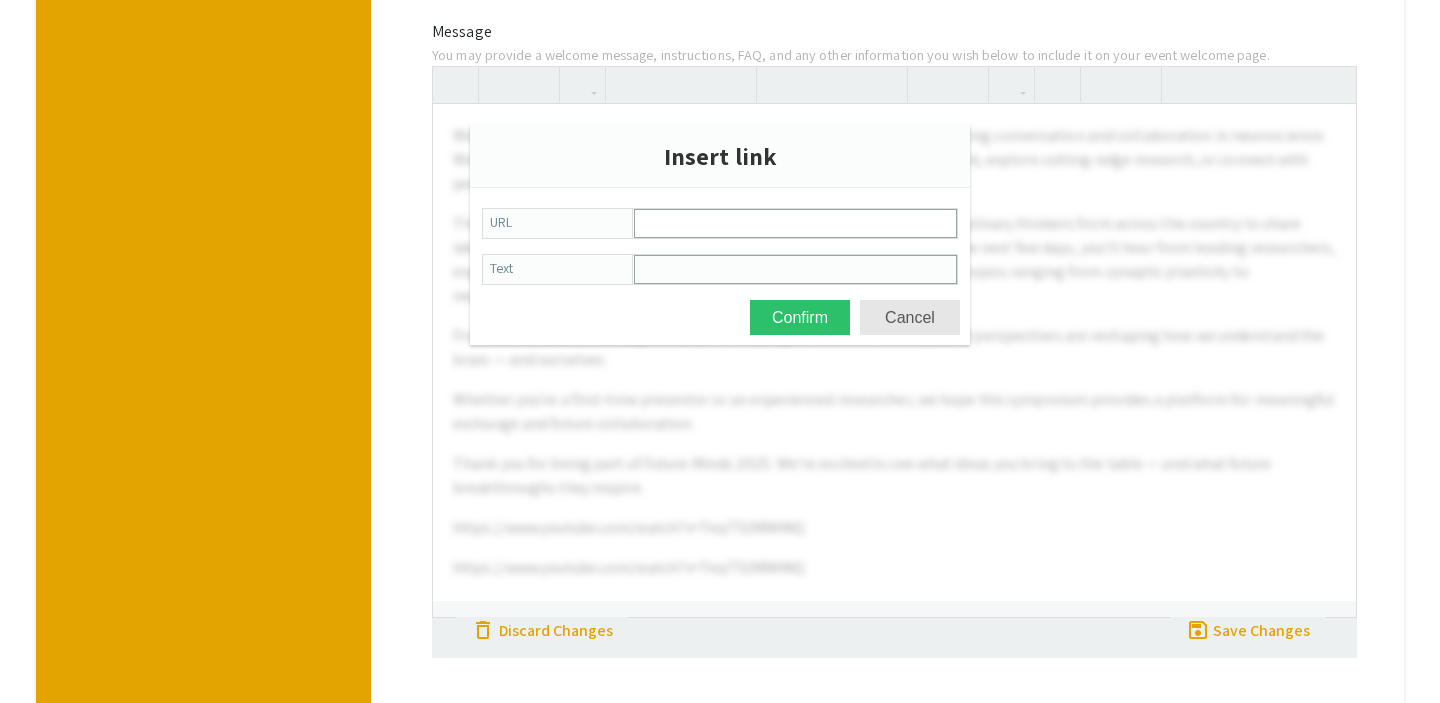 type 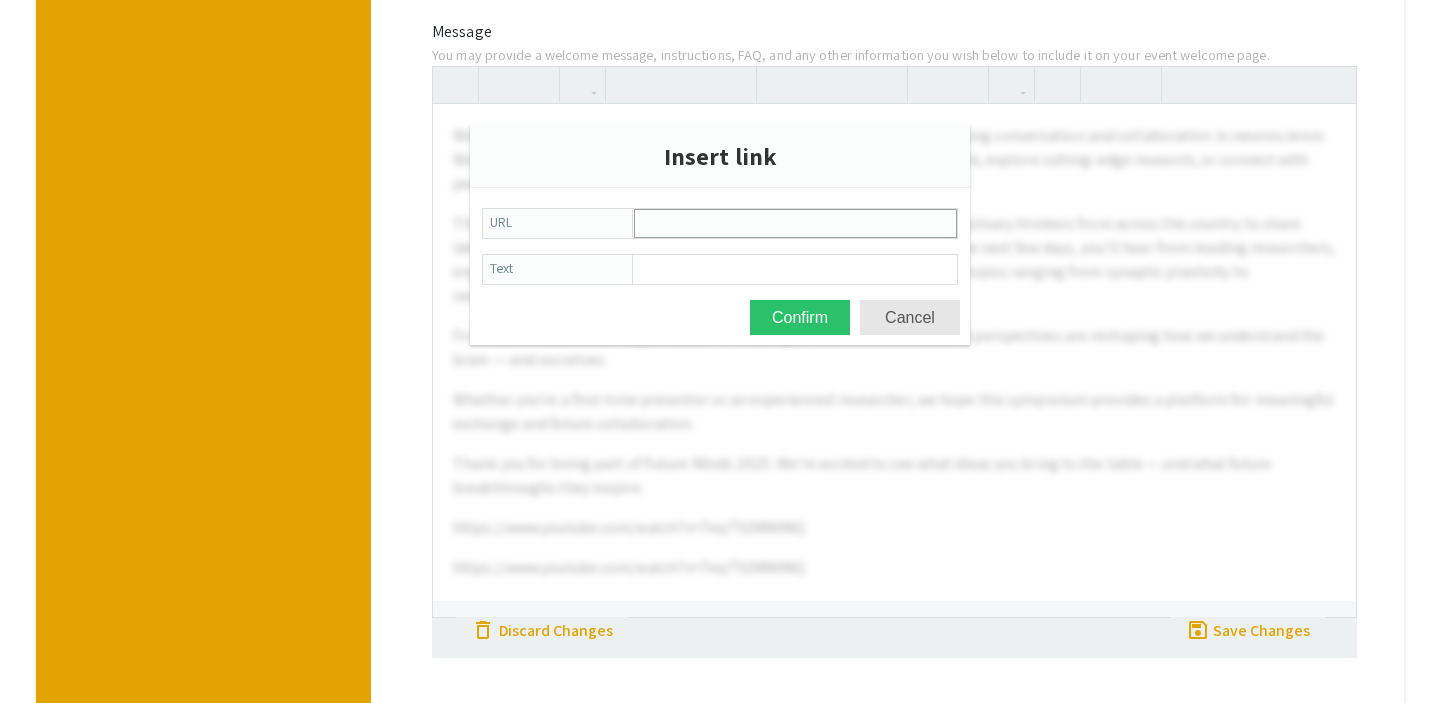 click on "URL" at bounding box center (795, 223) 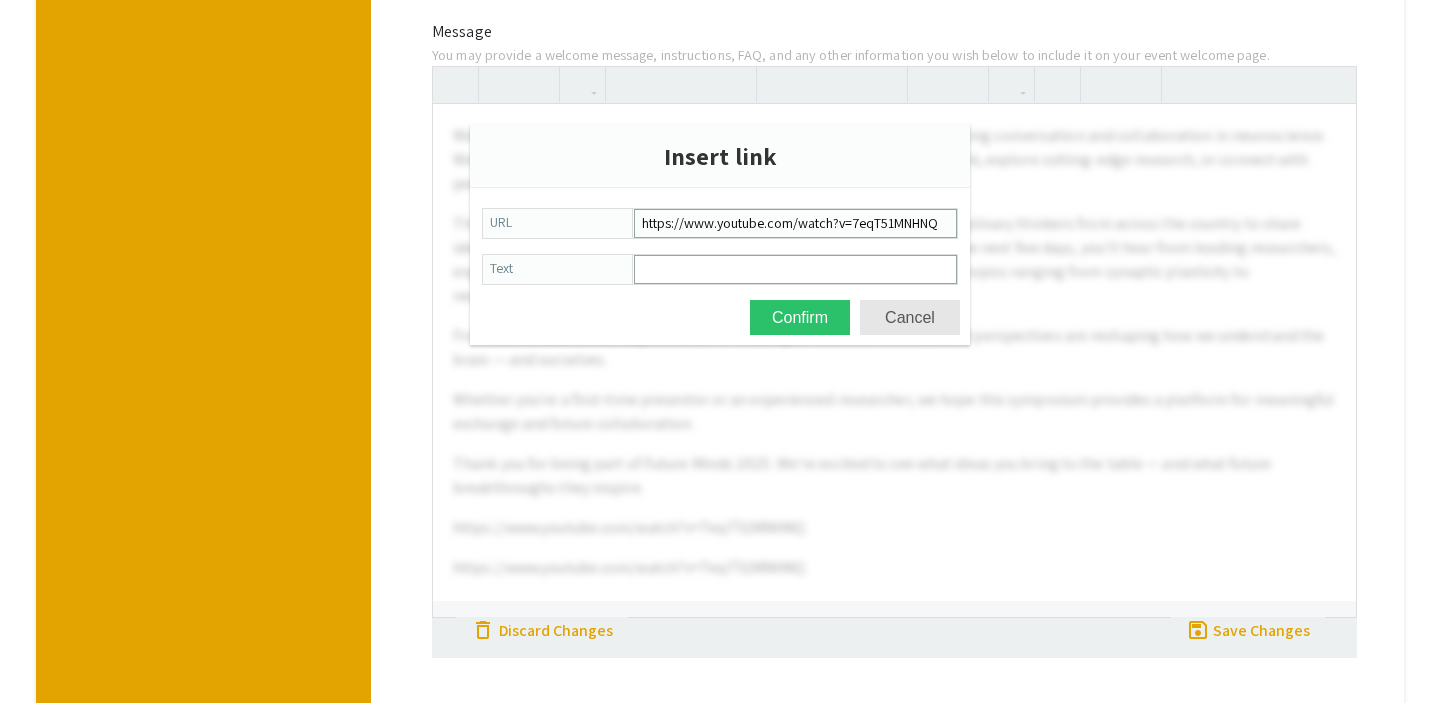 type on "https://www.youtube.com/watch?v=7eqT51MNHNQ" 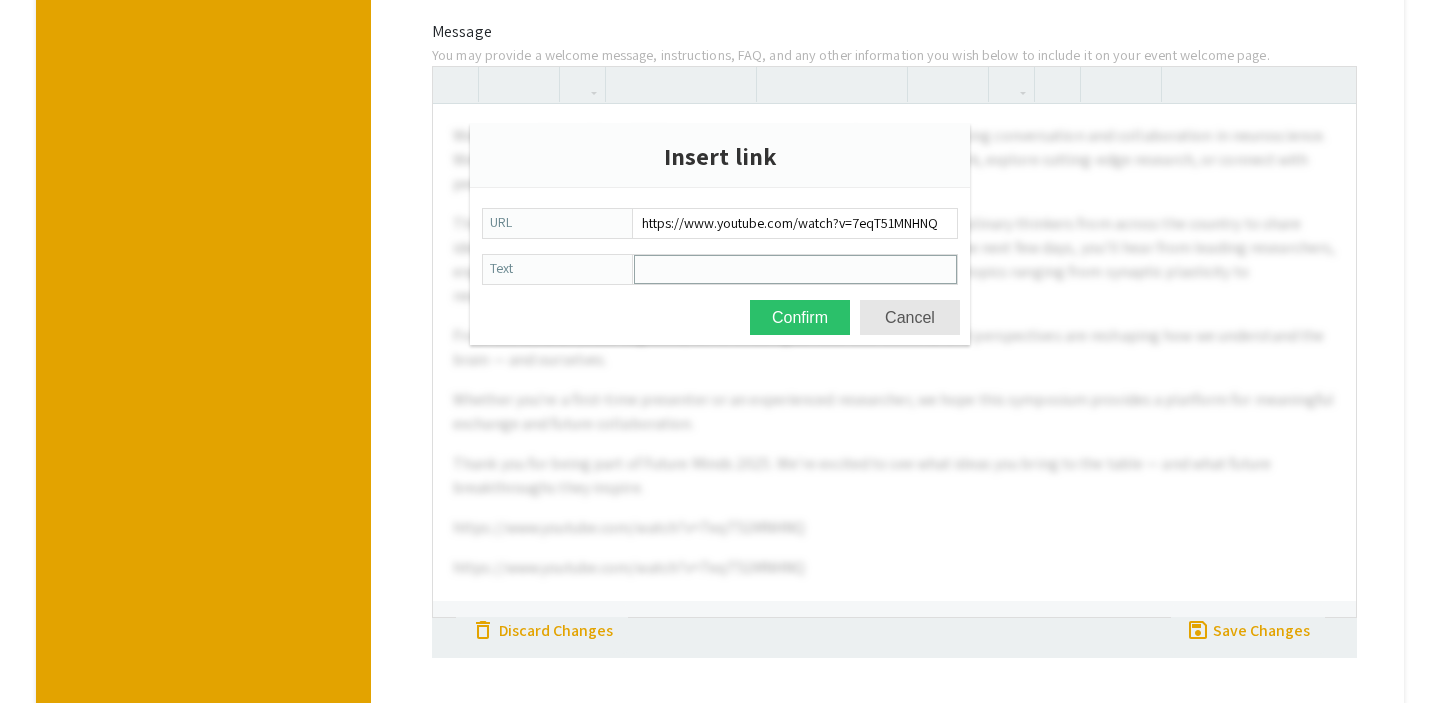 click on "Text" at bounding box center (795, 269) 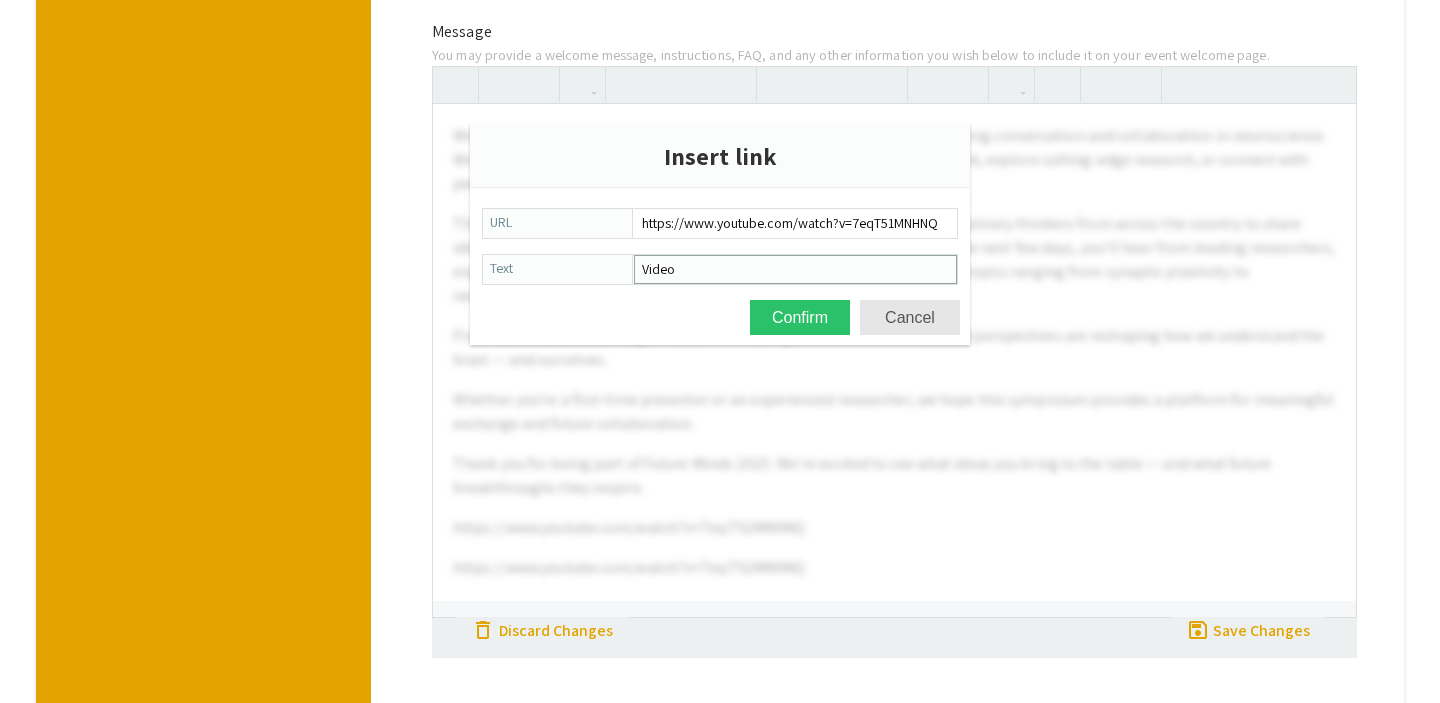 type on "Video" 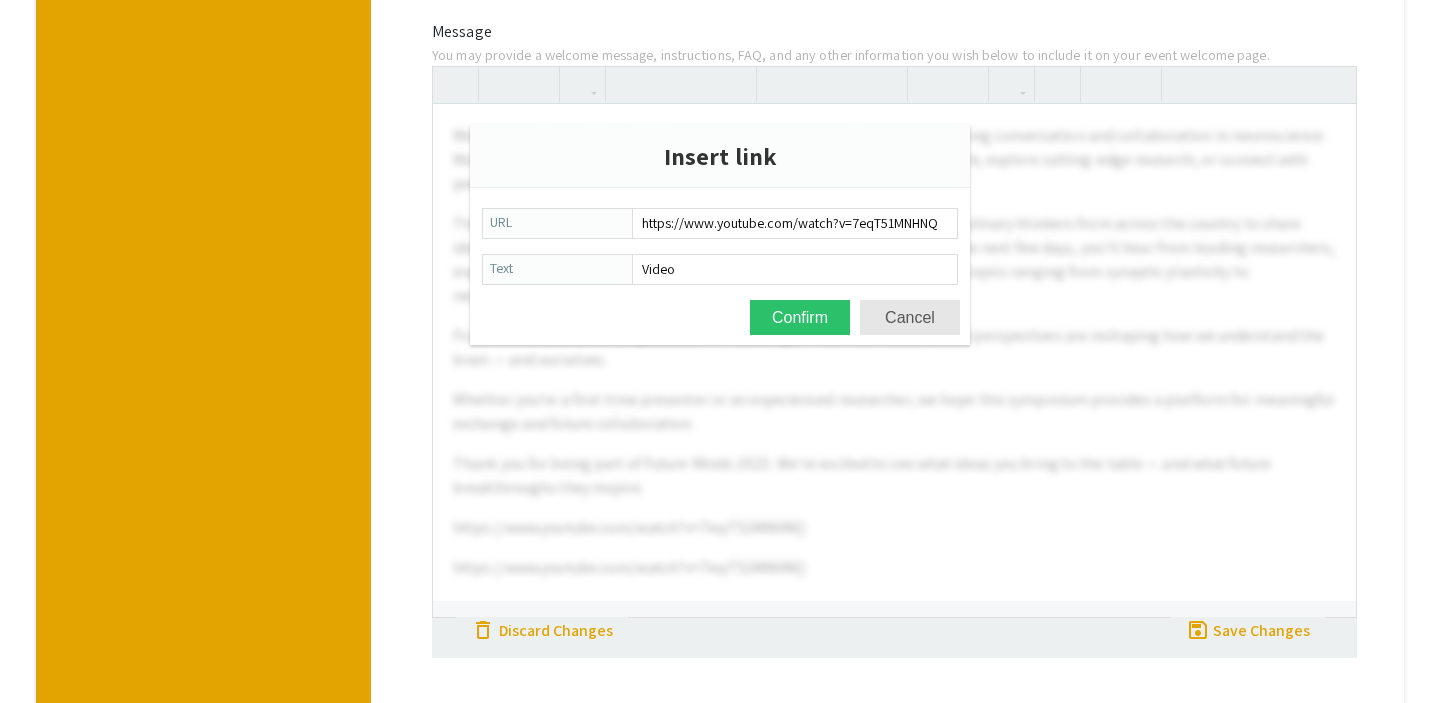 click on "Insert link URL https://www.youtube.com/watch?v=7eqT51MNHNQ Text Video Confirm Cancel" at bounding box center [720, 234] 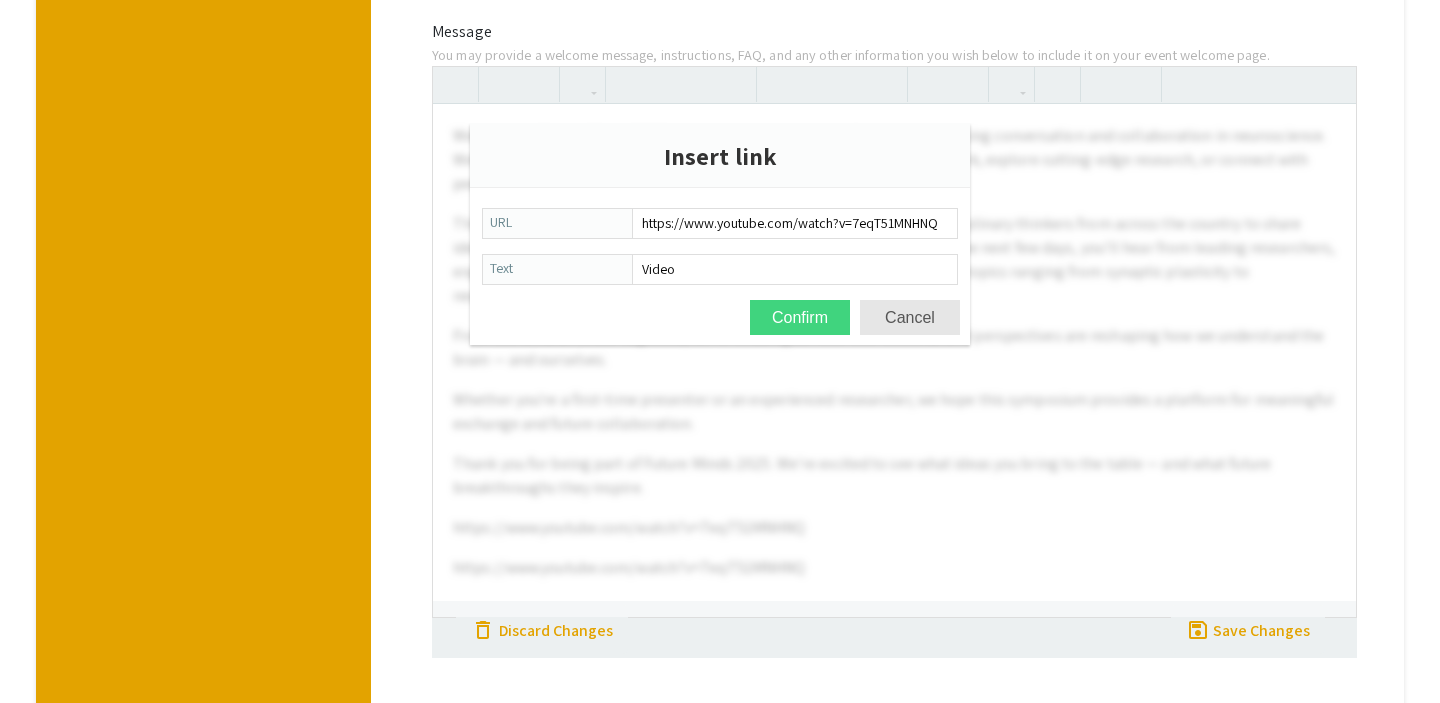 click on "Confirm" at bounding box center (800, 317) 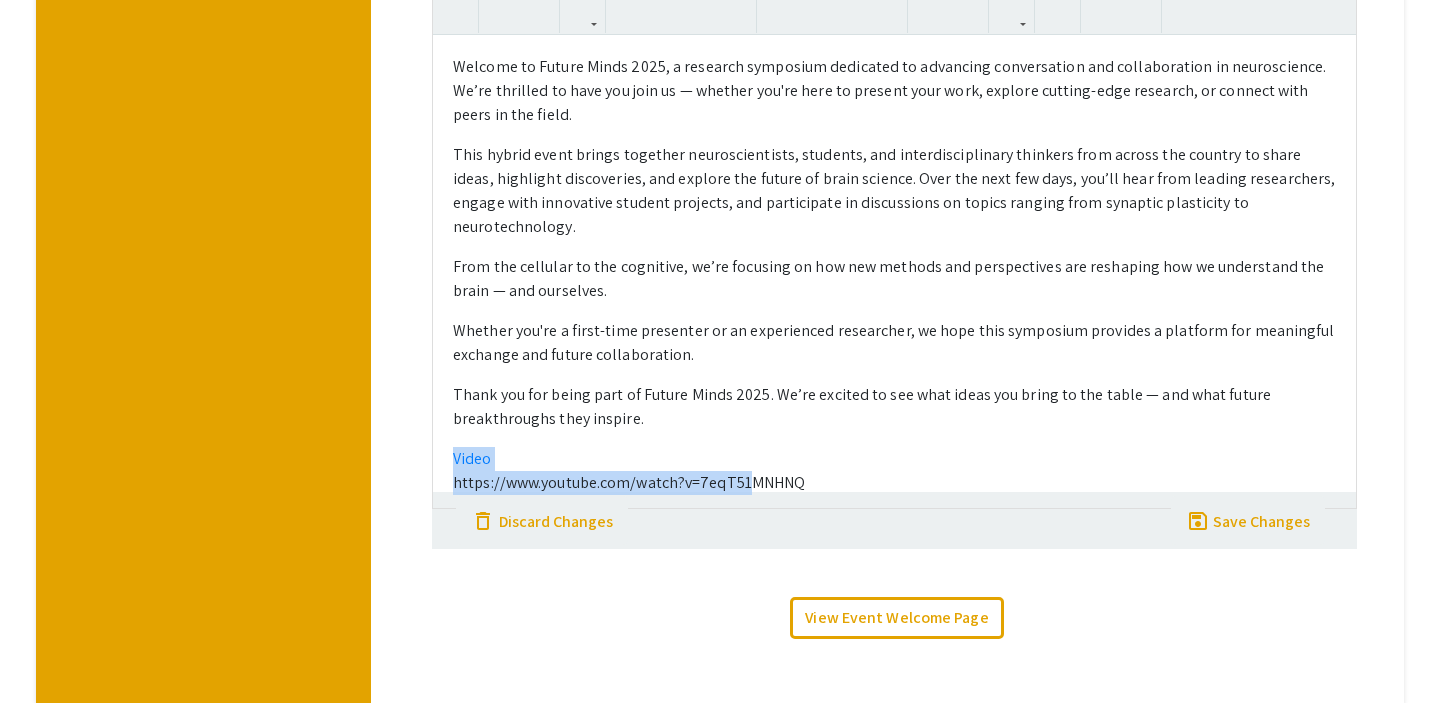 scroll, scrollTop: 669, scrollLeft: 0, axis: vertical 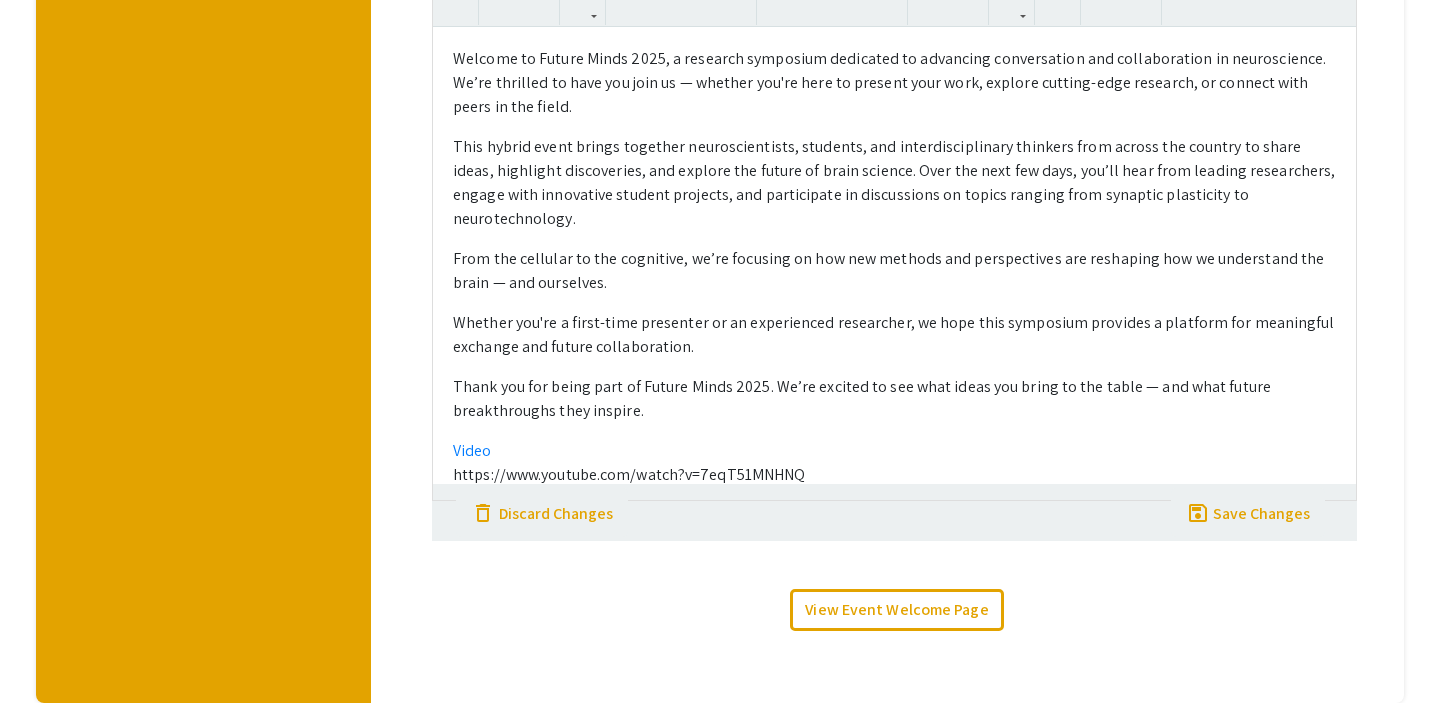 click on "https://www.youtube.com/watch?v=7eqT51MNHNQ" at bounding box center [894, 475] 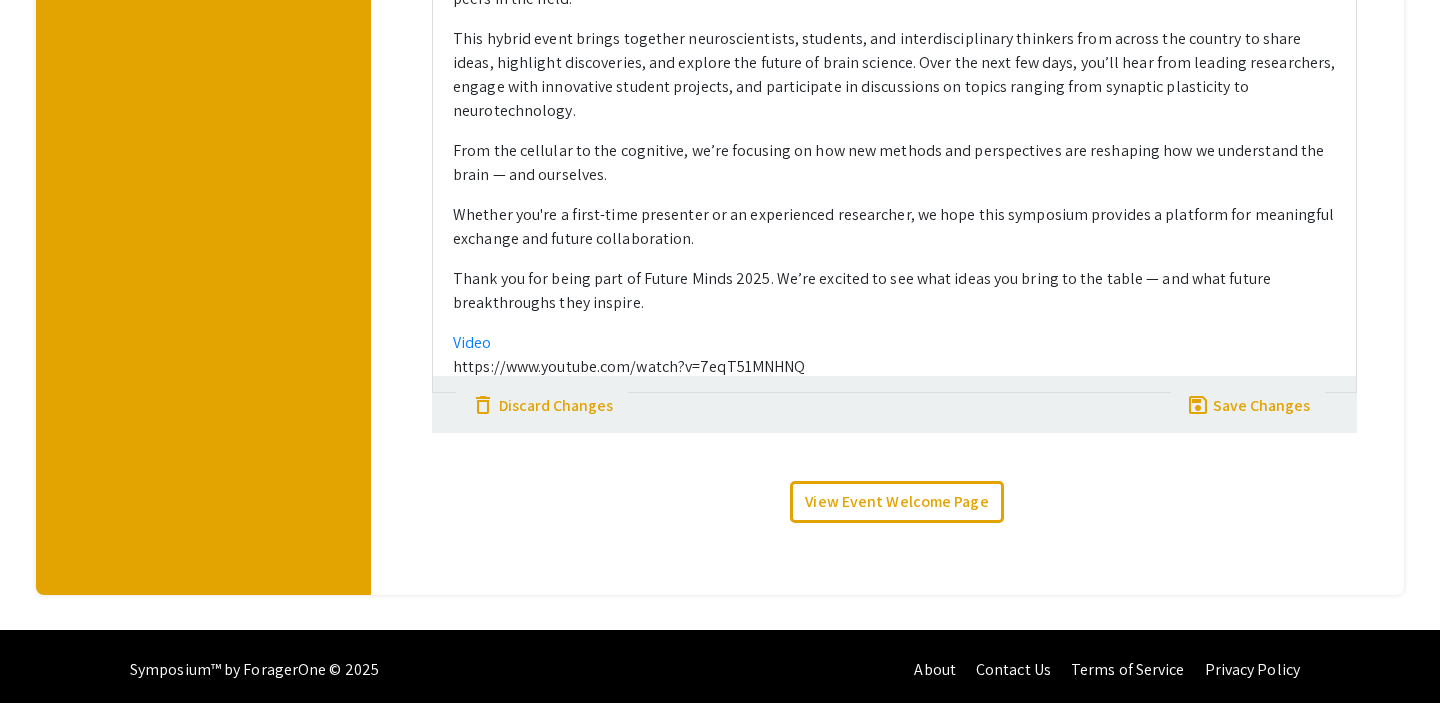 scroll, scrollTop: 785, scrollLeft: 0, axis: vertical 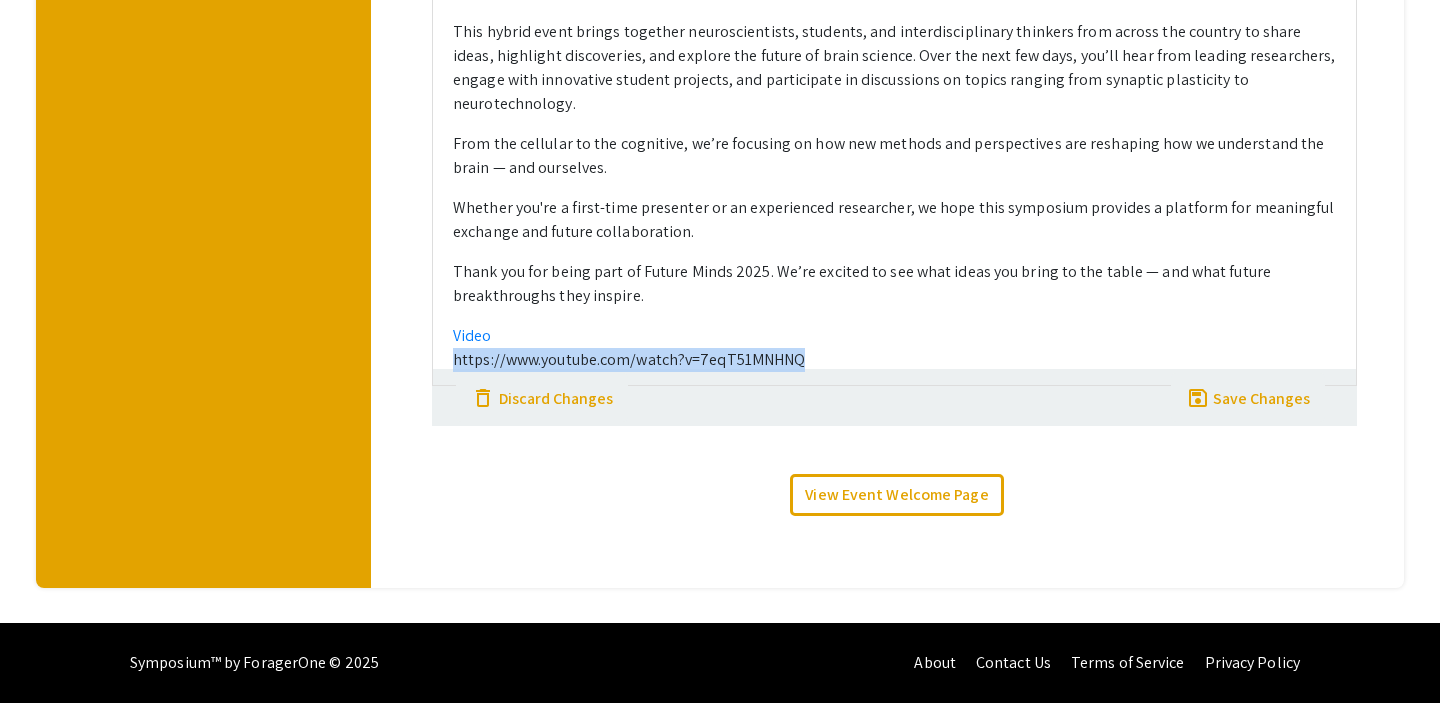 drag, startPoint x: 809, startPoint y: 360, endPoint x: 419, endPoint y: 361, distance: 390.00128 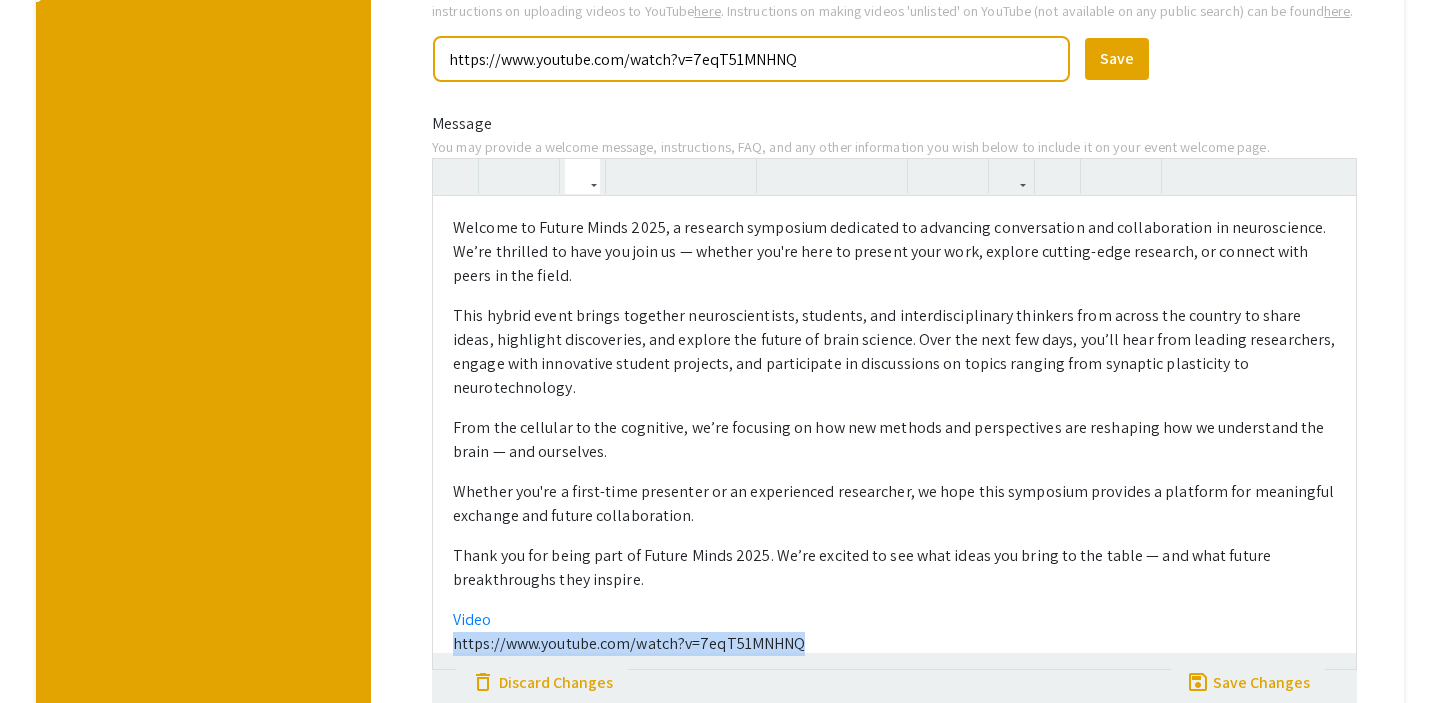 scroll, scrollTop: 467, scrollLeft: 0, axis: vertical 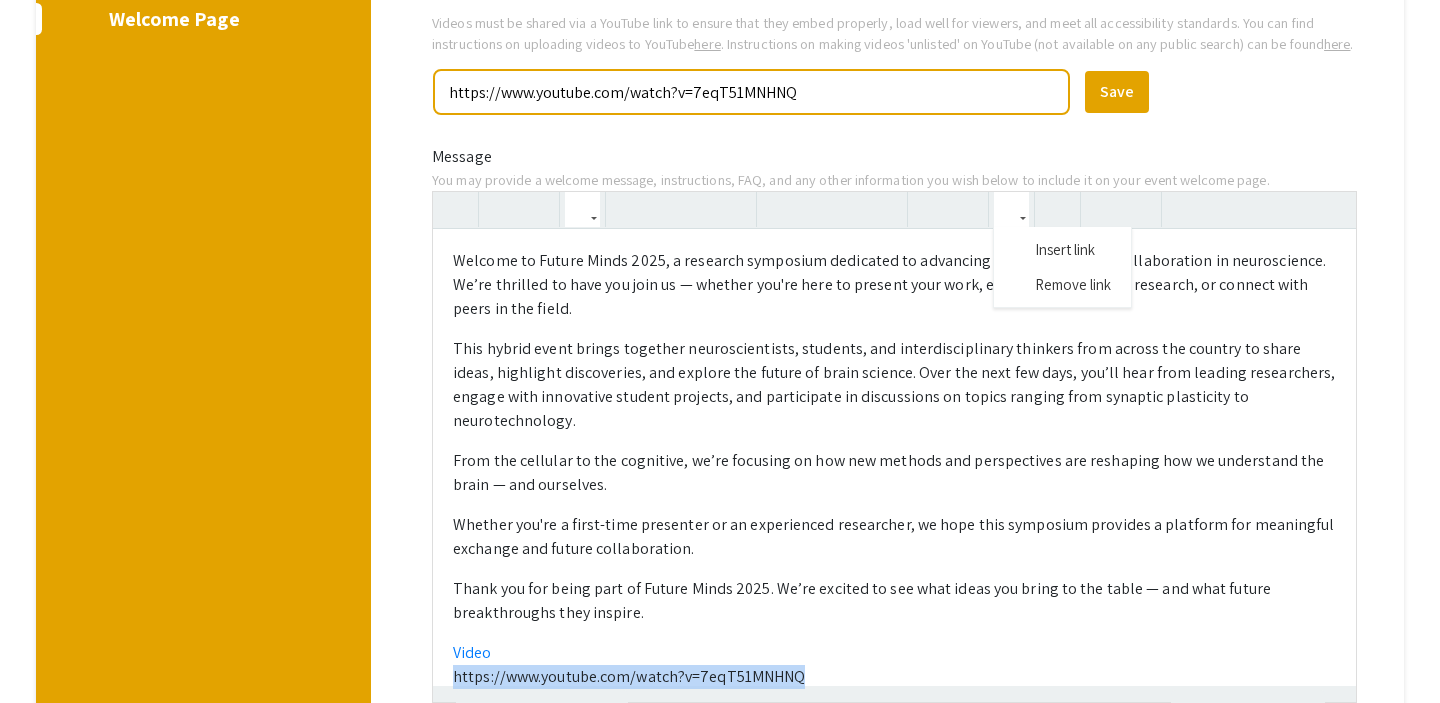 click 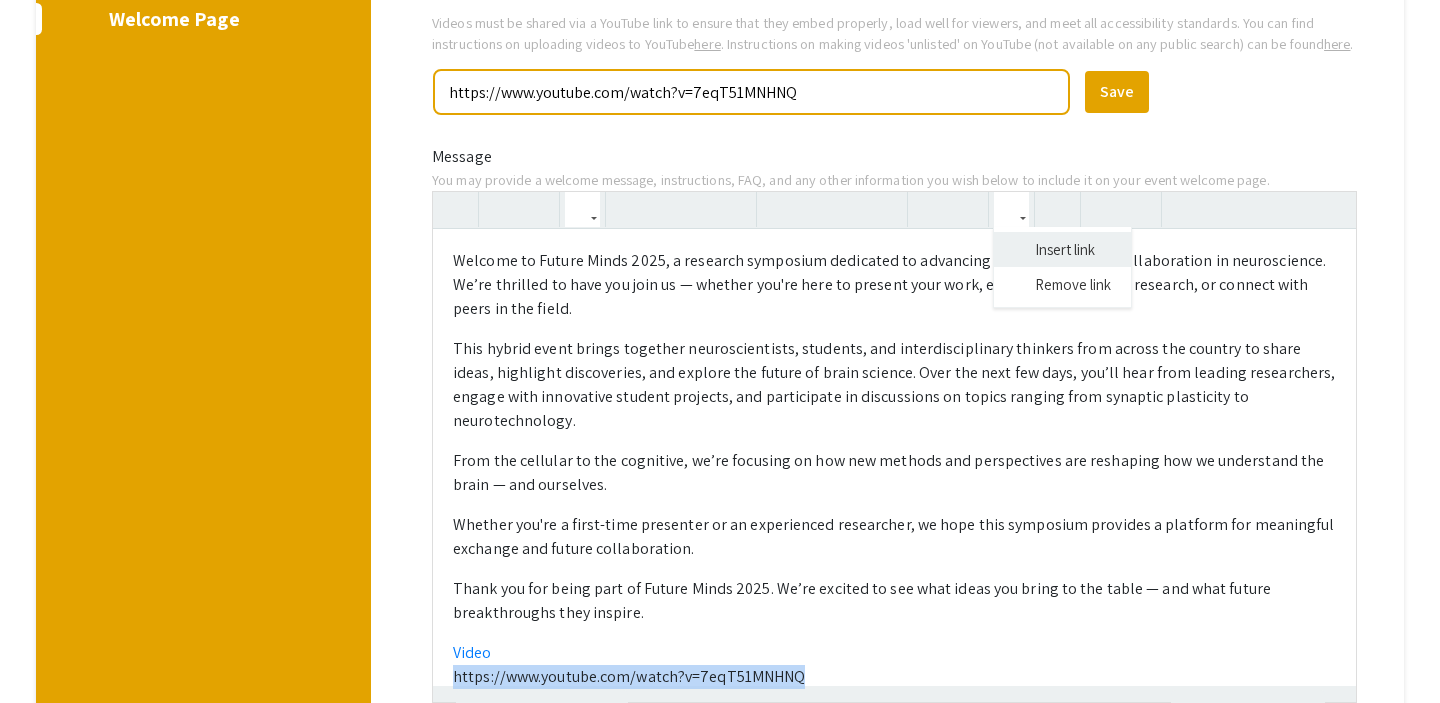 click on "Welcome to Future Minds 2025, a research symposium dedicated to advancing conversation and collaboration in neuroscience. We’re thrilled to have you join us — whether you're here to present your work, explore cutting-edge research, or connect with peers in the field. This hybrid event brings together neuroscientists, students, and interdisciplinary thinkers from across the country to share ideas, highlight discoveries, and explore the future of brain science. Over the next few days, you’ll hear from leading researchers, engage with innovative student projects, and participate in discussions on topics ranging from synaptic plasticity to neurotechnology. From the cellular to the cognitive, we’re focusing on how new methods and perspectives are reshaping how we understand the brain — and ourselves. Whether you're a first-time presenter or an experienced researcher, we hope this symposium provides a platform for meaningful exchange and future collaboration. Video Paragraph Quote Header 1 Header 2" at bounding box center [894, 447] 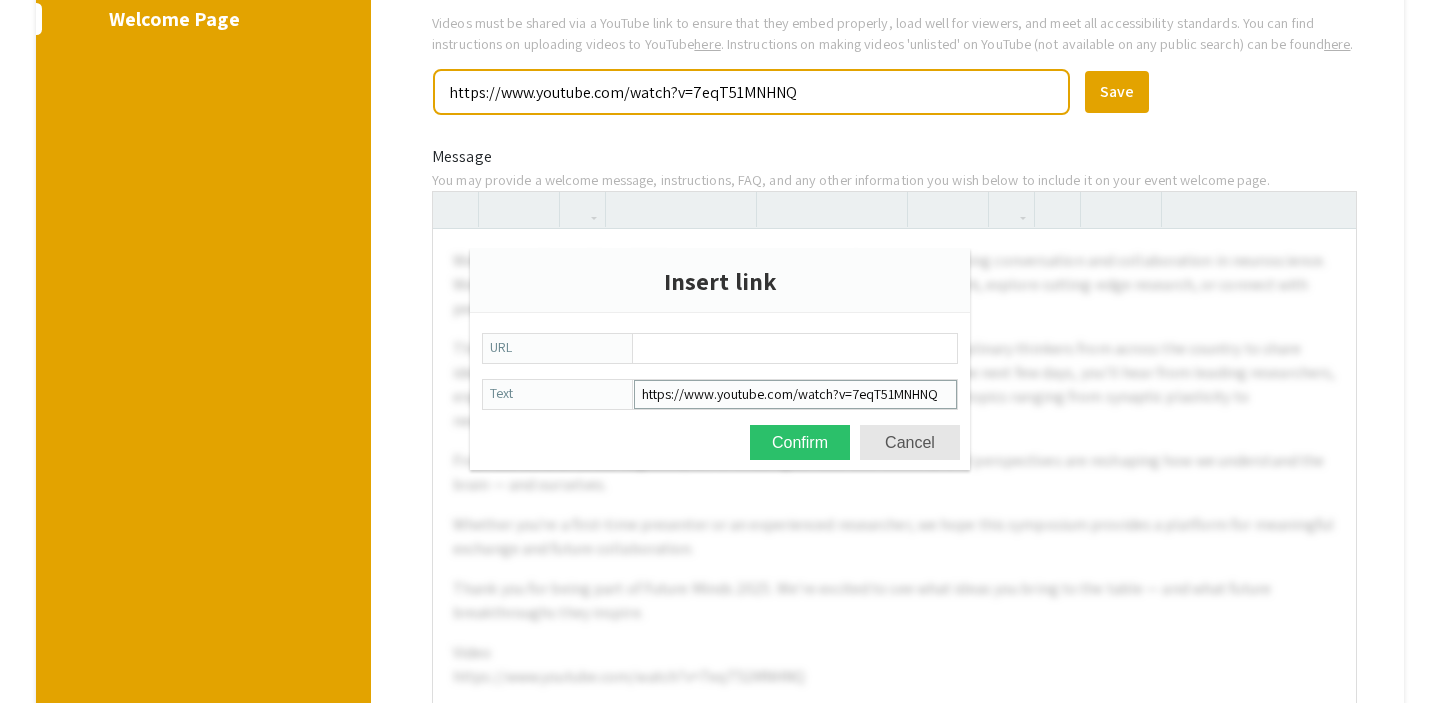 click on "https://www.youtube.com/watch?v=7eqT51MNHNQ" at bounding box center (795, 394) 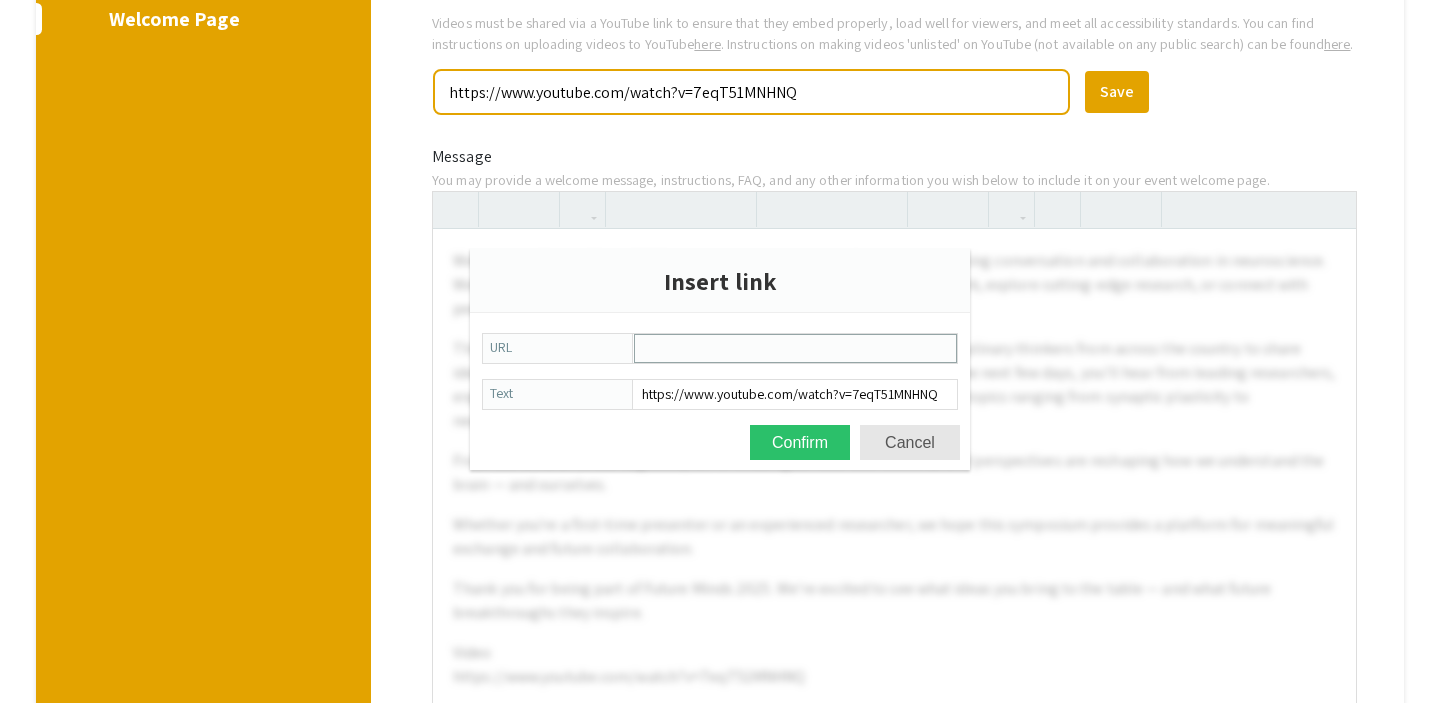 click on "URL" at bounding box center [795, 348] 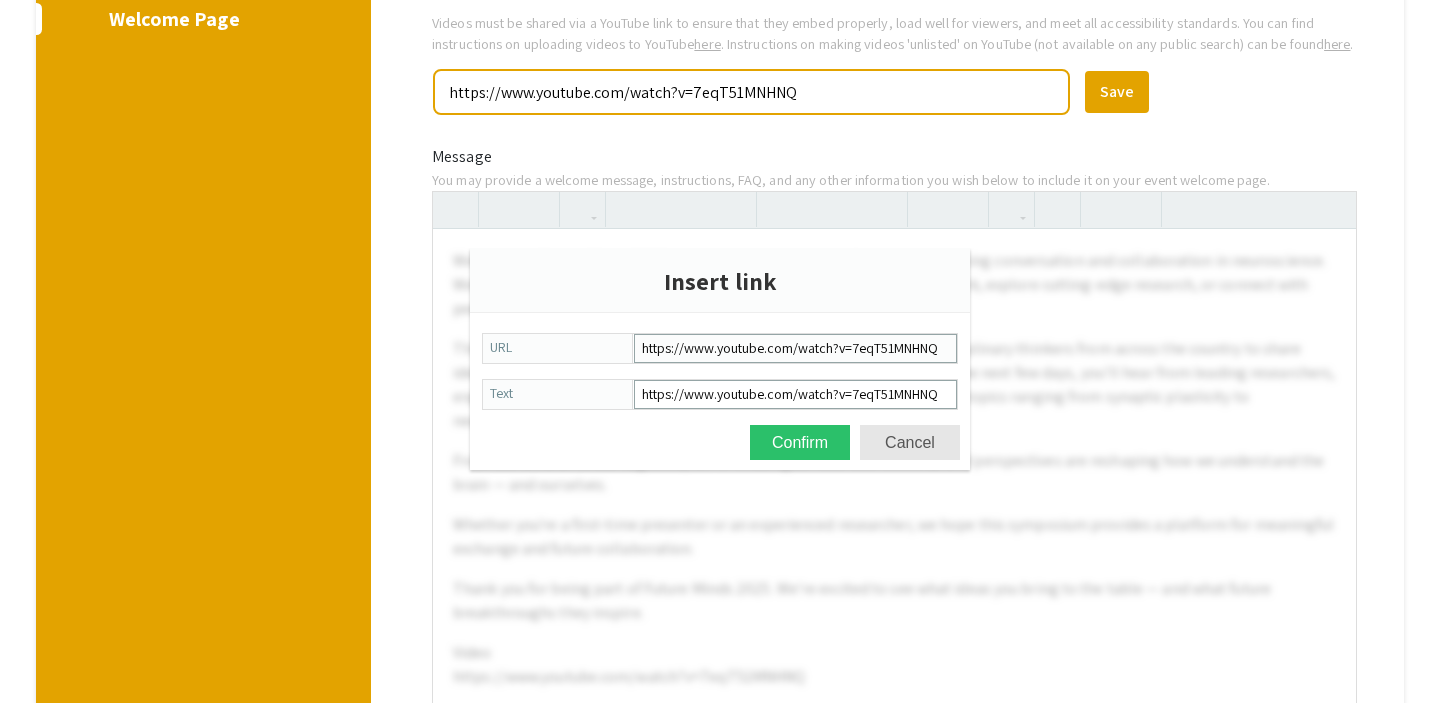 type on "https://www.youtube.com/watch?v=7eqT51MNHNQ" 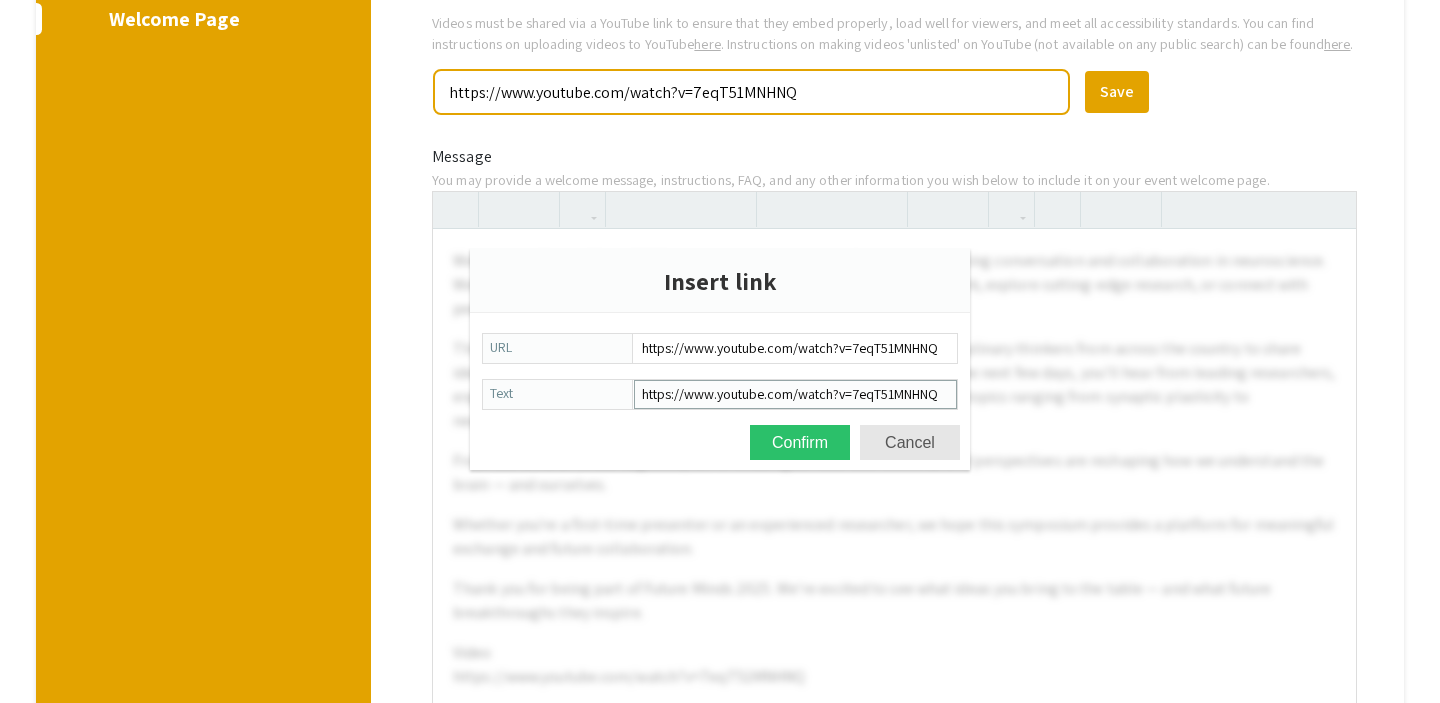 click on "https://www.youtube.com/watch?v=7eqT51MNHNQ" at bounding box center (795, 394) 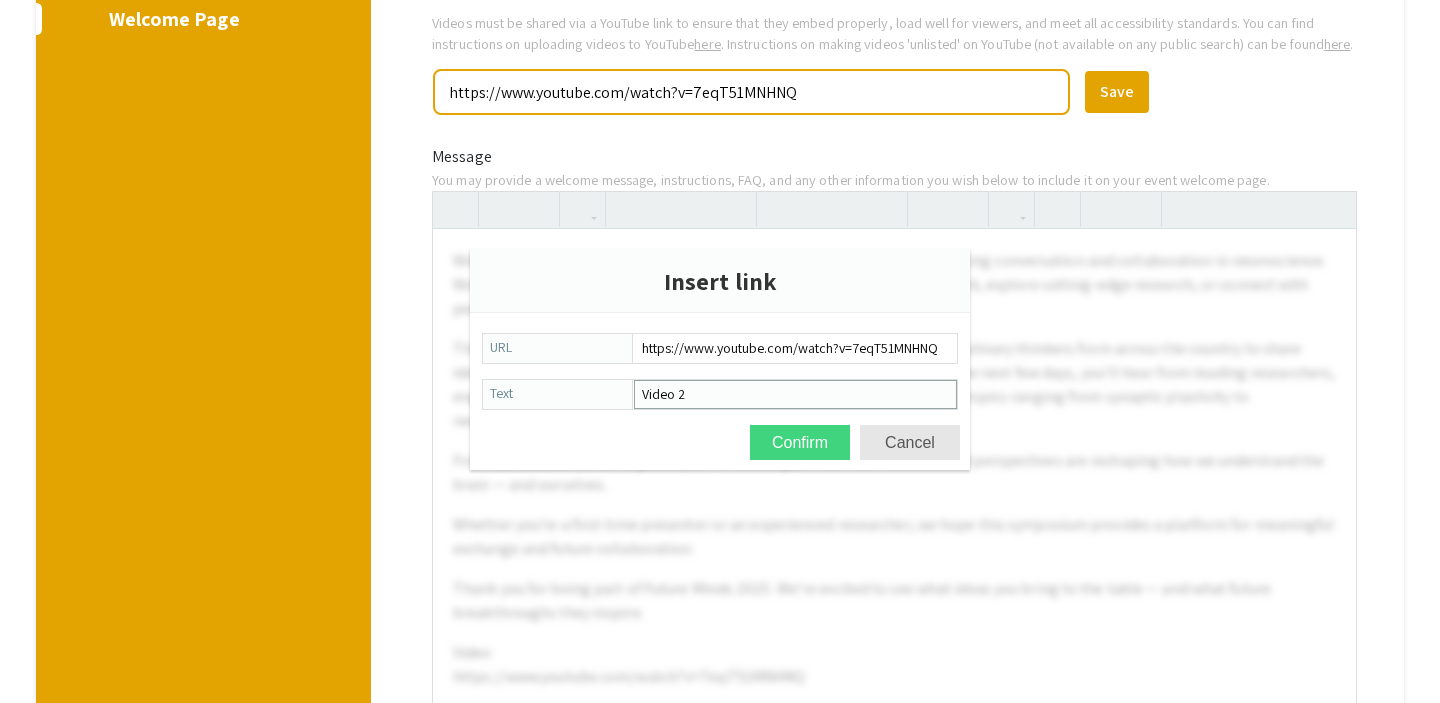 type on "Video 2" 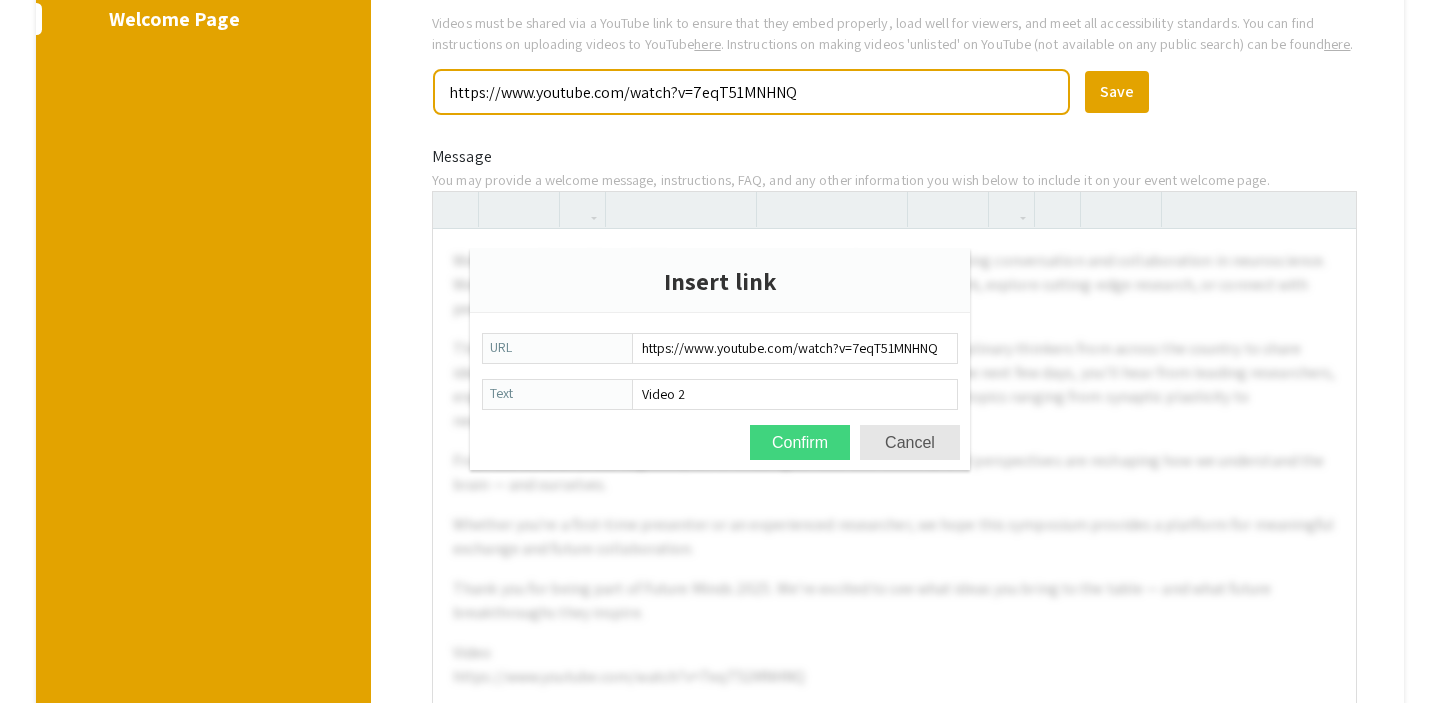 click on "Confirm" at bounding box center (800, 442) 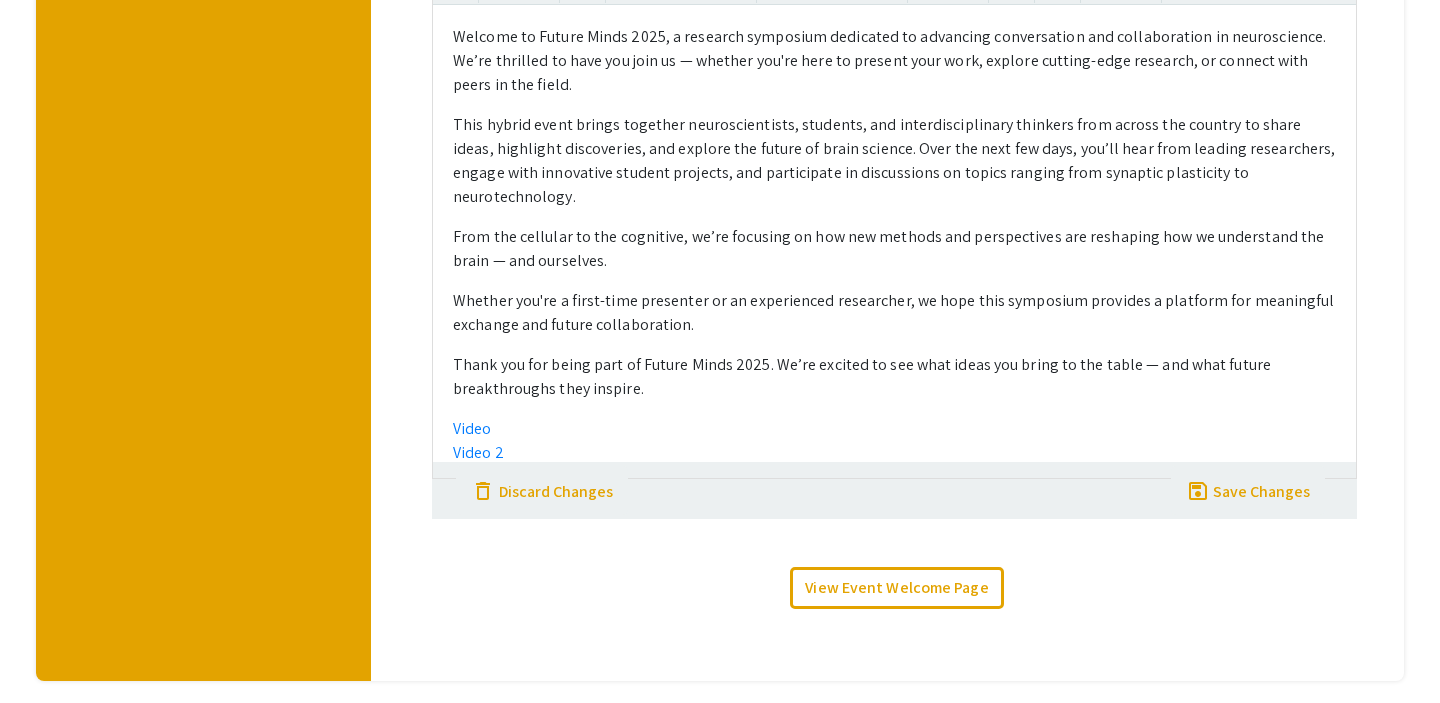 scroll, scrollTop: 700, scrollLeft: 0, axis: vertical 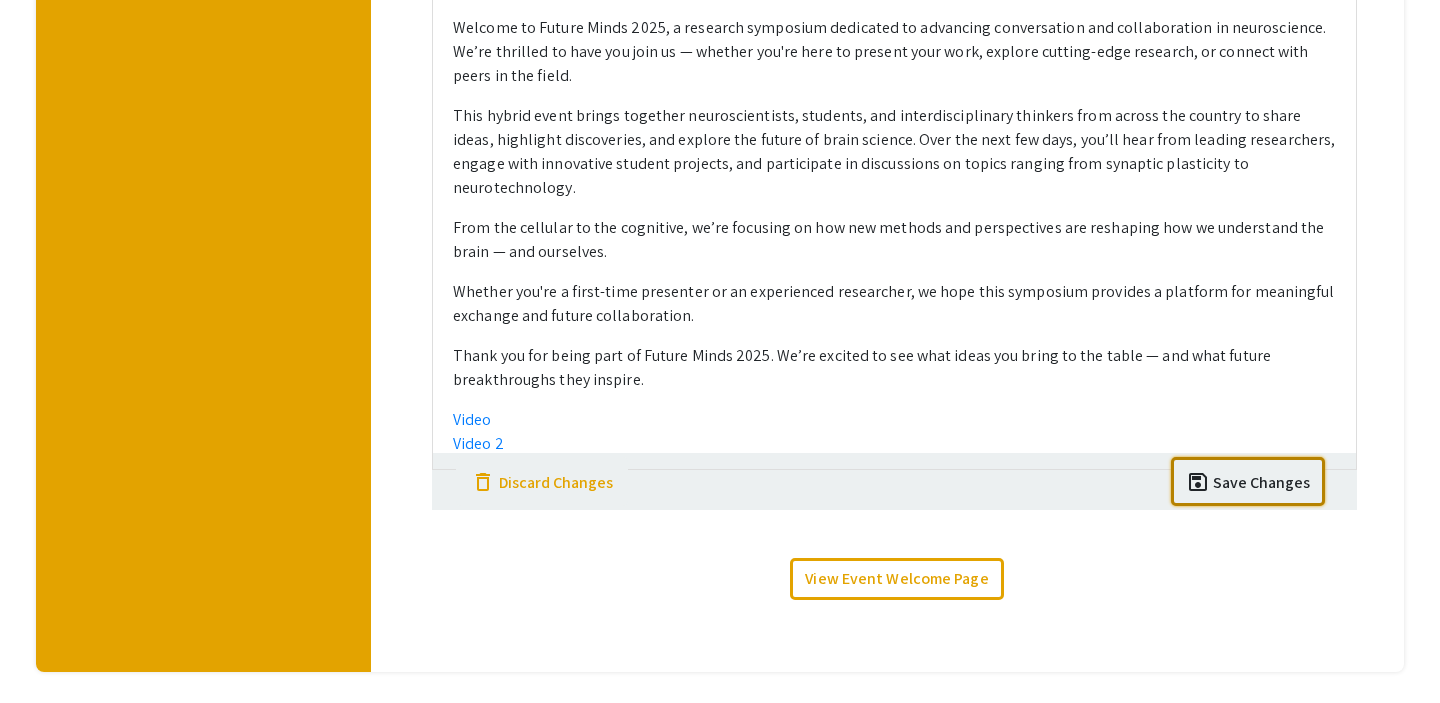 click on "Media  On your event welcome page, you may include an image or video. Videos and landscape-oriented images will be placed at the top of the welcome page with the welcome/introductory message below; portrait-oriented images will be placed at the top-right of the page side-by-side with the message.    Upload Image   Link Video  We recommend that your image's smallest dimension is at least 800 pixels for high resolution. (Limit 10Mb)   Upload image  done  Videos must be shared via a YouTube link to ensure that they embed properly, load well for viewers, and meet all accessibility standards. You can find instructions on uploading videos to YouTube  here . Instructions on making videos 'unlisted' on YouTube (not available on any public search) can be found  here .  https://www.youtube.com/watch?v=7eqT51MNHNQ  Save  done Message  You may provide a welcome message, instructions, FAQ, and any other information you wish below to include it on your event welcome page.  Video Video 2 Paragraph Quote Header 1 Header 2" at bounding box center (894, 125) 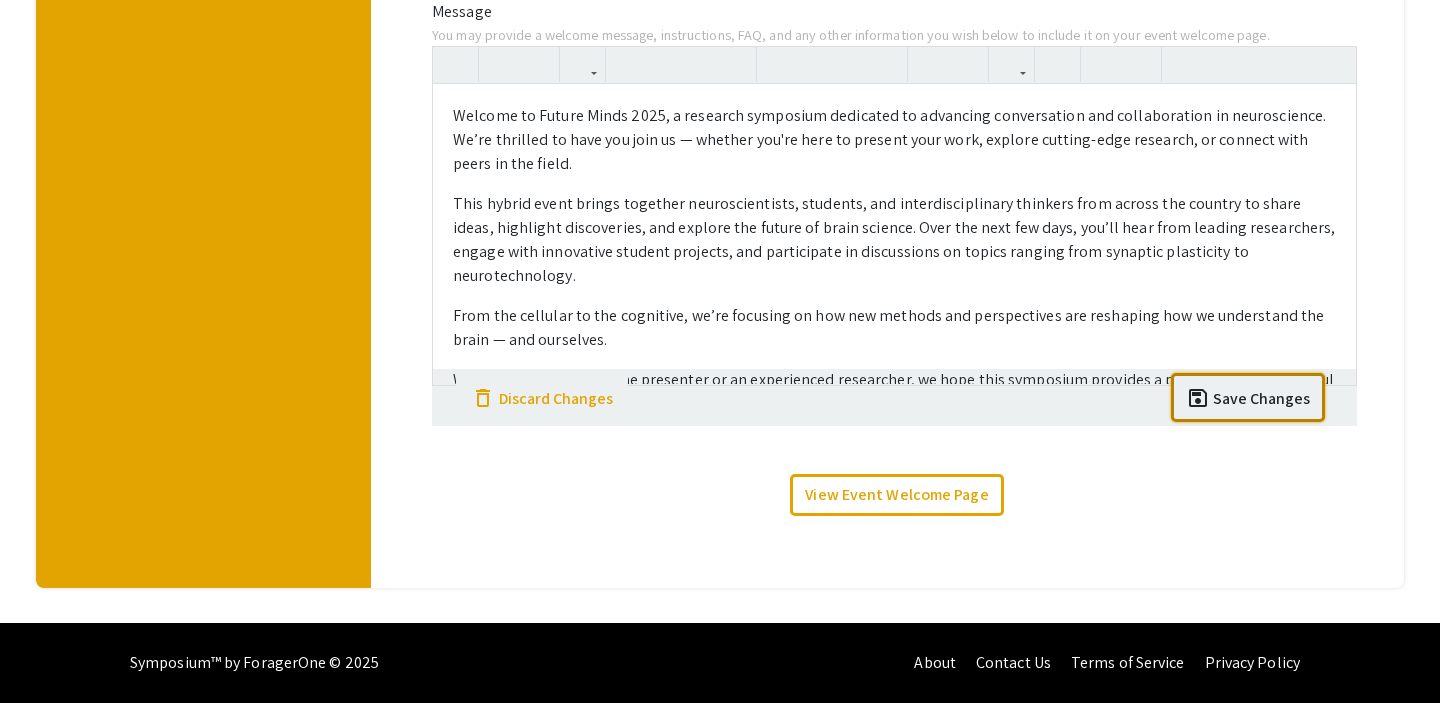 scroll, scrollTop: 634, scrollLeft: 0, axis: vertical 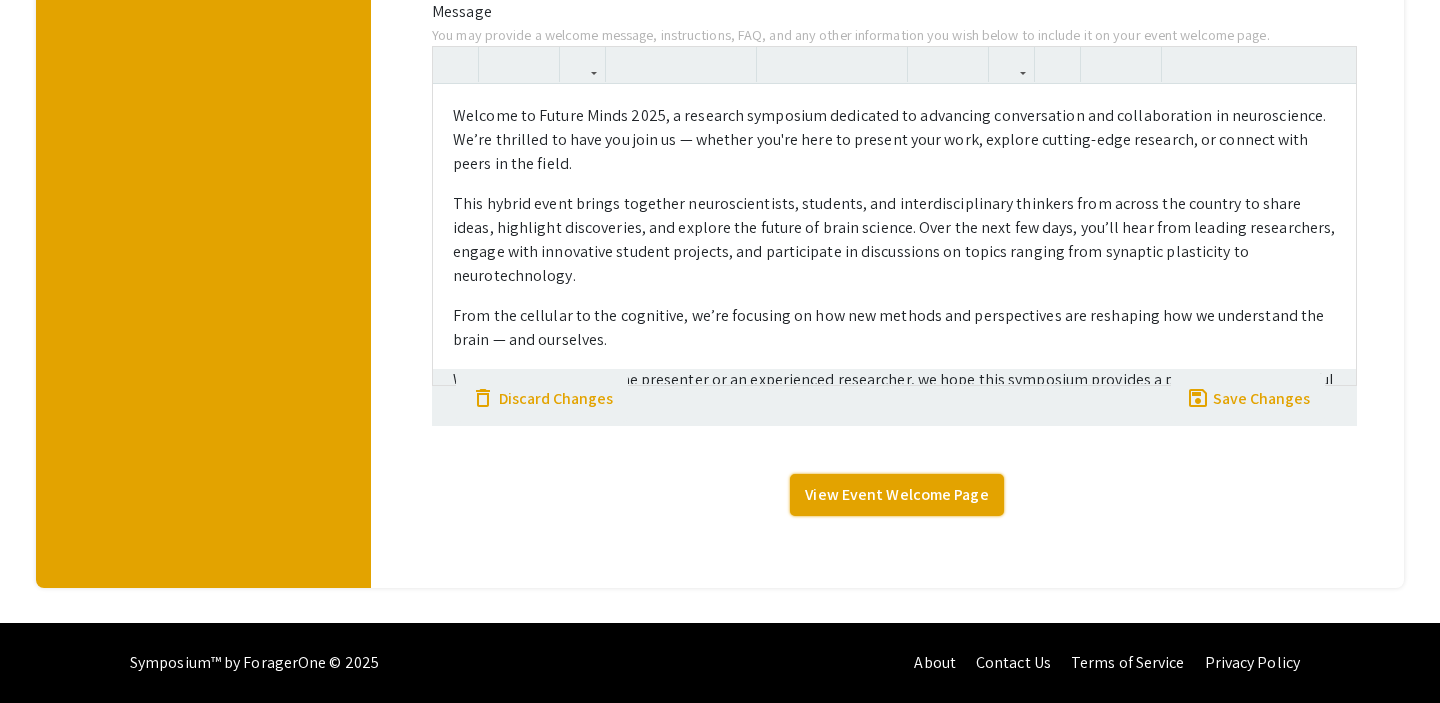 click on "View Event Welcome Page" at bounding box center (896, 495) 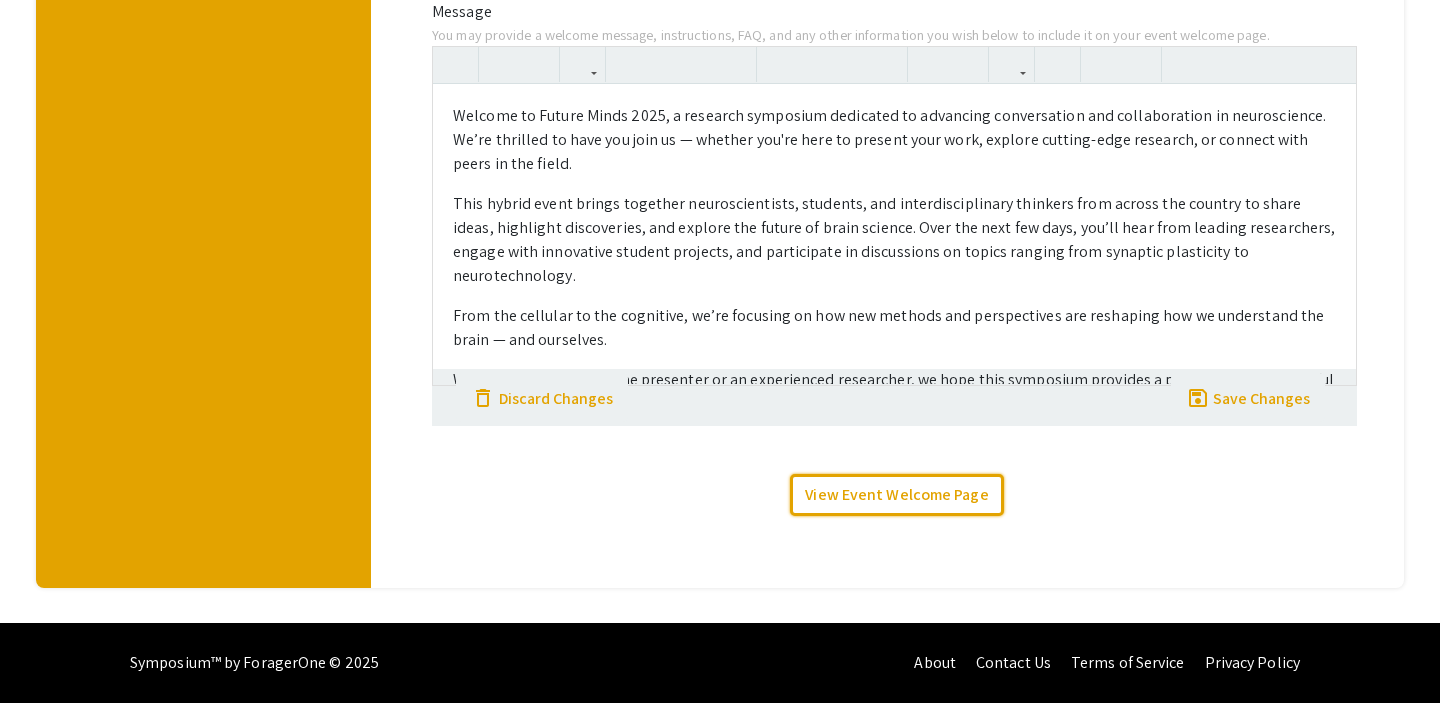 scroll, scrollTop: 172, scrollLeft: 0, axis: vertical 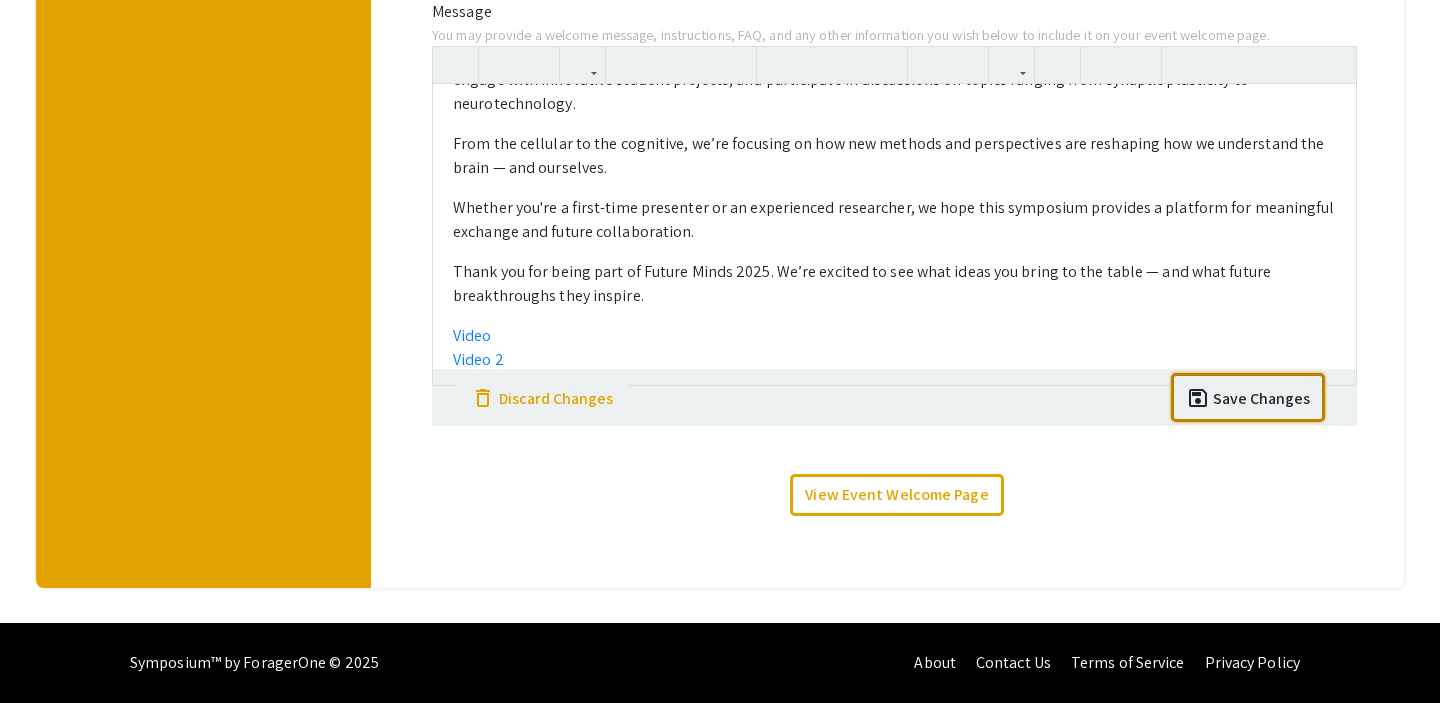 click on "save" at bounding box center [1198, 398] 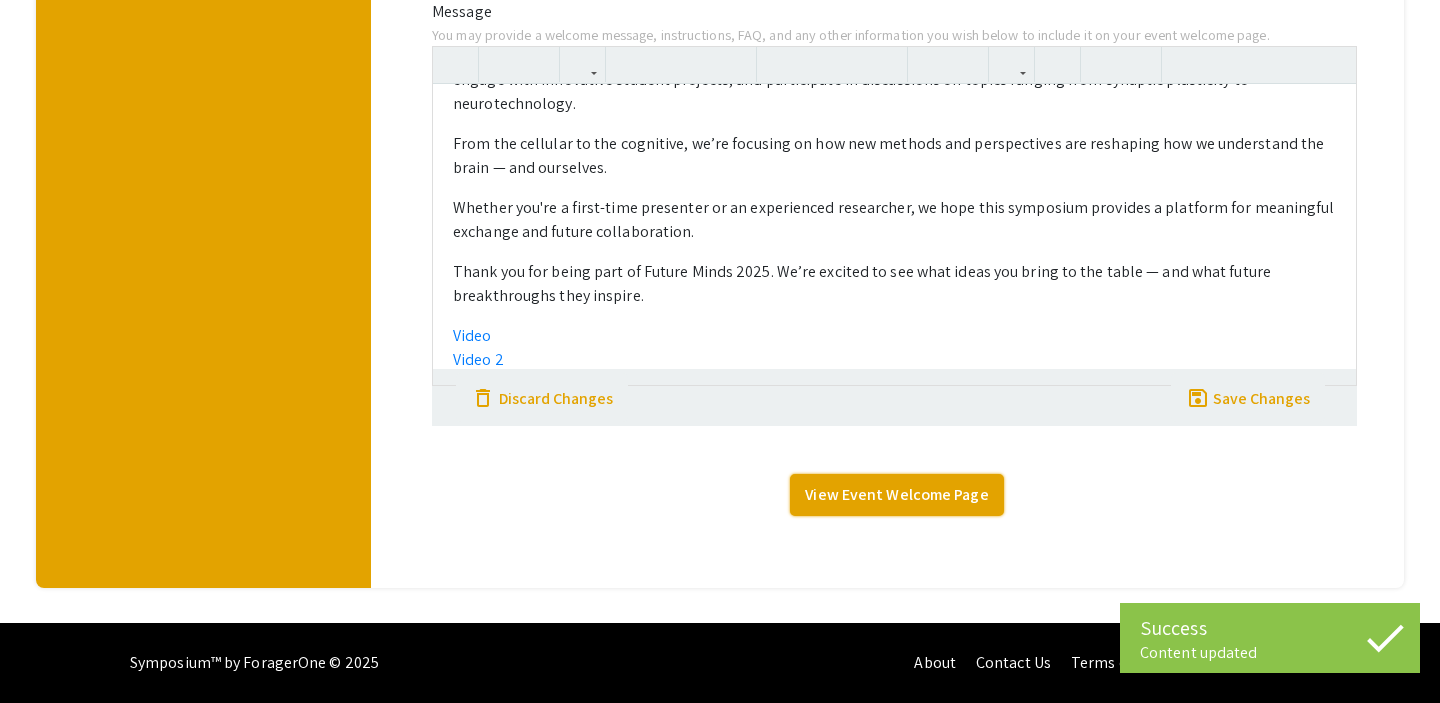 click on "View Event Welcome Page" at bounding box center [896, 495] 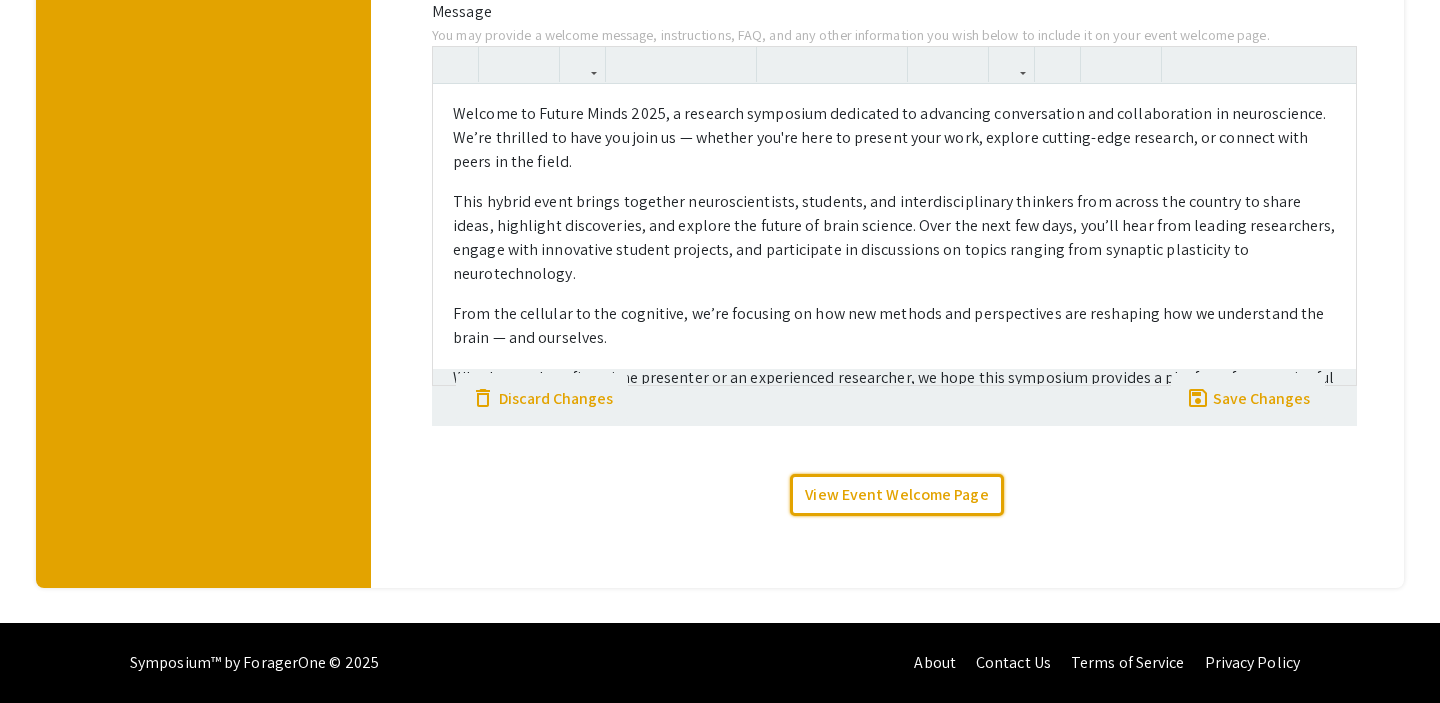 scroll, scrollTop: 0, scrollLeft: 0, axis: both 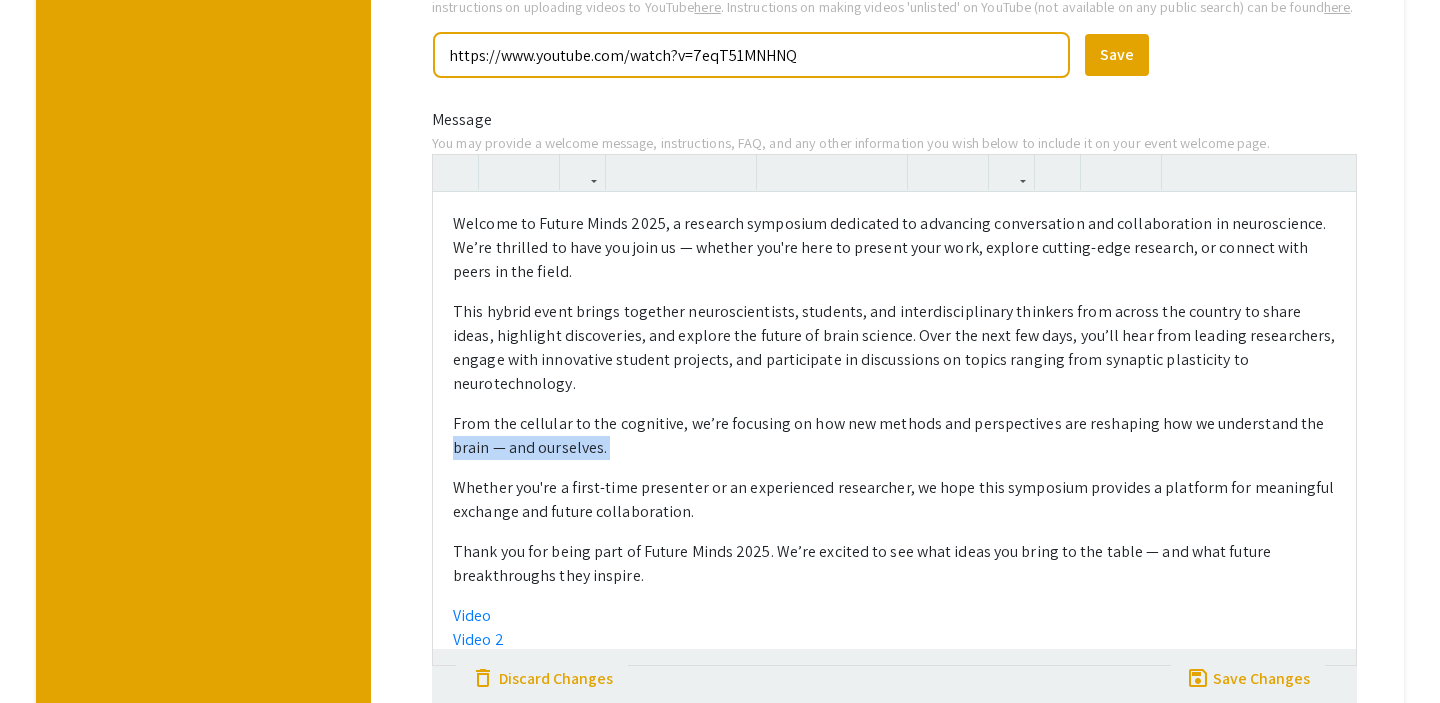 drag, startPoint x: 523, startPoint y: 469, endPoint x: 447, endPoint y: 441, distance: 80.99383 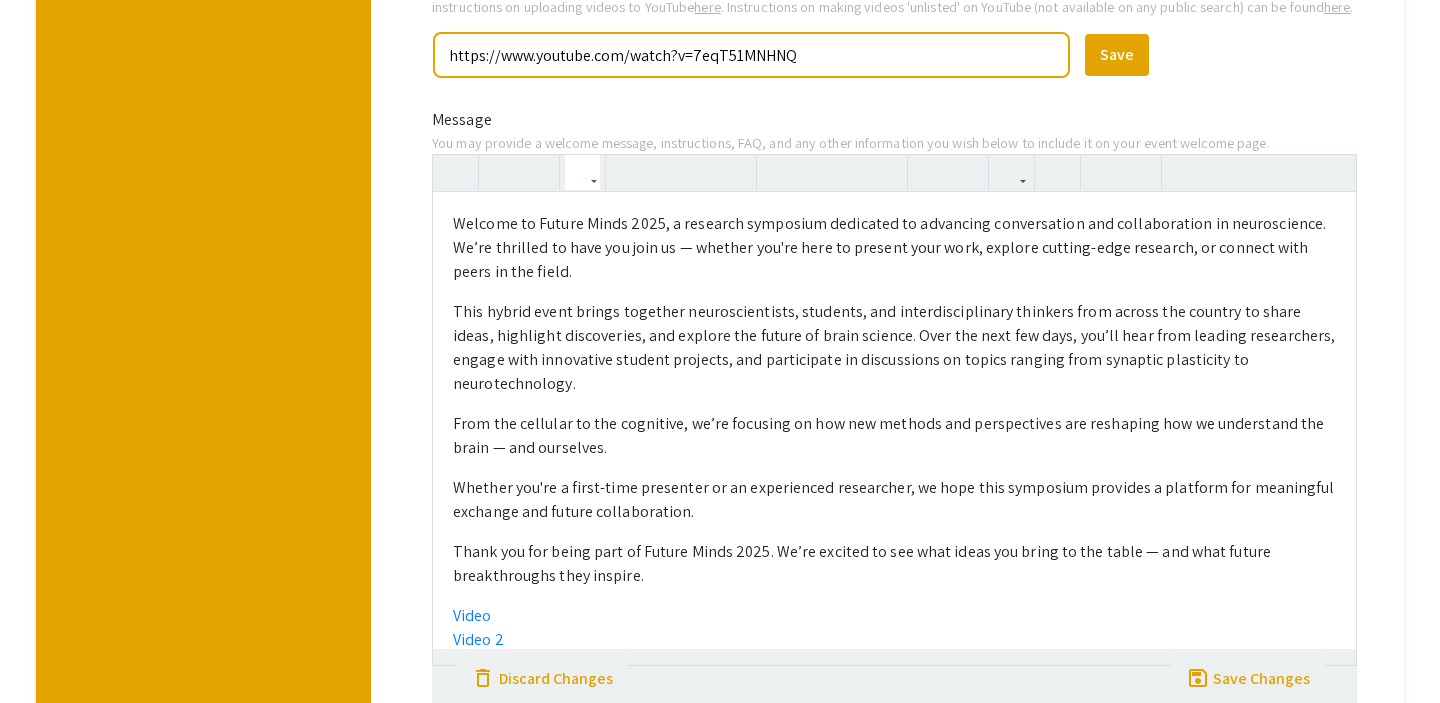 click on "Welcome to Future Minds 2025, a research symposium dedicated to advancing conversation and collaboration in neuroscience. We’re thrilled to have you join us — whether you're here to present your work, explore cutting-edge research, or connect with peers in the field. This hybrid event brings together neuroscientists, students, and interdisciplinary thinkers from across the country to share ideas, highlight discoveries, and explore the future of brain science. Over the next few days, you’ll hear from leading researchers, engage with innovative student projects, and participate in discussions on topics ranging from synaptic plasticity to neurotechnology. From the cellular to the cognitive, we’re focusing on how new methods and perspectives are reshaping how we understand the brain — and ourselves. Whether you're a first-time presenter or an experienced researcher, we hope this symposium provides a platform for meaningful exchange and future collaboration. Video Video 2" at bounding box center (894, 428) 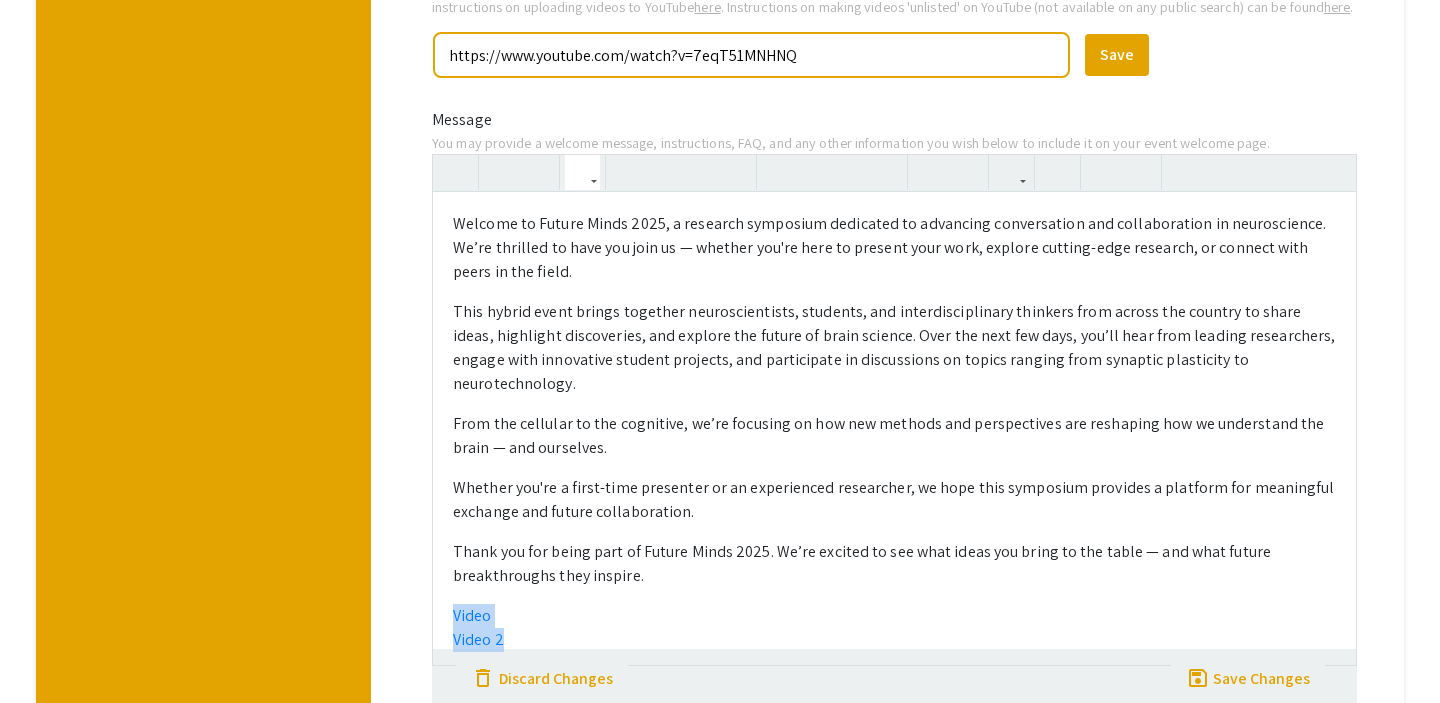 drag, startPoint x: 524, startPoint y: 649, endPoint x: 442, endPoint y: 613, distance: 89.55445 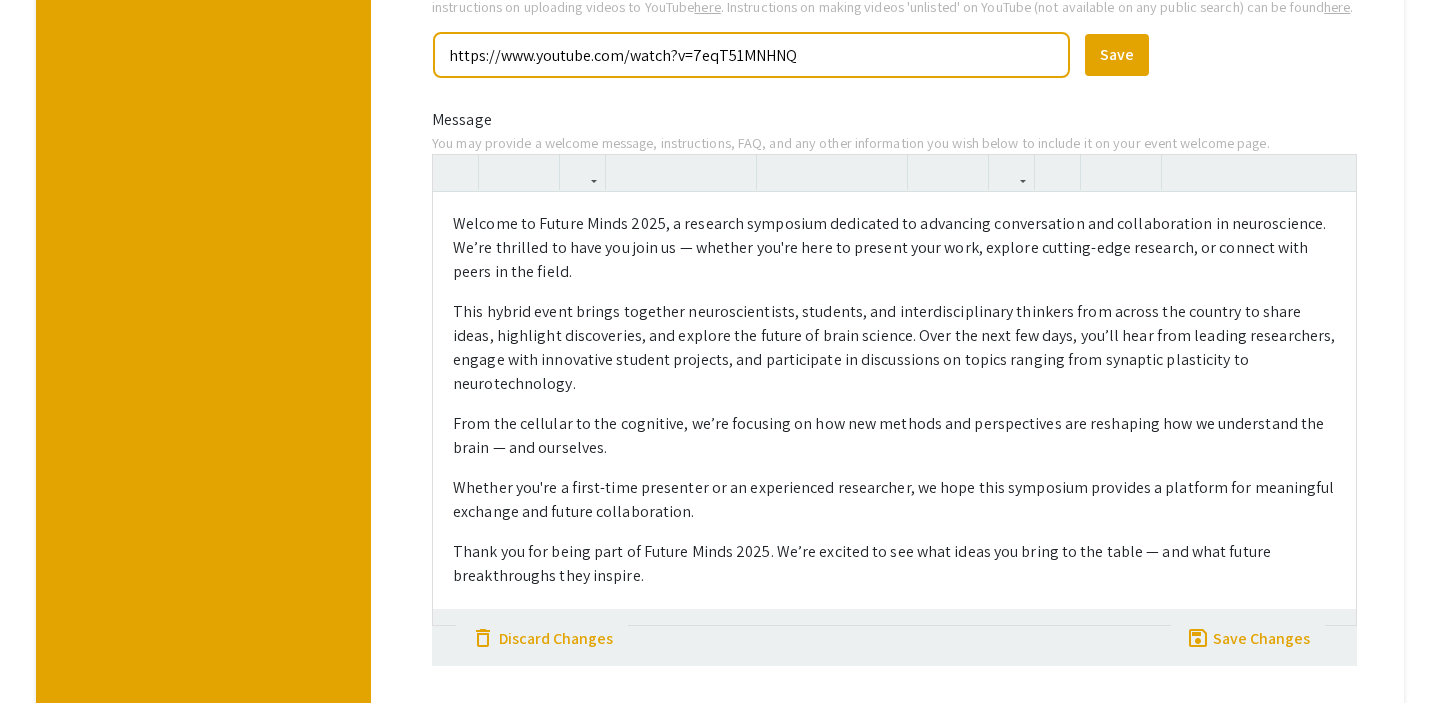 type on "<p>Welcome to Future Minds 2025, a research symposium dedicated to advancing conversation and collaboration in neuroscience. We’re thrilled to have you join us — whether you're here to present your work, explore cutting-edge research, or connect with peers in the field.</p><p>This hybrid event brings together neuroscientists, students, and interdisciplinary thinkers from across the country to share ideas, highlight discoveries, and explore the future of brain science. Over the next few days, you’ll hear from leading researchers, engage with innovative student projects, and participate in discussions on topics ranging from synaptic plasticity to neurotechnology.</p><p>From the cellular to the cognitive, we’re focusing on how new methods and perspectives are reshaping how we understand the brain — and ourselves.</p><p>Whether you're a first-time presenter or an experienced researcher, we hope this symposium provides a platform for meaningful exchange and future collaboration.</p><p>Thank you for being part o..." 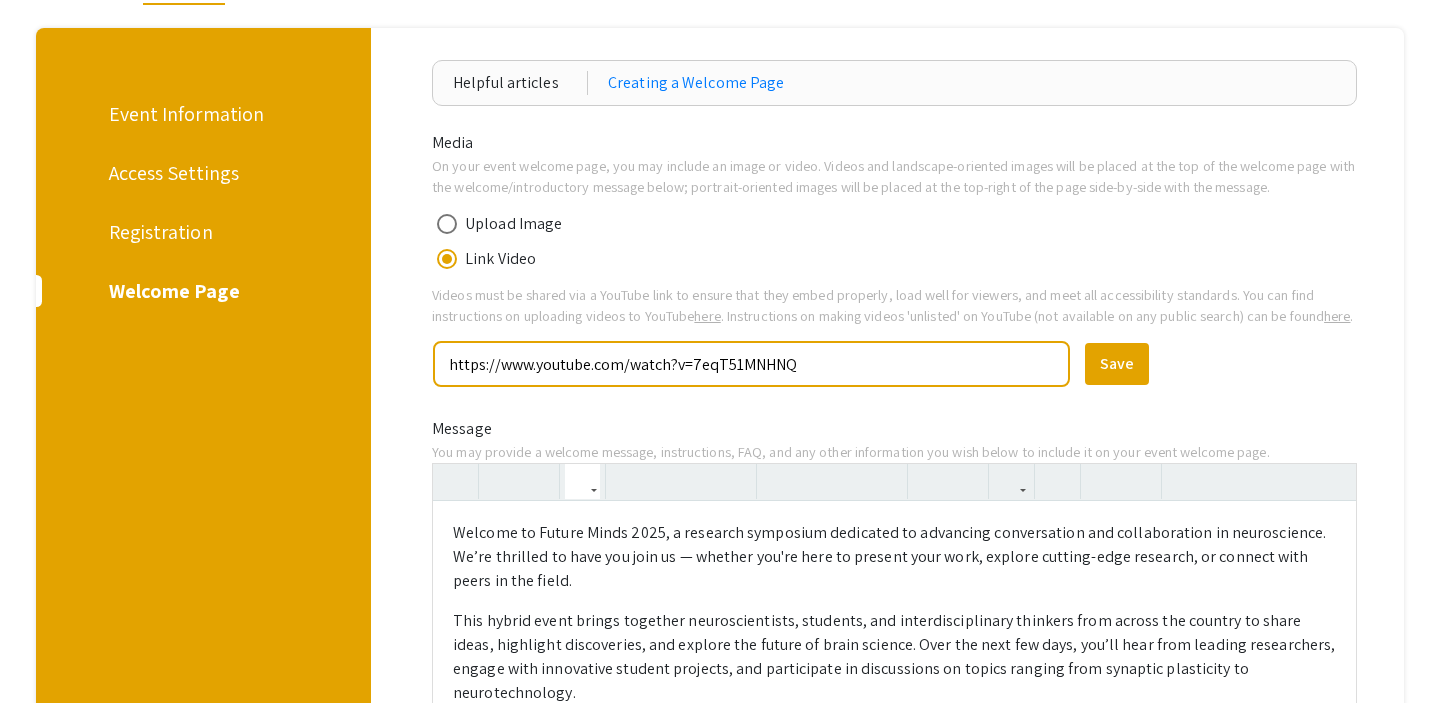 scroll, scrollTop: 138, scrollLeft: 0, axis: vertical 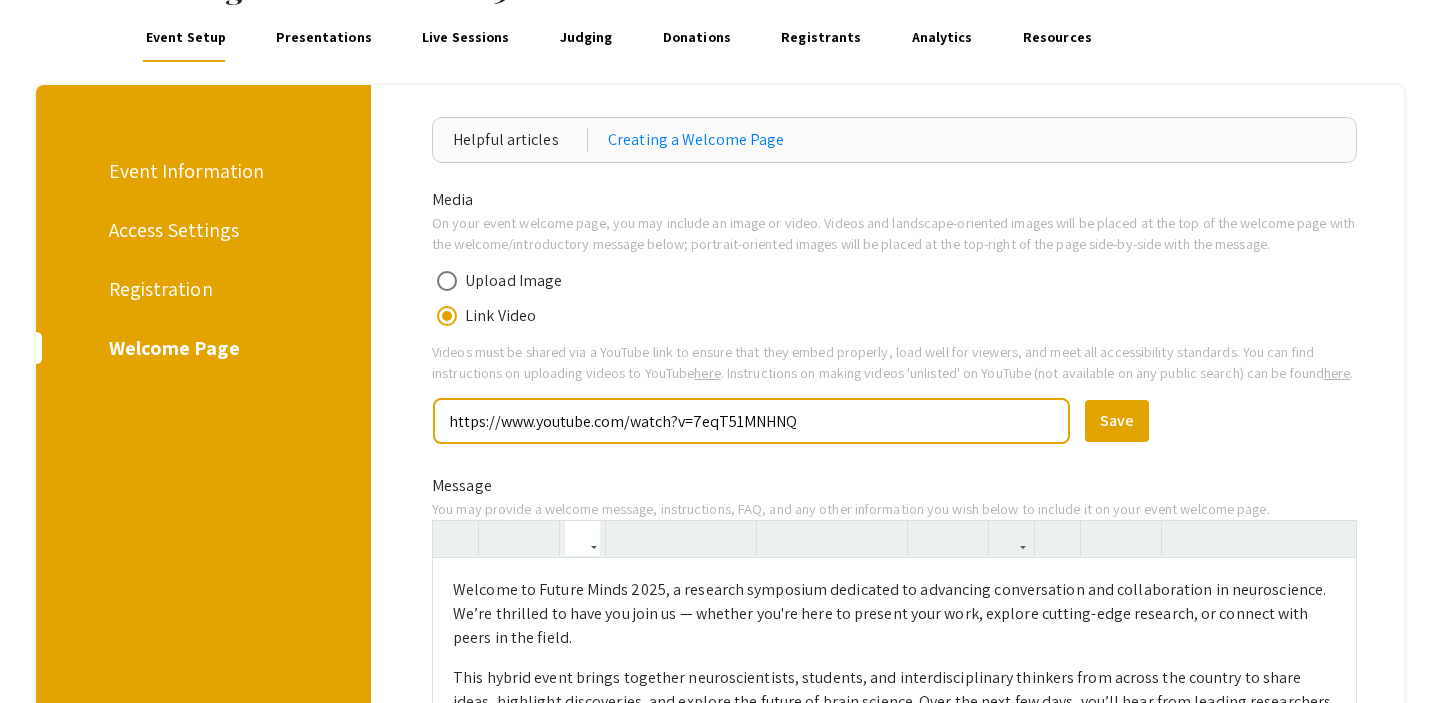 click on "https://www.youtube.com/watch?v=7eqT51MNHNQ" at bounding box center [751, 421] 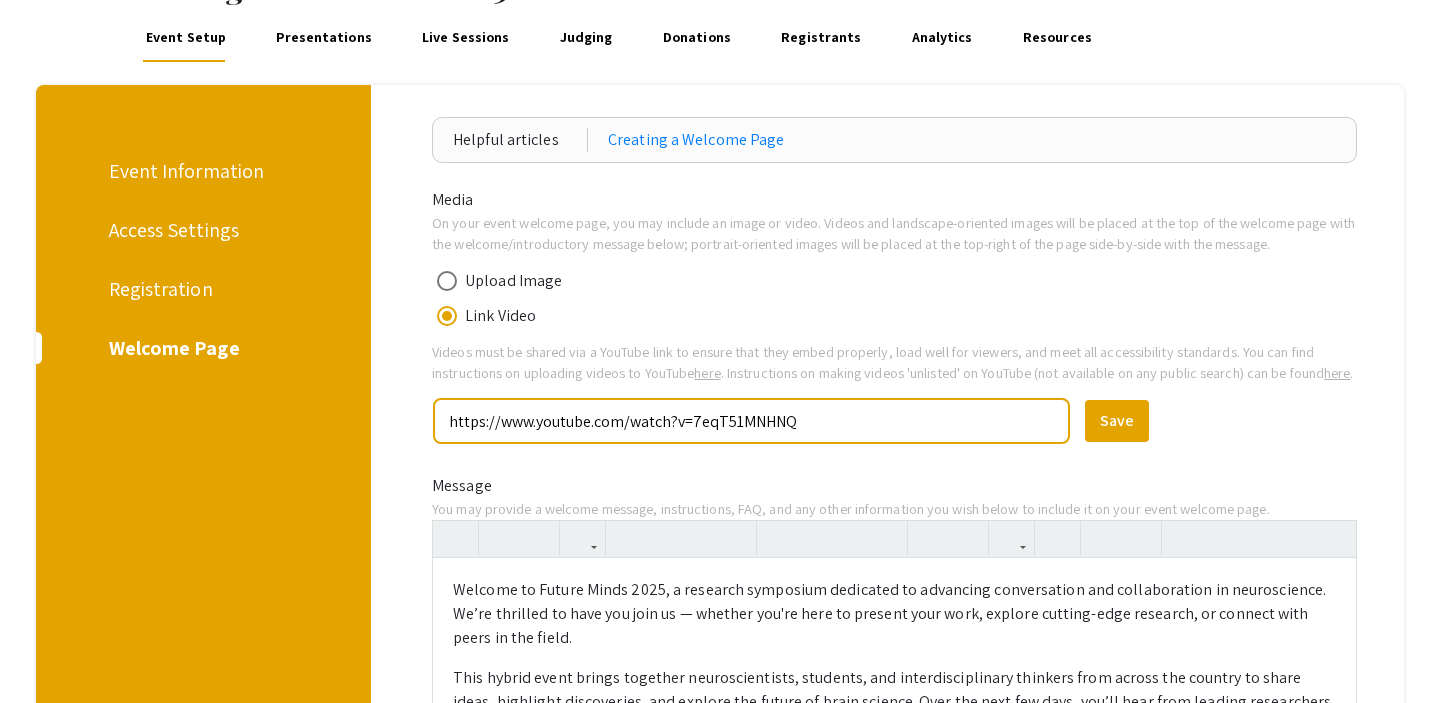 click on "https://www.youtube.com/watch?v=7eqT51MNHNQ" at bounding box center [751, 421] 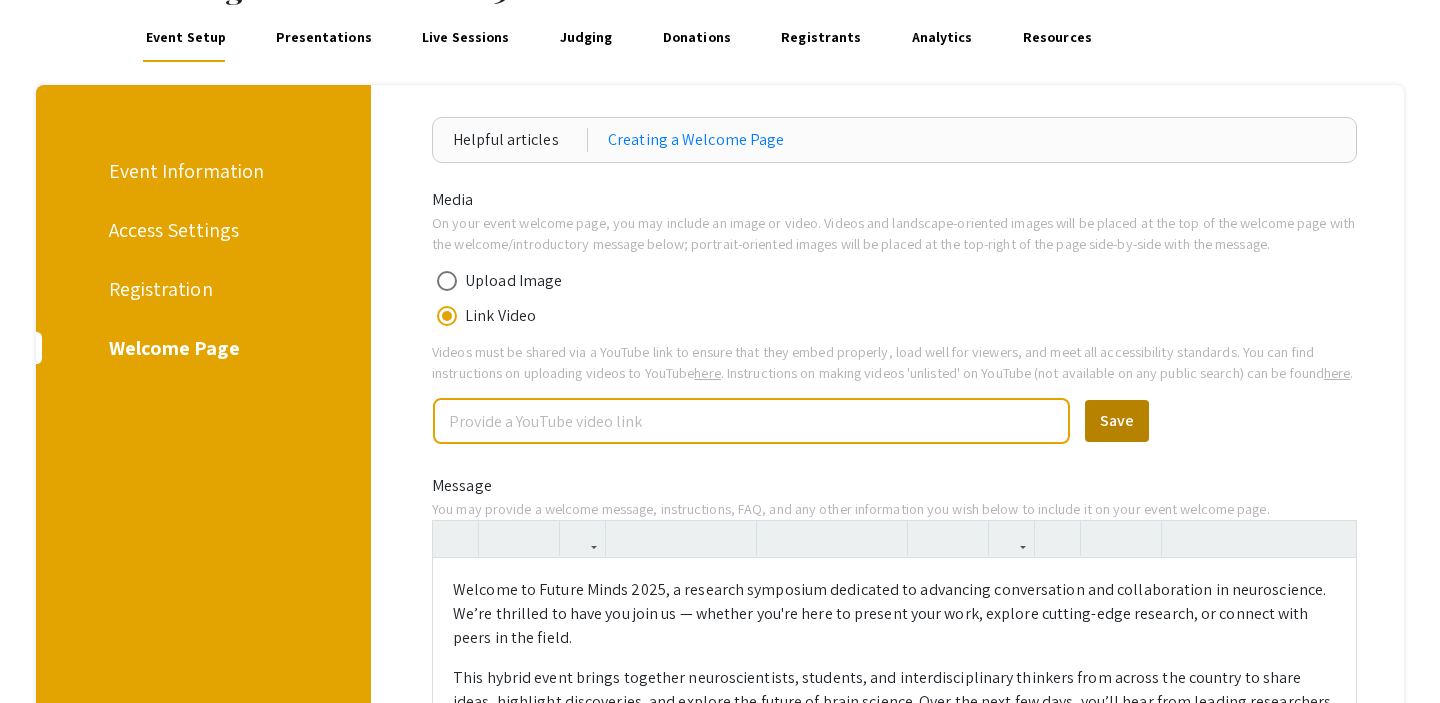 type 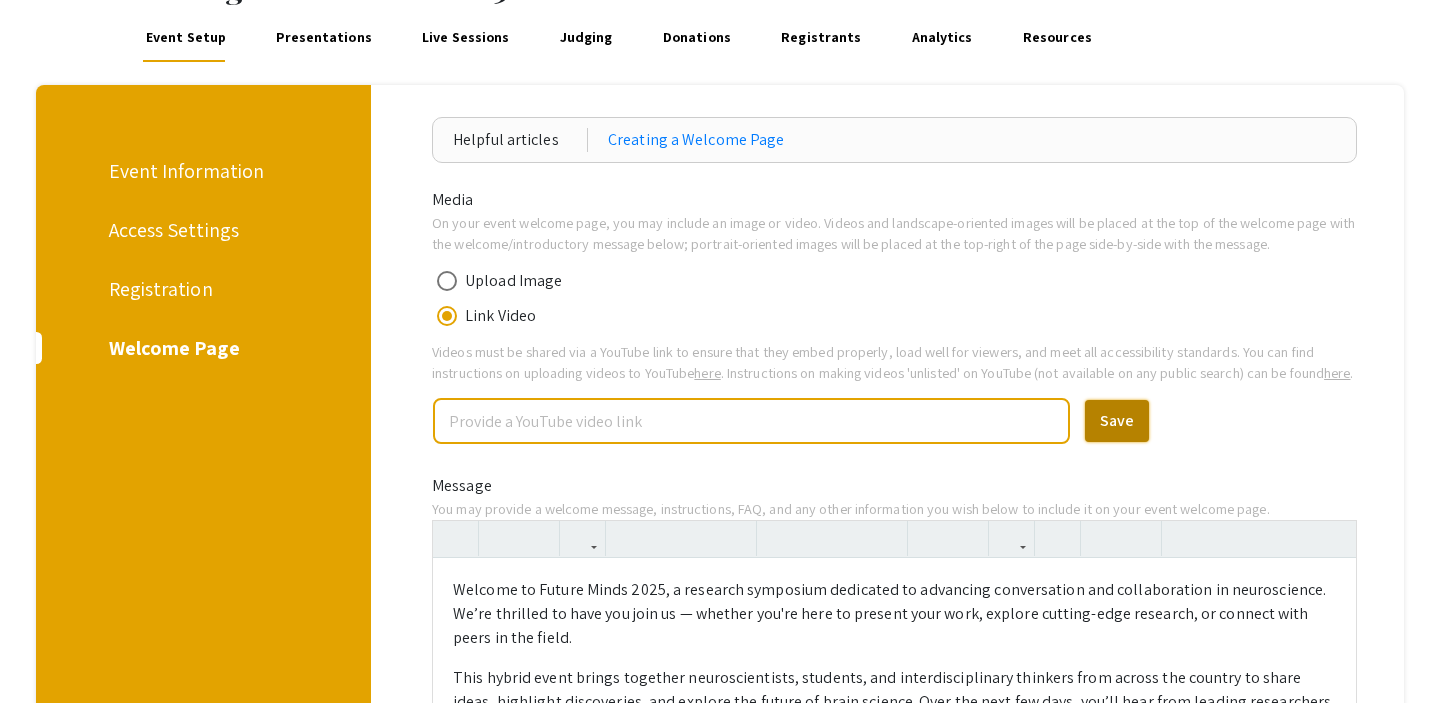 click on "Save" at bounding box center (1117, 421) 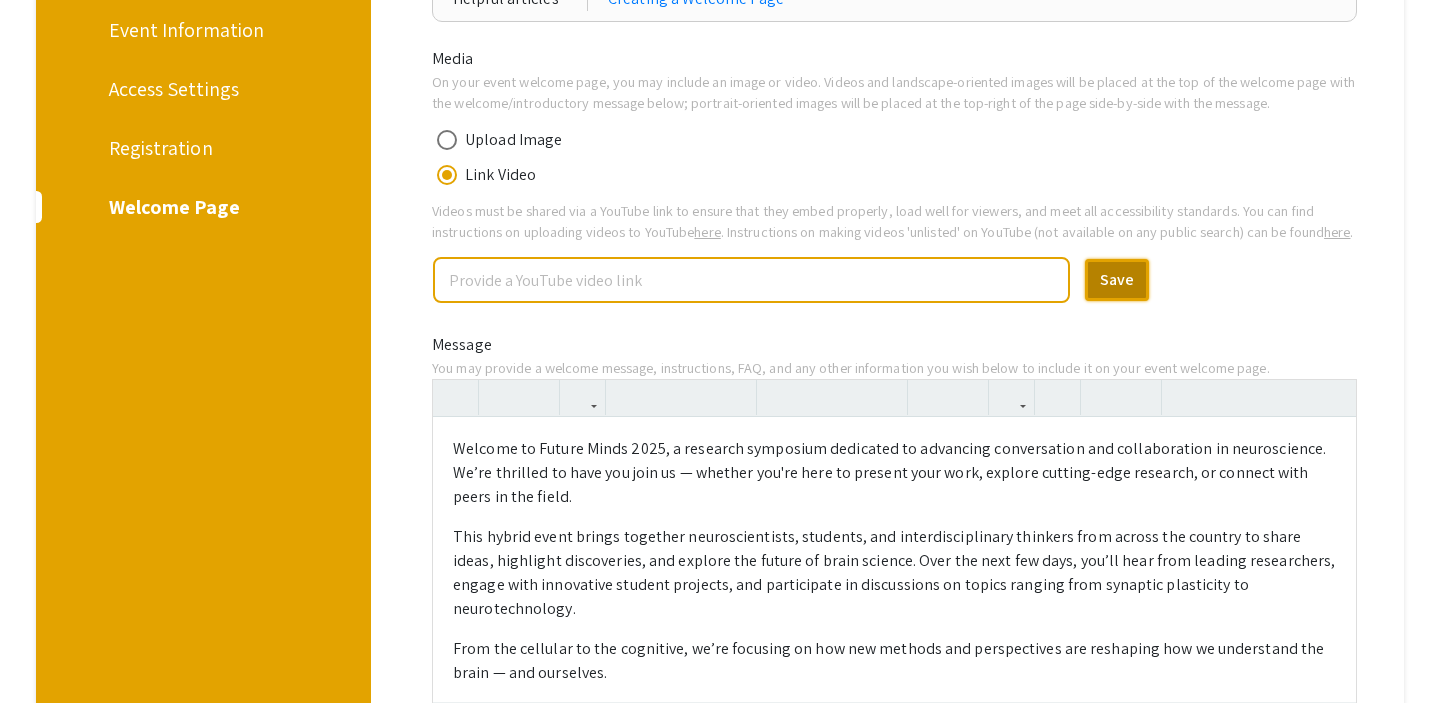 scroll, scrollTop: 634, scrollLeft: 0, axis: vertical 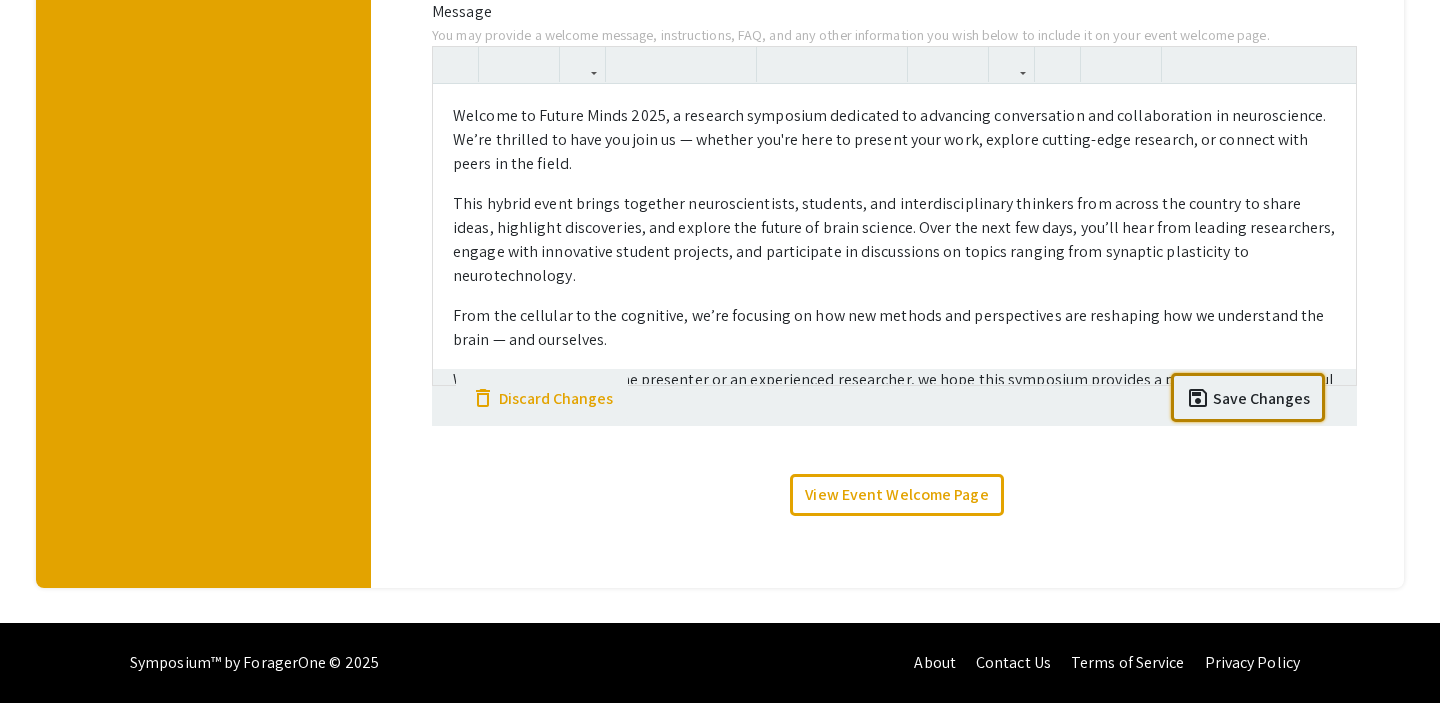 click on "Save Changes" at bounding box center (1261, 399) 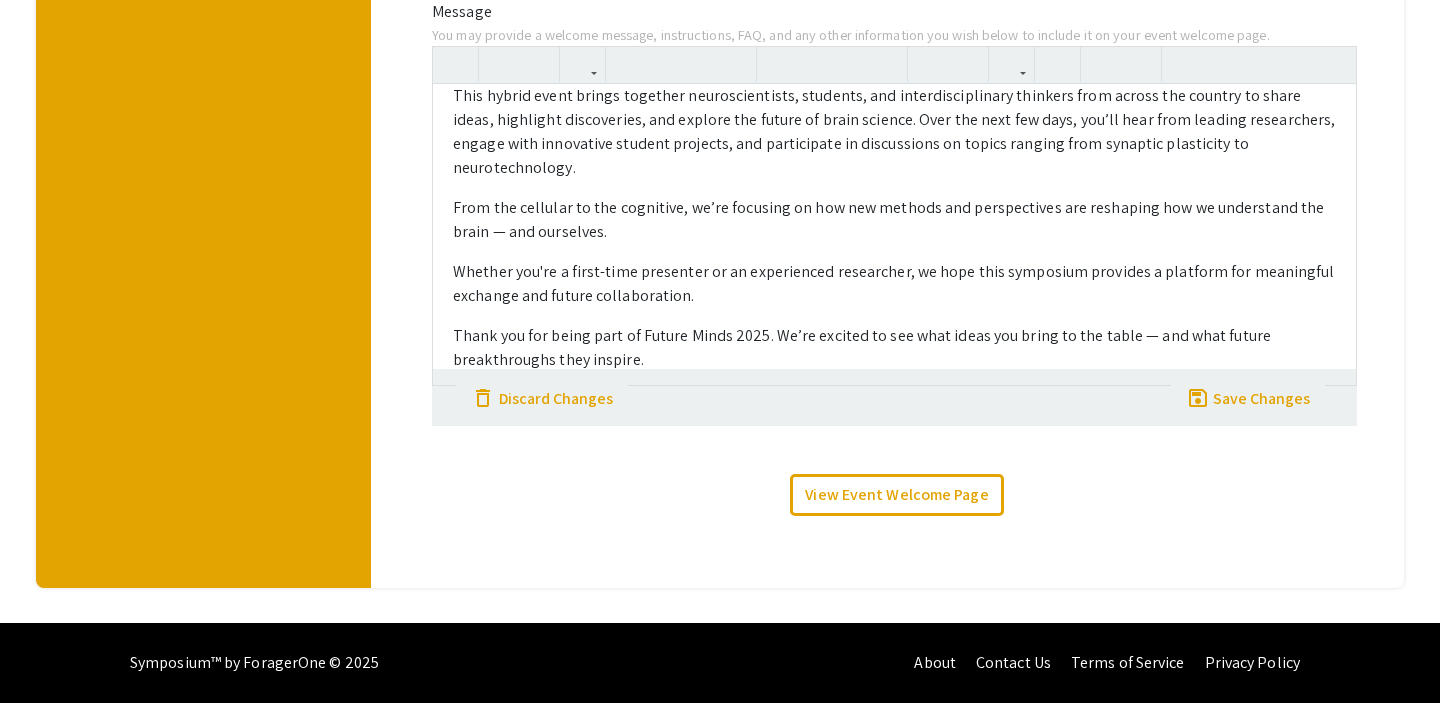 scroll, scrollTop: 0, scrollLeft: 0, axis: both 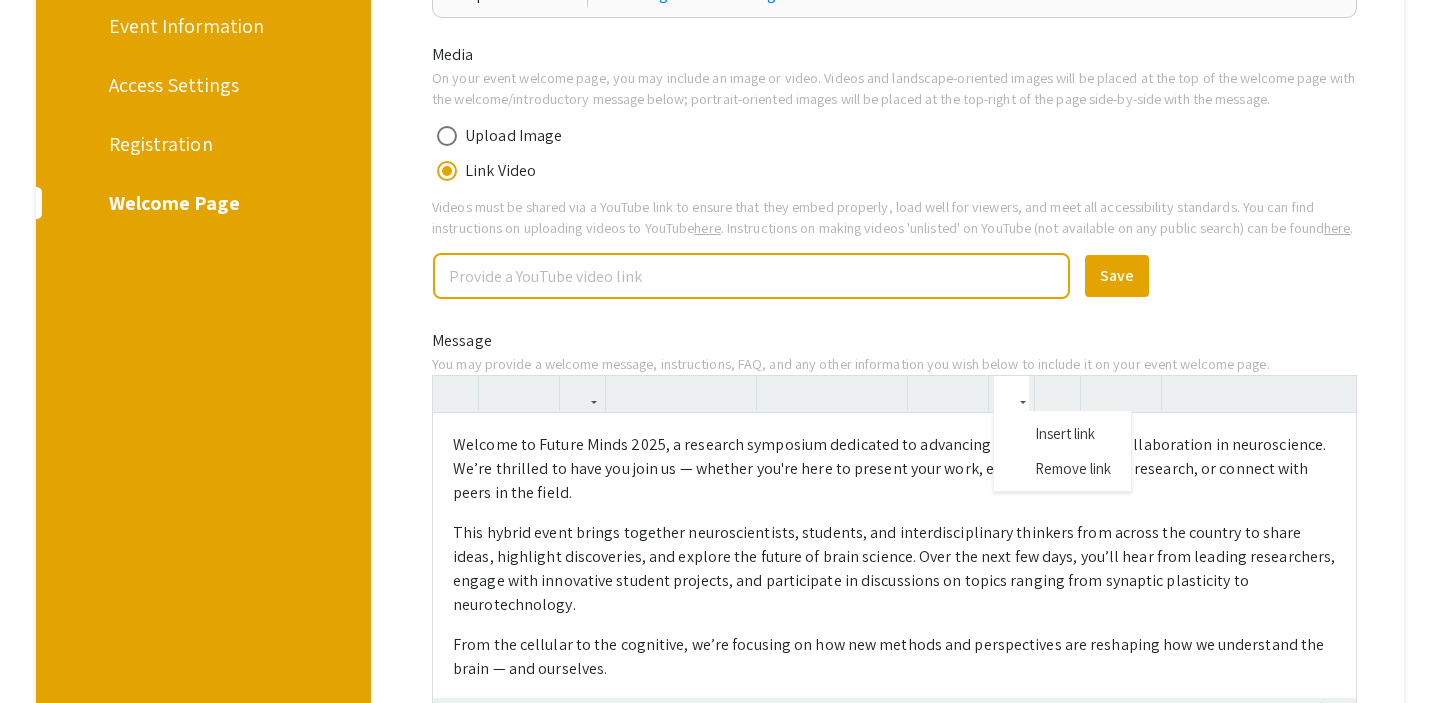 click 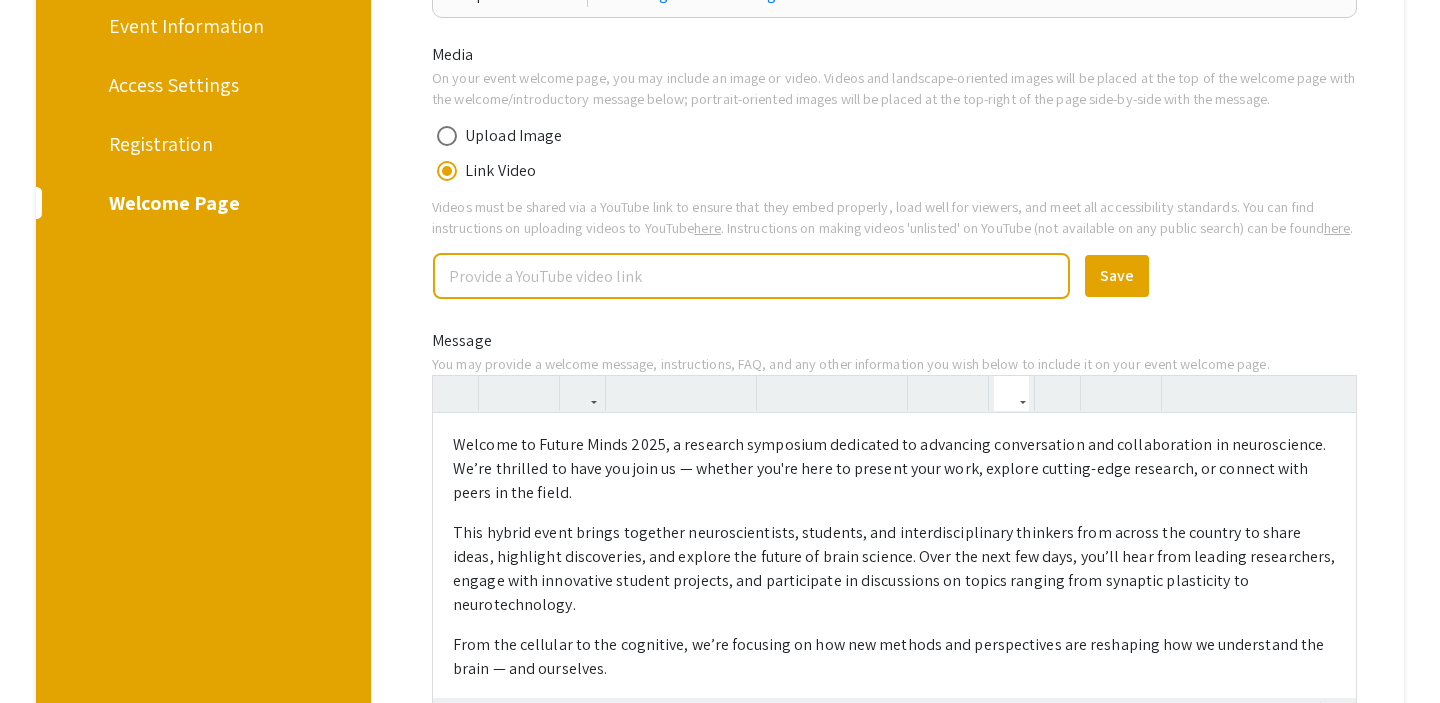 click 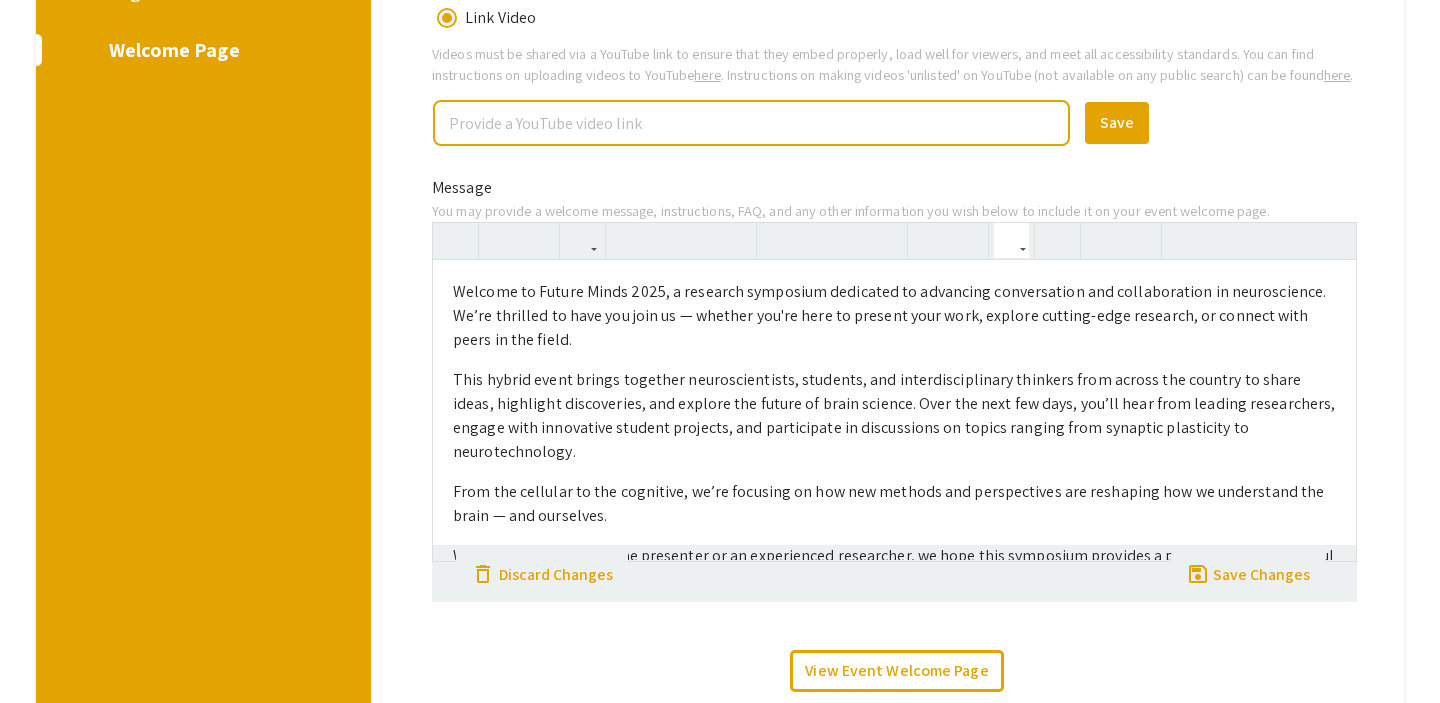 scroll, scrollTop: 439, scrollLeft: 0, axis: vertical 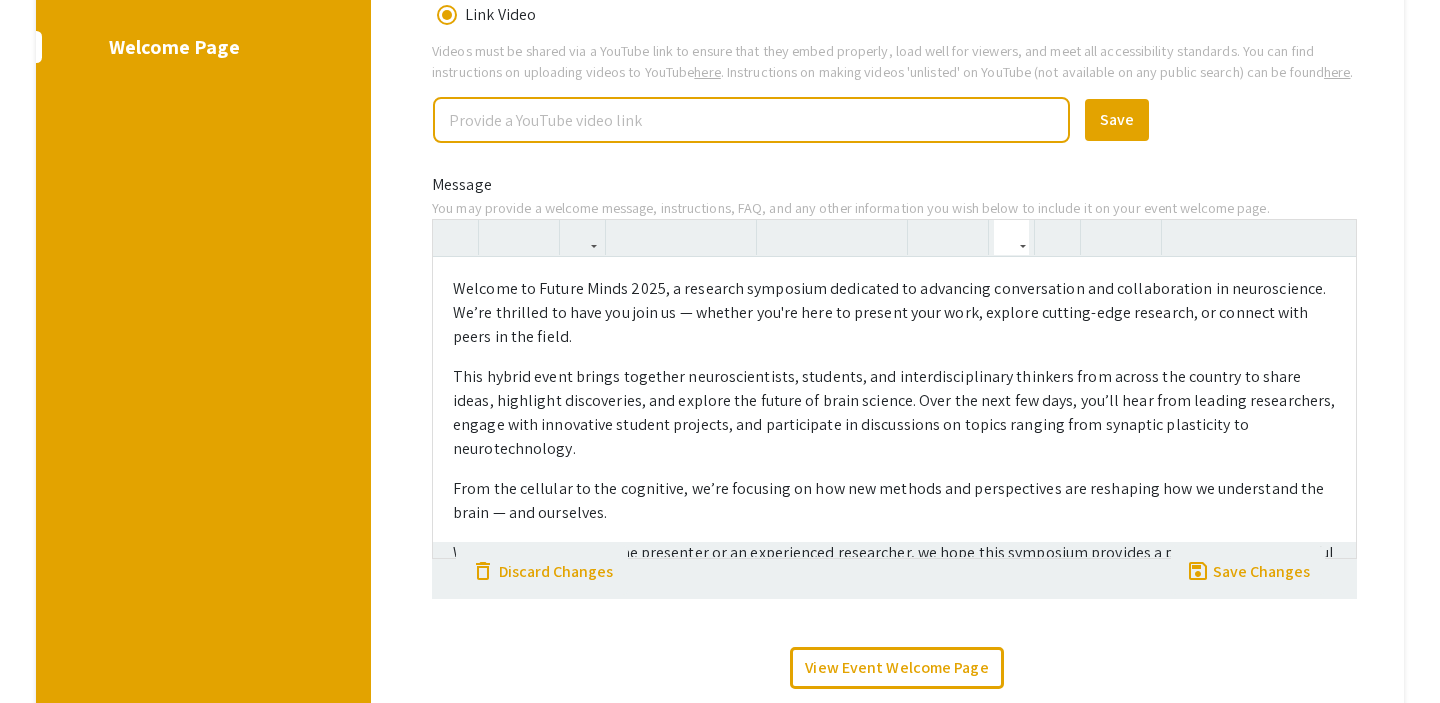 click 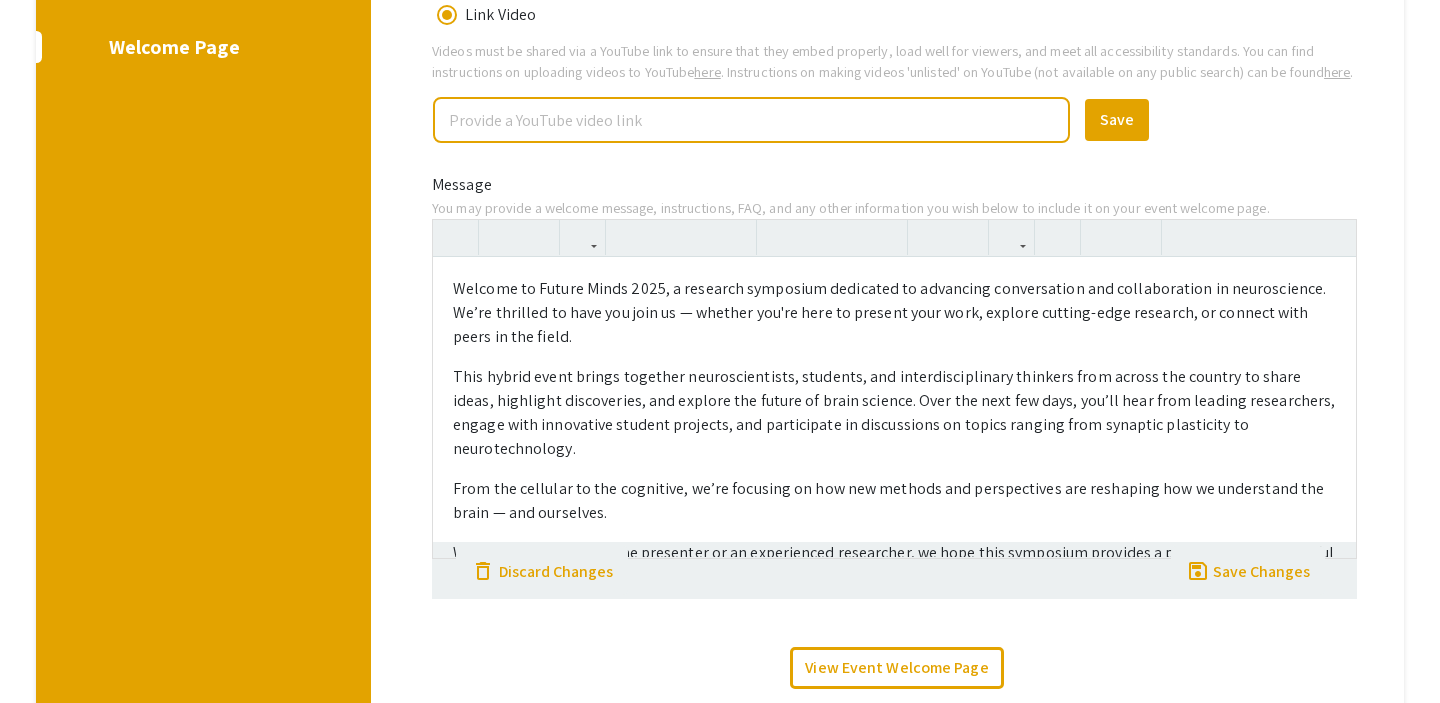 scroll, scrollTop: 108, scrollLeft: 0, axis: vertical 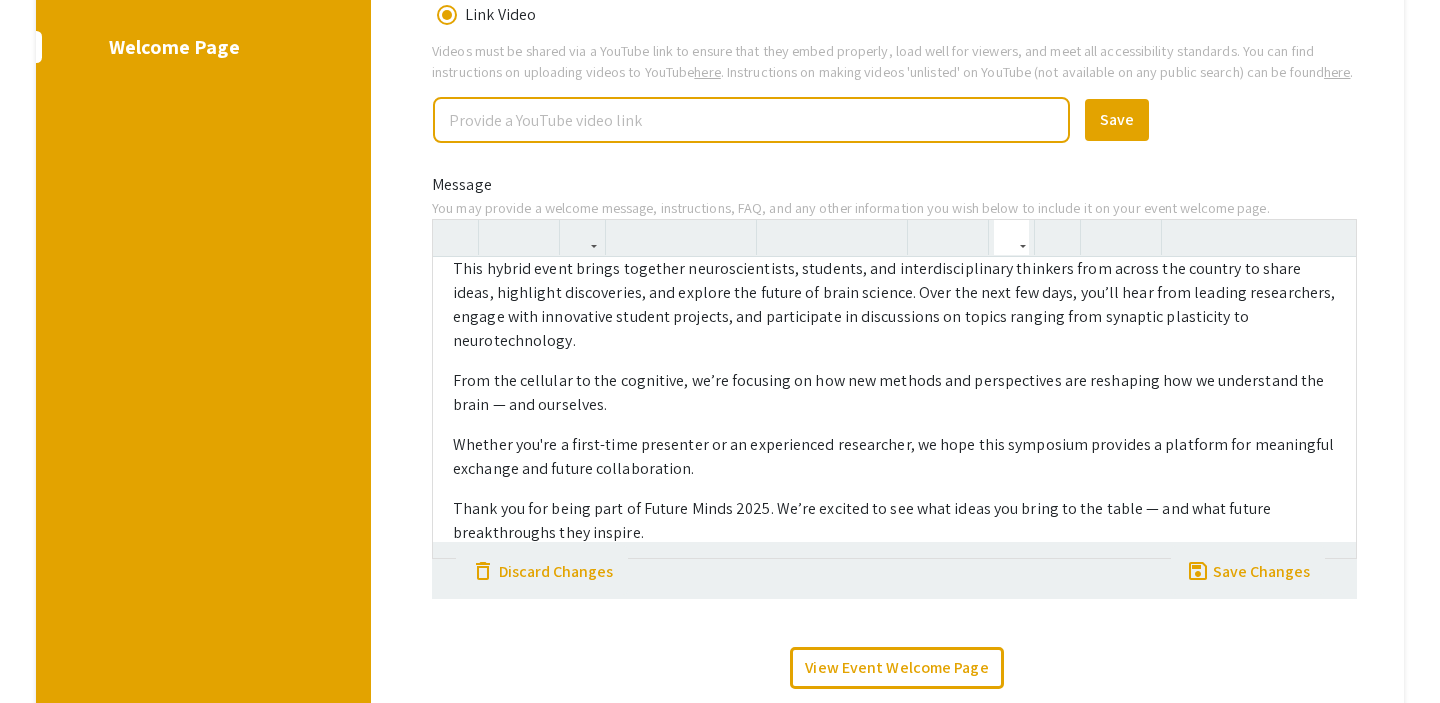 click 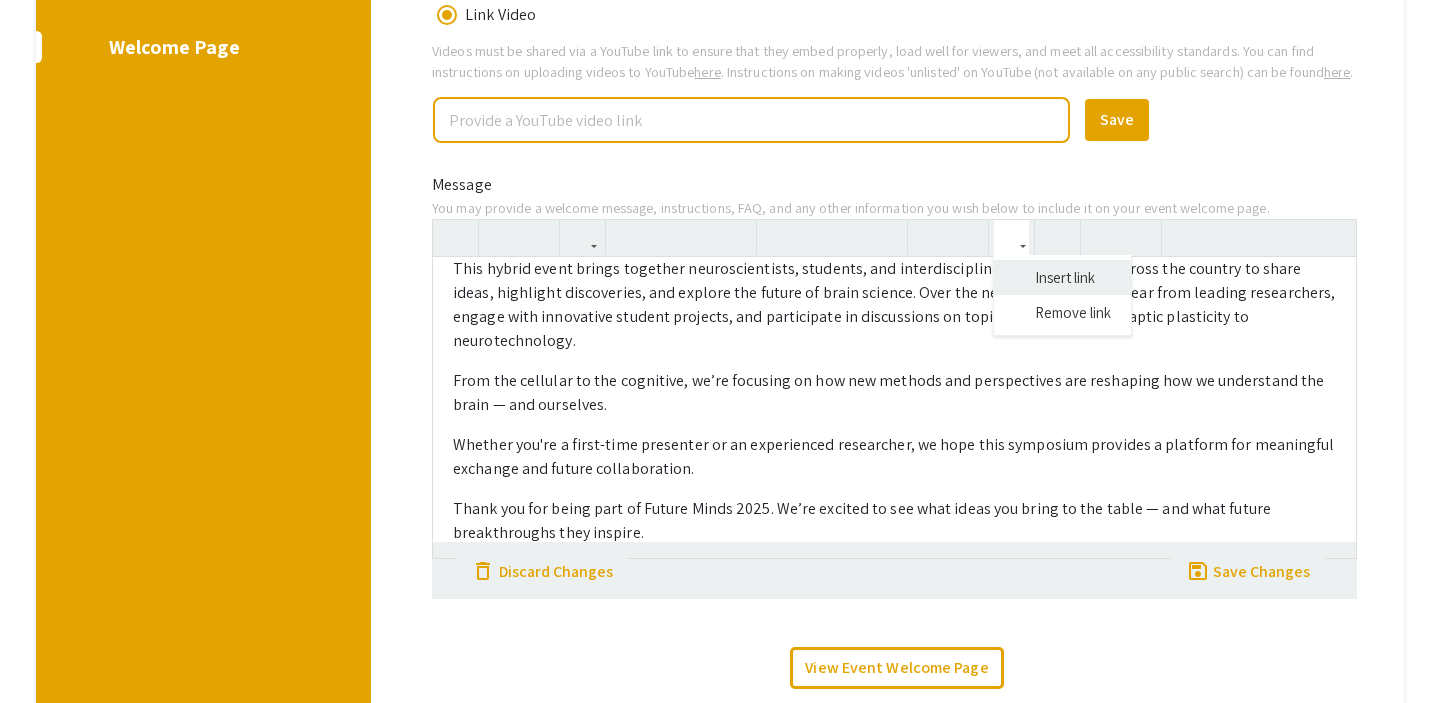 click on "Welcome to Future Minds 2025, a research symposium dedicated to advancing conversation and collaboration in neuroscience. We’re thrilled to have you join us — whether you're here to present your work, explore cutting-edge research, or connect with peers in the field. This hybrid event brings together neuroscientists, students, and interdisciplinary thinkers from across the country to share ideas, highlight discoveries, and explore the future of brain science. Over the next few days, you’ll hear from leading researchers, engage with innovative student projects, and participate in discussions on topics ranging from synaptic plasticity to neurotechnology. From the cellular to the cognitive, we’re focusing on how new methods and perspectives are reshaping how we understand the brain — and ourselves. Whether you're a first-time presenter or an experienced researcher, we hope this symposium provides a platform for meaningful exchange and future collaboration. Paragraph Quote Header 1 Header 2 Header 3" at bounding box center (894, 389) 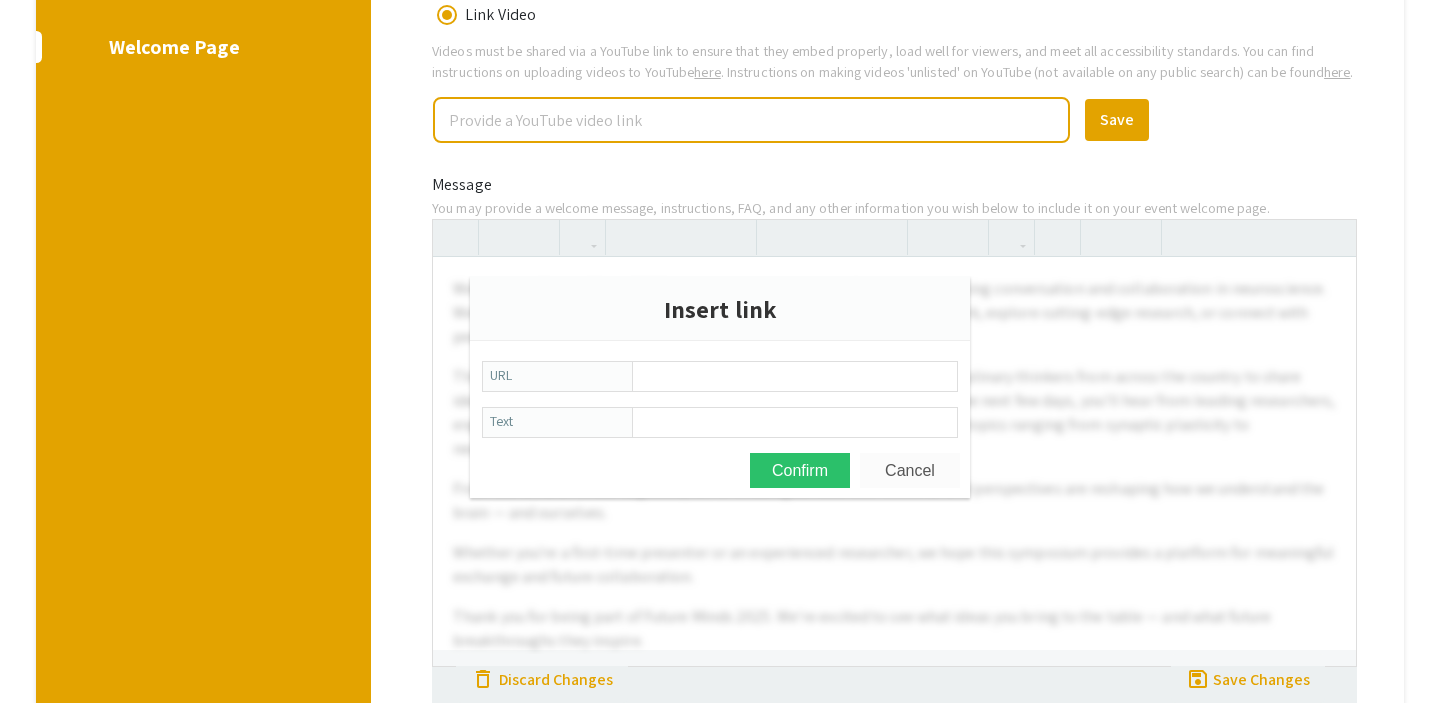 click on "Cancel" at bounding box center [910, 470] 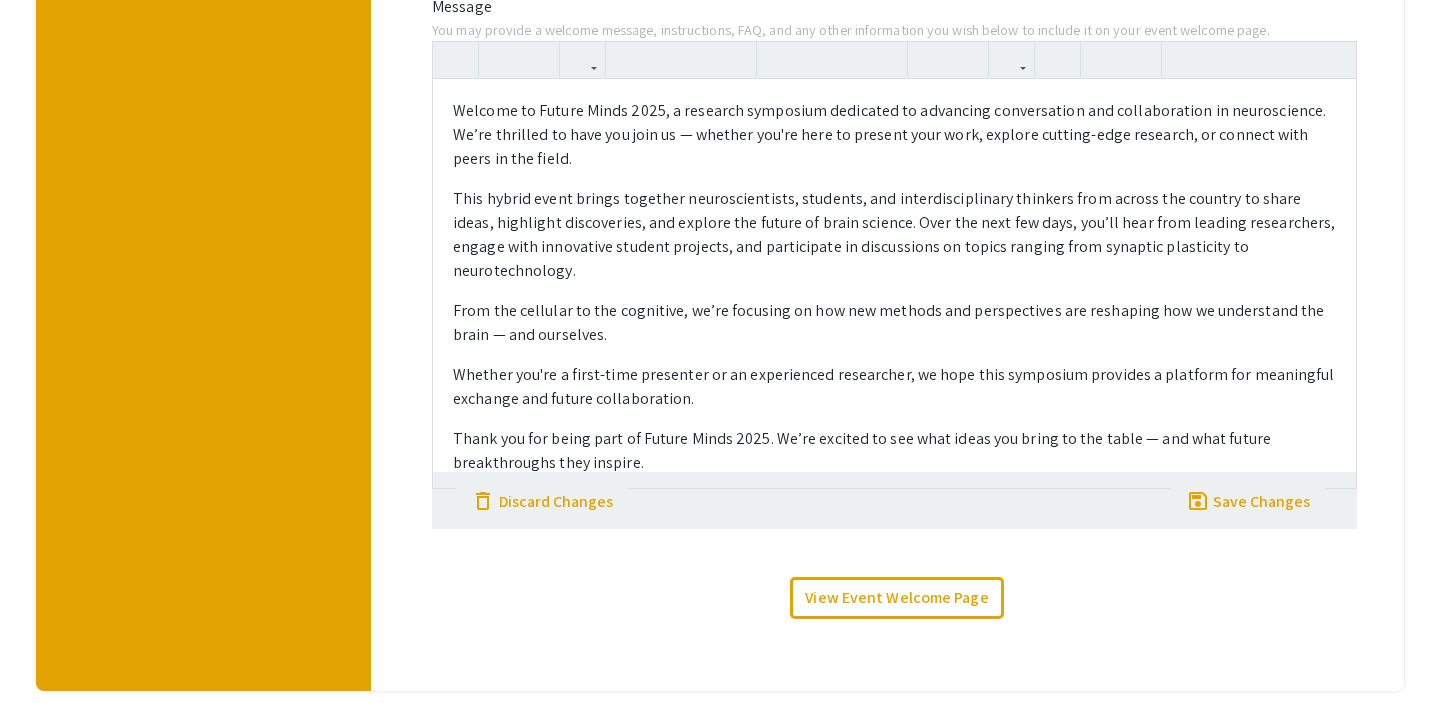 scroll, scrollTop: 666, scrollLeft: 0, axis: vertical 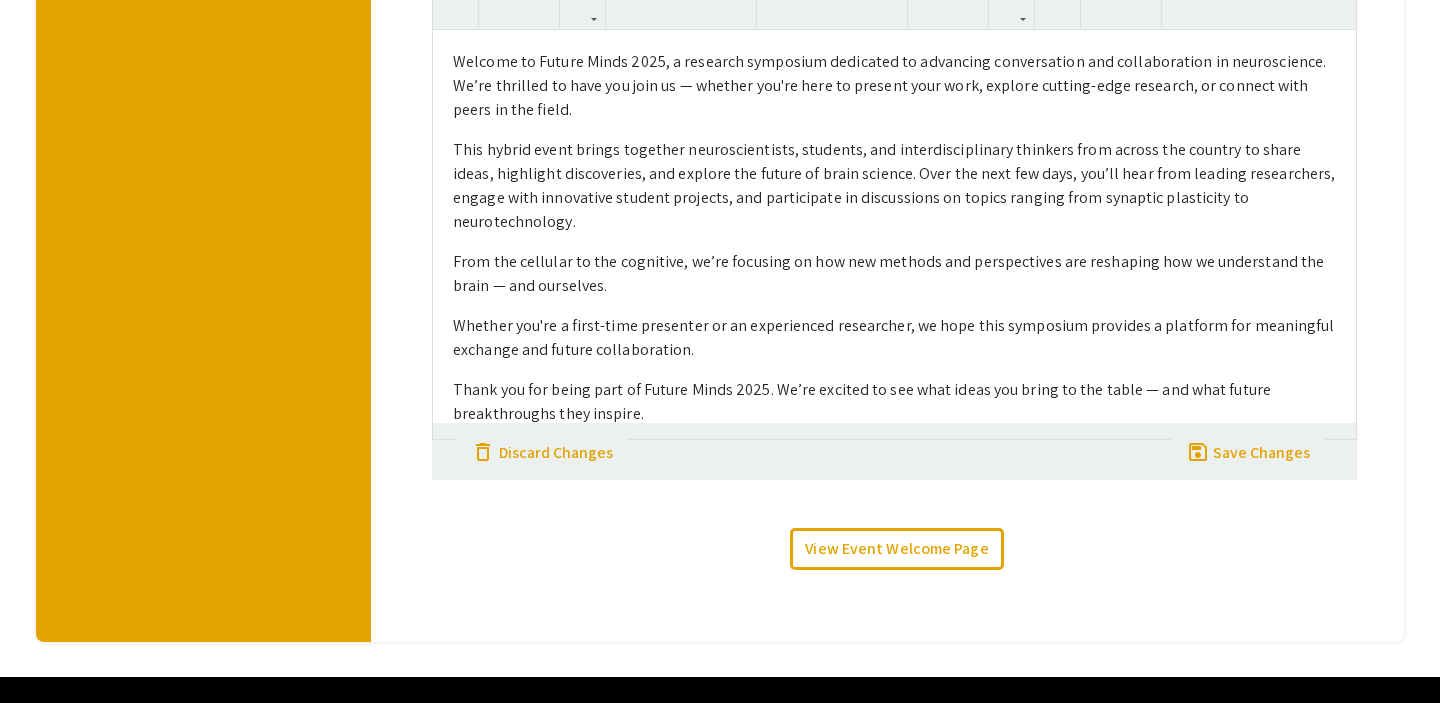 click on "Thank you for being part of Future Minds 2025. We’re excited to see what ideas you bring to the table — and what future breakthroughs they inspire." at bounding box center (894, 402) 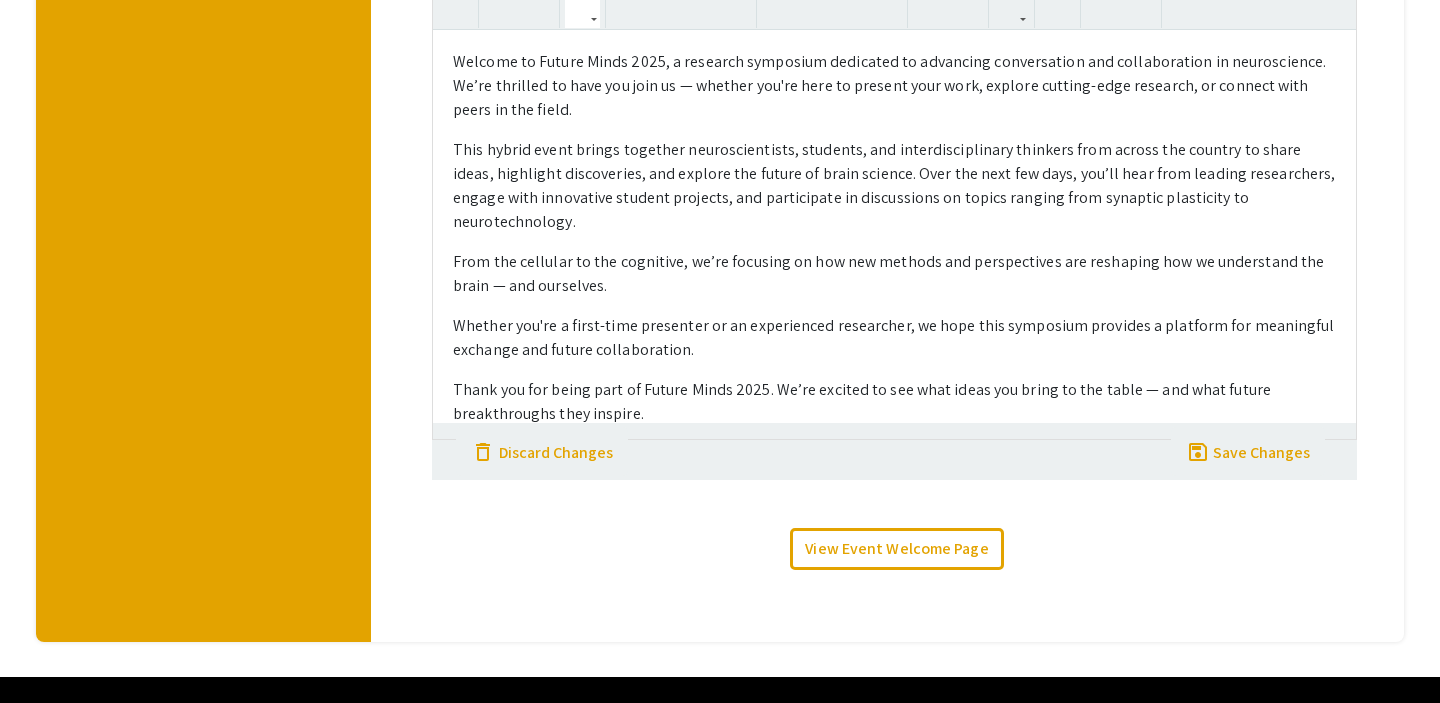 scroll, scrollTop: 0, scrollLeft: 0, axis: both 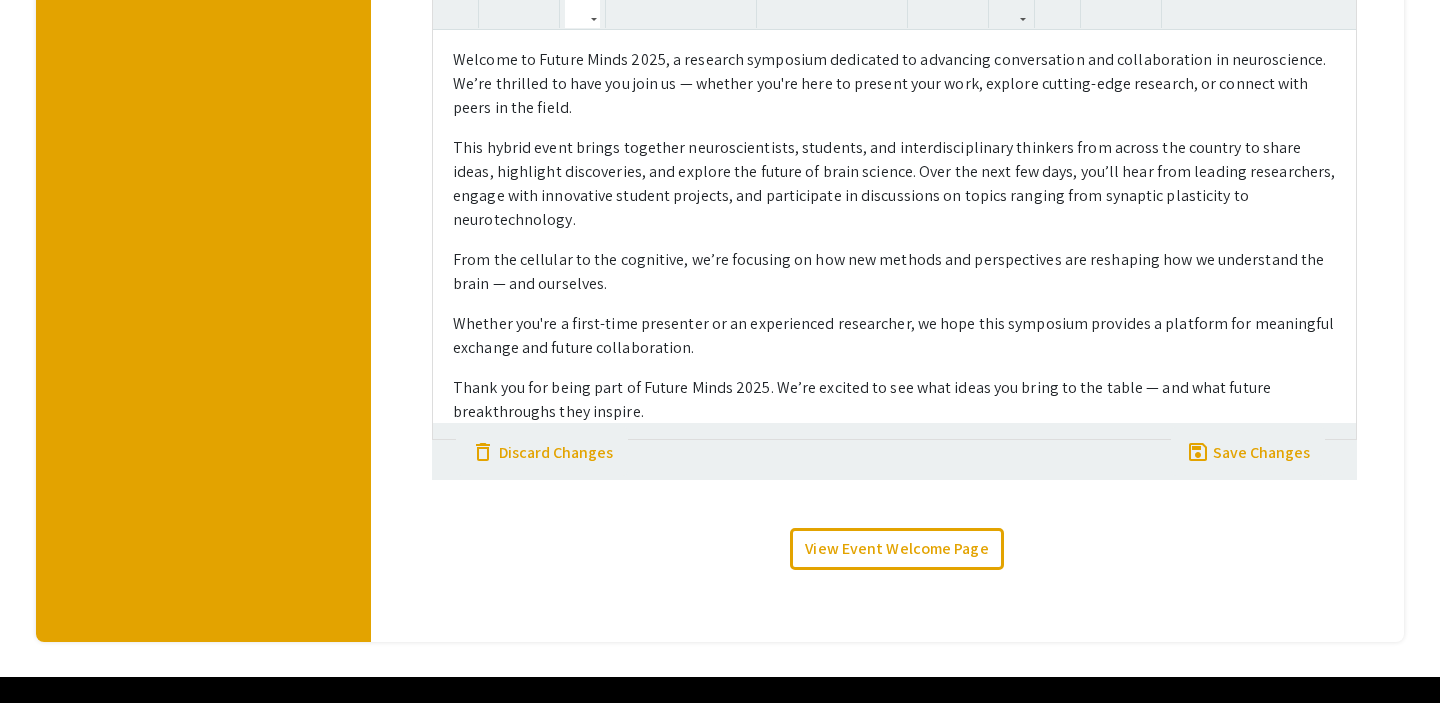 type on "<p>Welcome to Future Minds 2025, a research symposium dedicated to advancing conversation and collaboration in neuroscience. We’re thrilled to have you join us — whether you're here to present your work, explore cutting-edge research, or connect with peers in the field.</p><p>This hybrid event brings together neuroscientists, students, and interdisciplinary thinkers from across the country to share ideas, highlight discoveries, and explore the future of brain science. Over the next few days, you’ll hear from leading researchers, engage with innovative student projects, and participate in discussions on topics ranging from synaptic plasticity to neurotechnology.</p><p>From the cellular to the cognitive, we’re focusing on how new methods and perspectives are reshaping how we understand the brain — and ourselves.</p><p>Whether you're a first-time presenter or an experienced researcher, we hope this symposium provides a platform for meaningful exchange and future collaboration.</p><p>Thank you for being part o..." 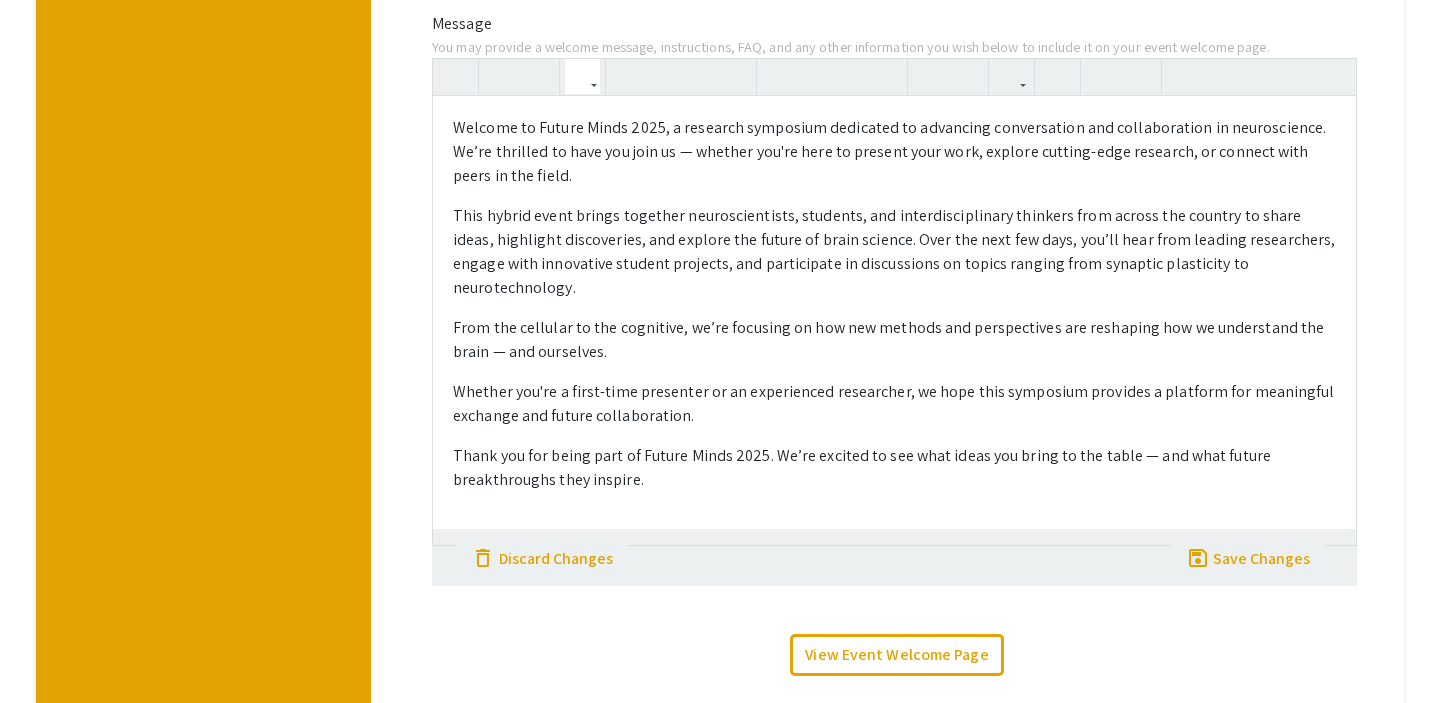 scroll, scrollTop: 559, scrollLeft: 0, axis: vertical 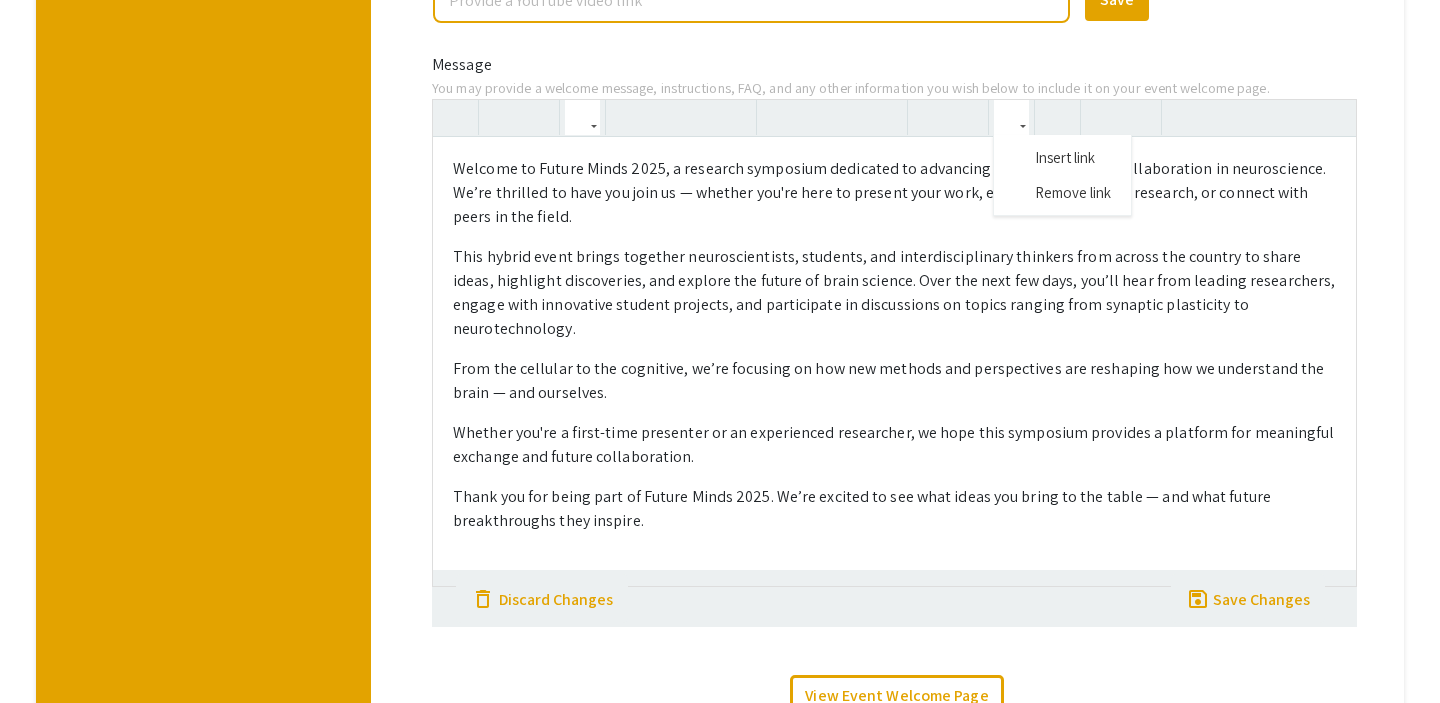 click 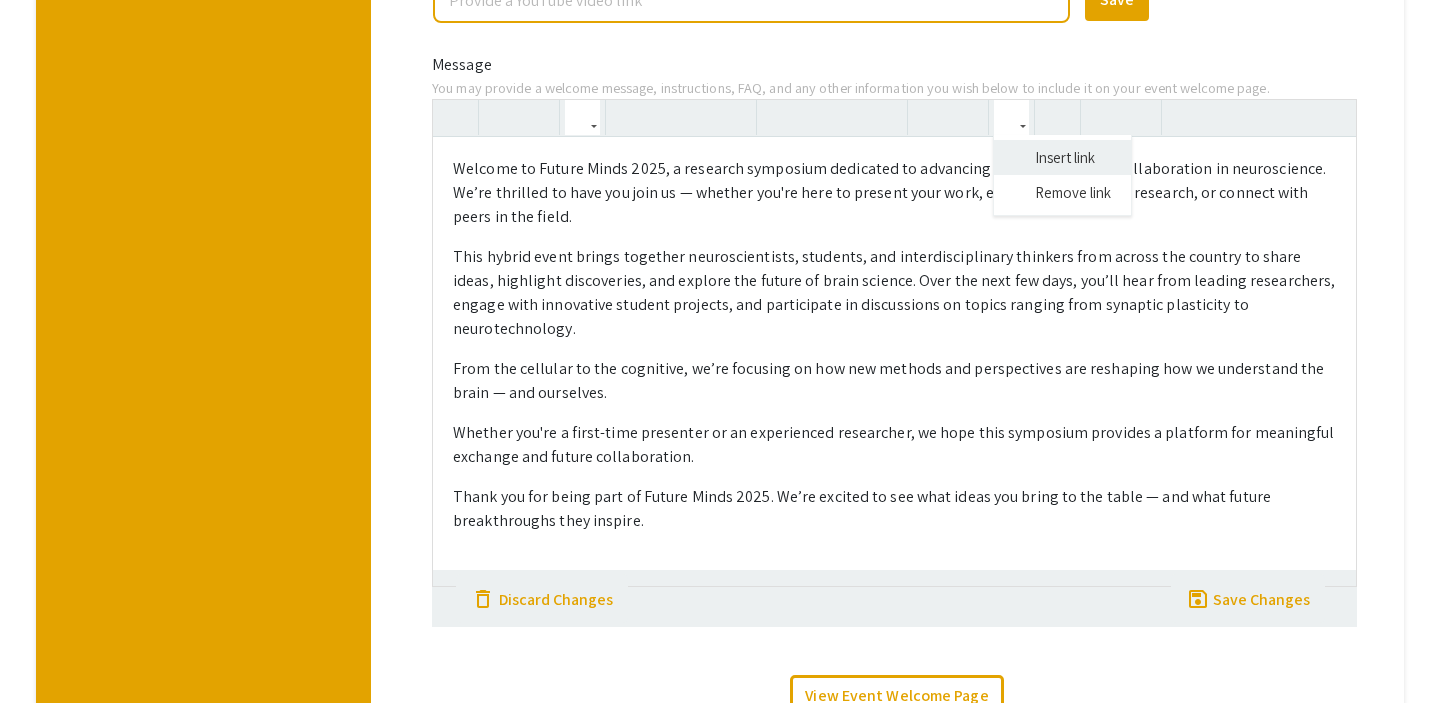 click on "Welcome to Future Minds 2025, a research symposium dedicated to advancing conversation and collaboration in neuroscience. We’re thrilled to have you join us — whether you're here to present your work, explore cutting-edge research, or connect with peers in the field. This hybrid event brings together neuroscientists, students, and interdisciplinary thinkers from across the country to share ideas, highlight discoveries, and explore the future of brain science. Over the next few days, you’ll hear from leading researchers, engage with innovative student projects, and participate in discussions on topics ranging from synaptic plasticity to neurotechnology. From the cellular to the cognitive, we’re focusing on how new methods and perspectives are reshaping how we understand the brain — and ourselves. Whether you're a first-time presenter or an experienced researcher, we hope this symposium provides a platform for meaningful exchange and future collaboration. Paragraph Quote Header 1 Header 2 Header 3" at bounding box center (894, 343) 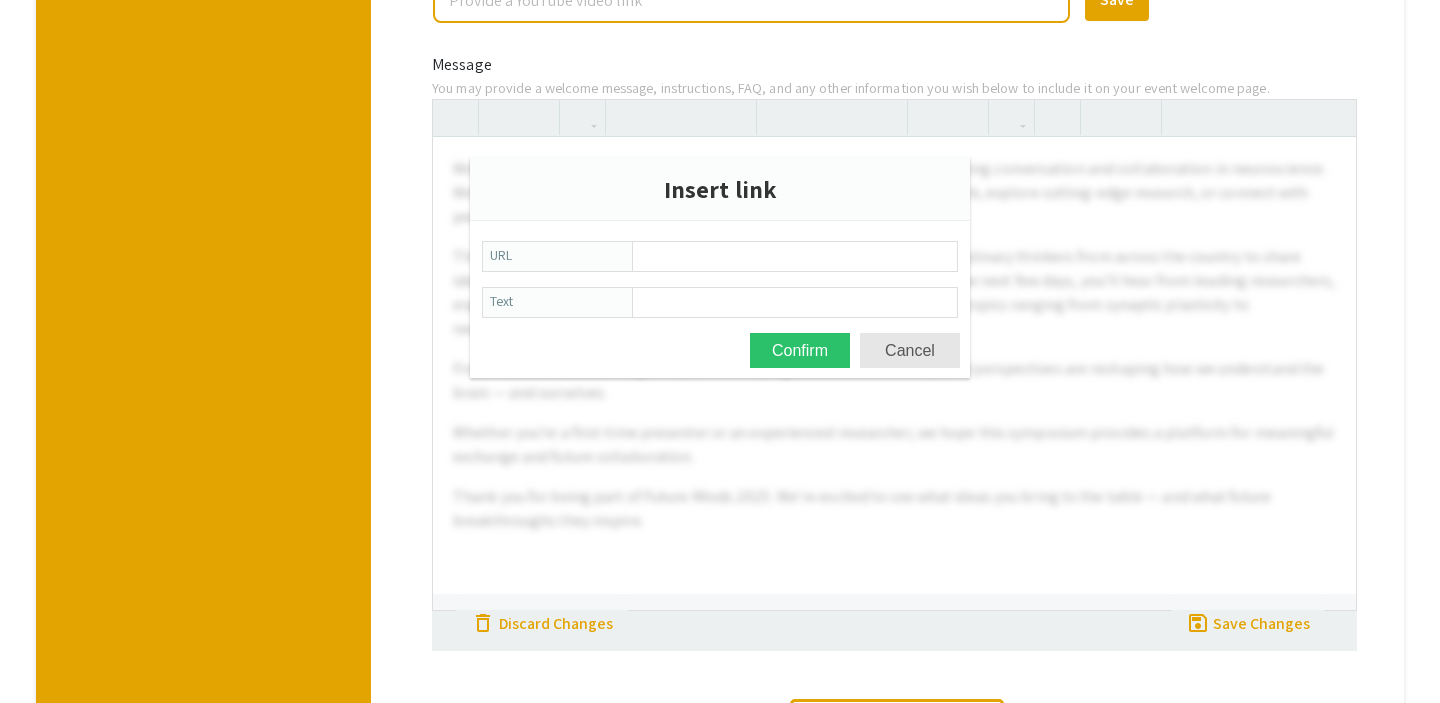 type on "i delete them on helpdesk and mark them as spam on zoho" 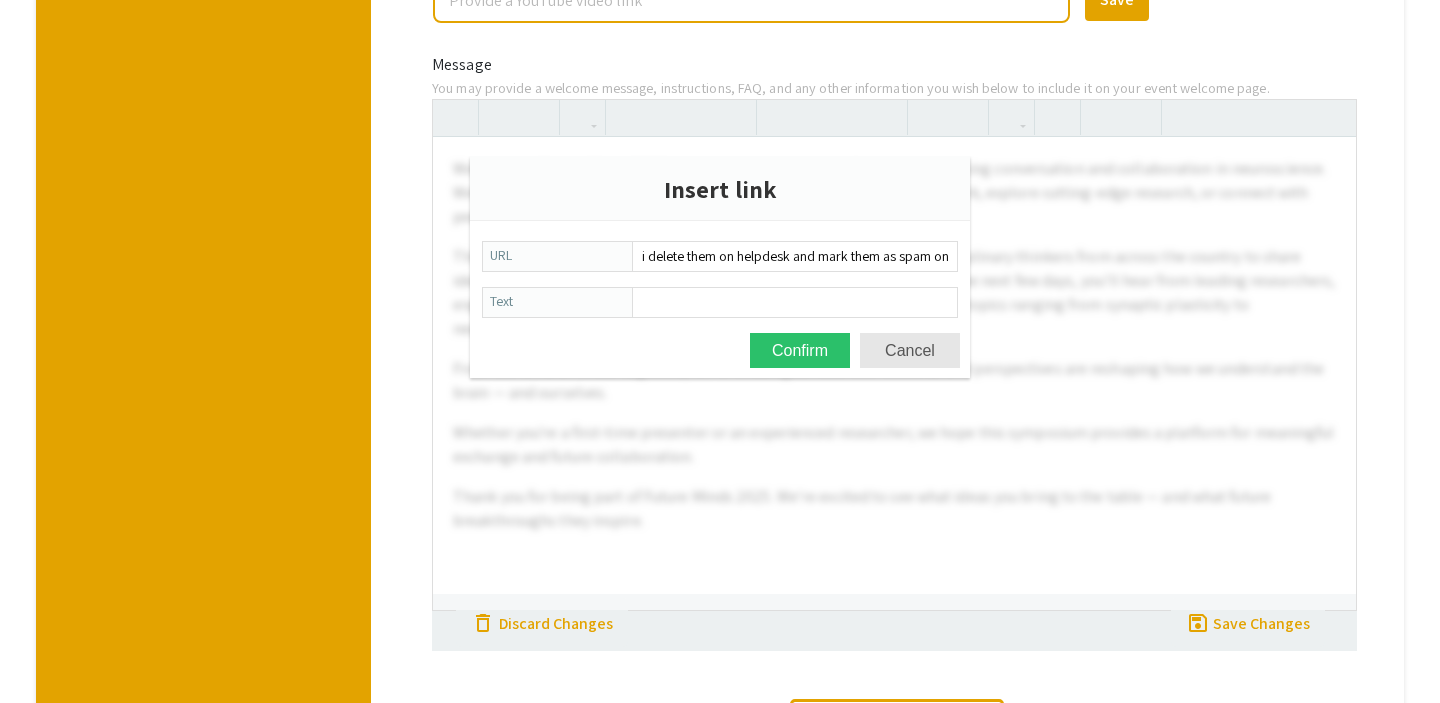 scroll, scrollTop: 0, scrollLeft: 33, axis: horizontal 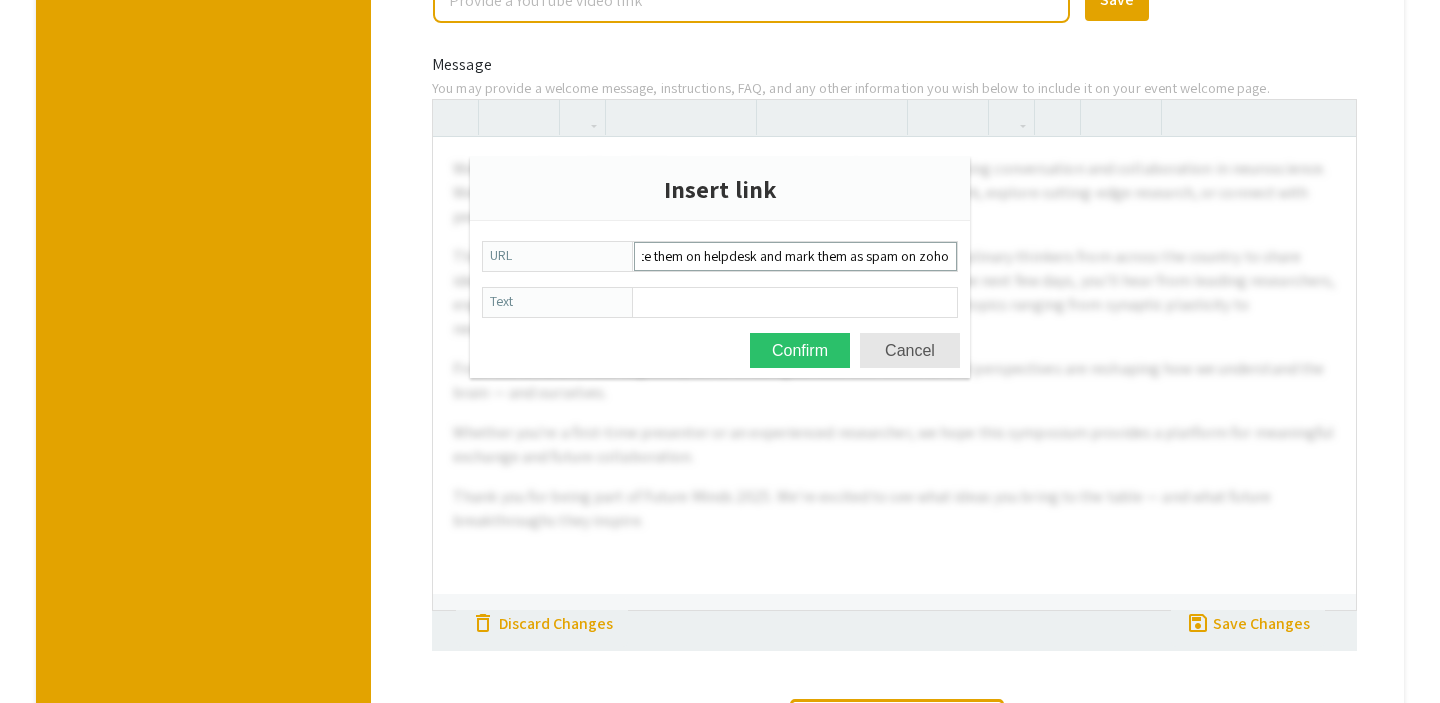 click on "i delete them on helpdesk and mark them as spam on zoho" at bounding box center (795, 256) 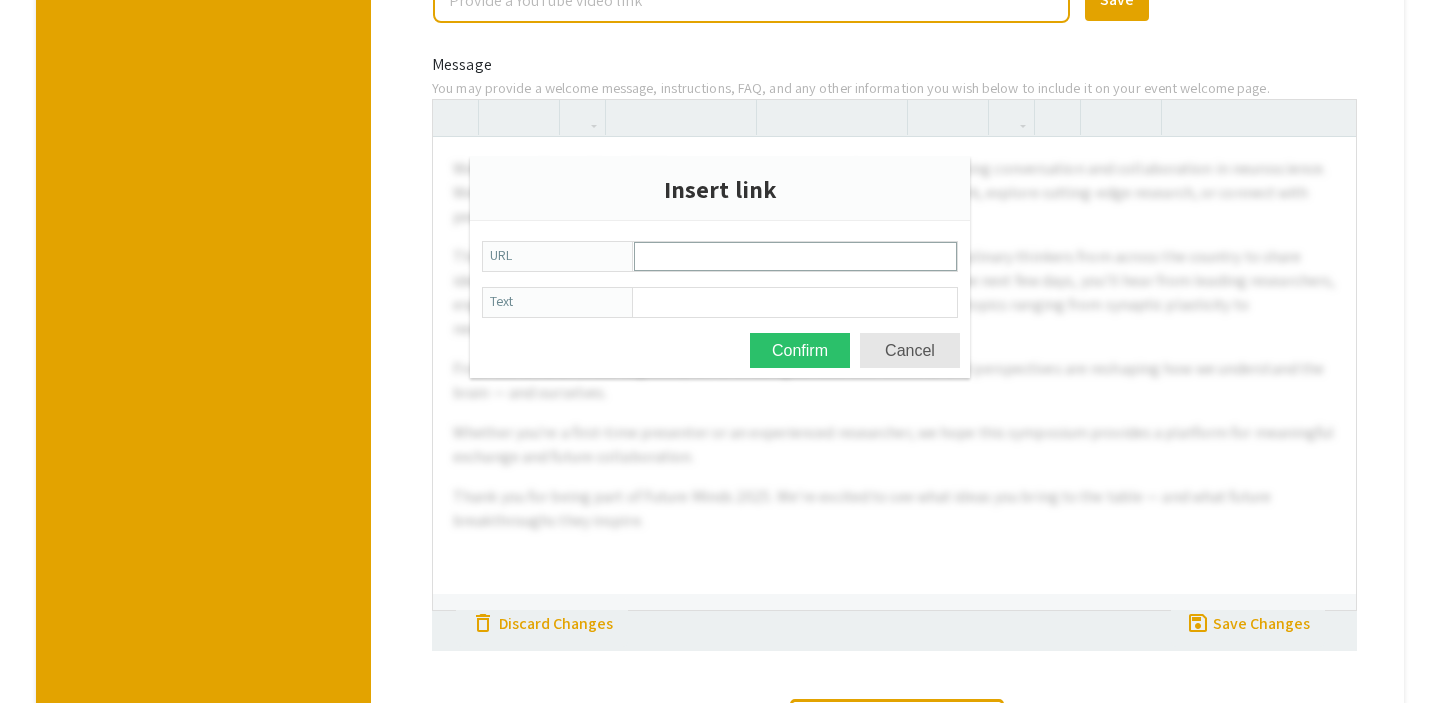 scroll, scrollTop: 0, scrollLeft: 0, axis: both 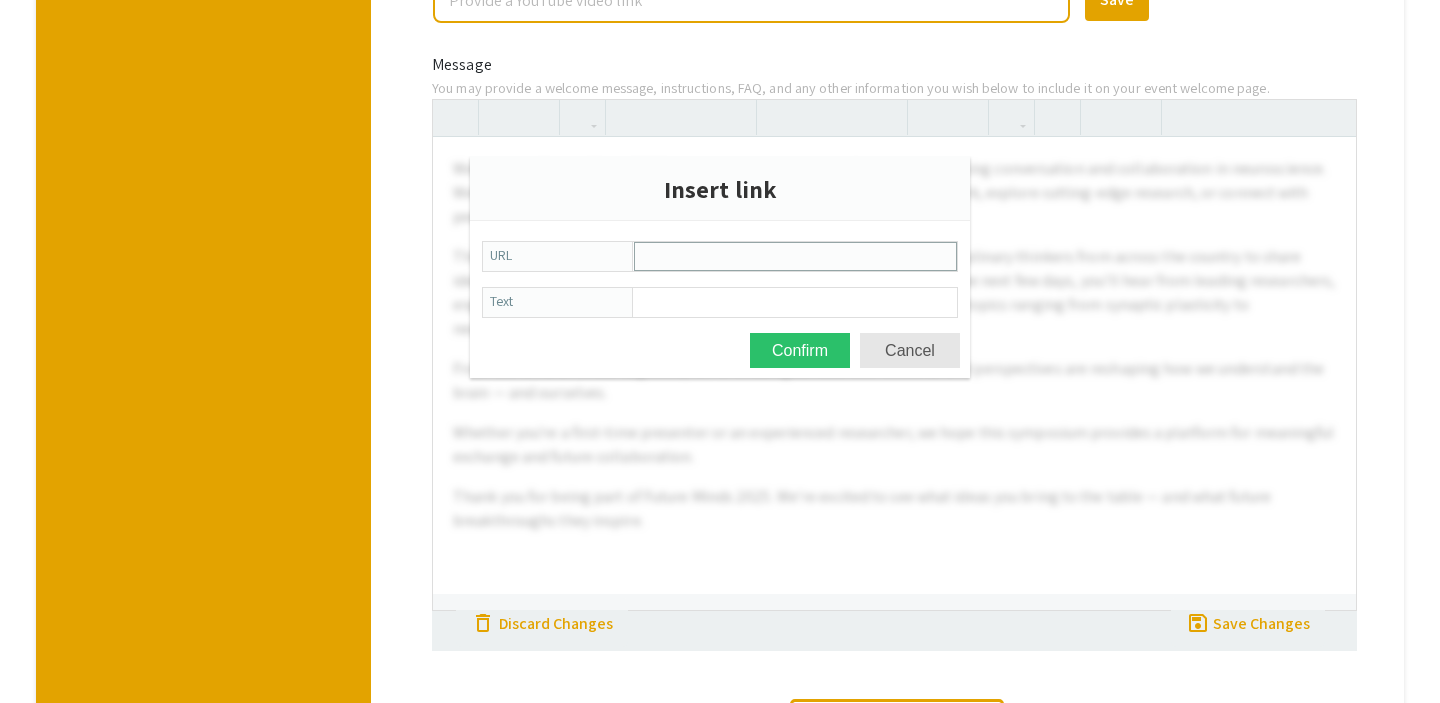 paste on "https://www.youtube.com/watch?v=7eqT51MNHNQ" 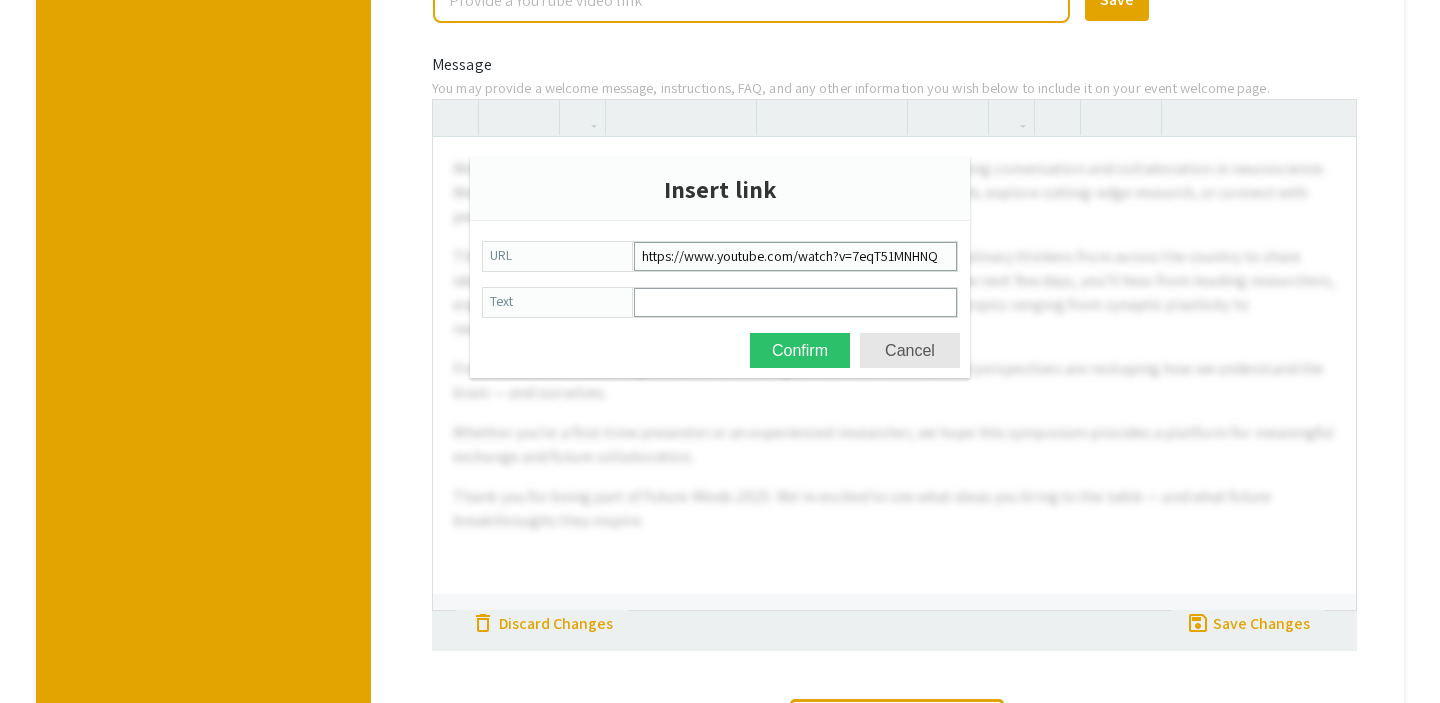 type on "https://www.youtube.com/watch?v=7eqT51MNHNQ" 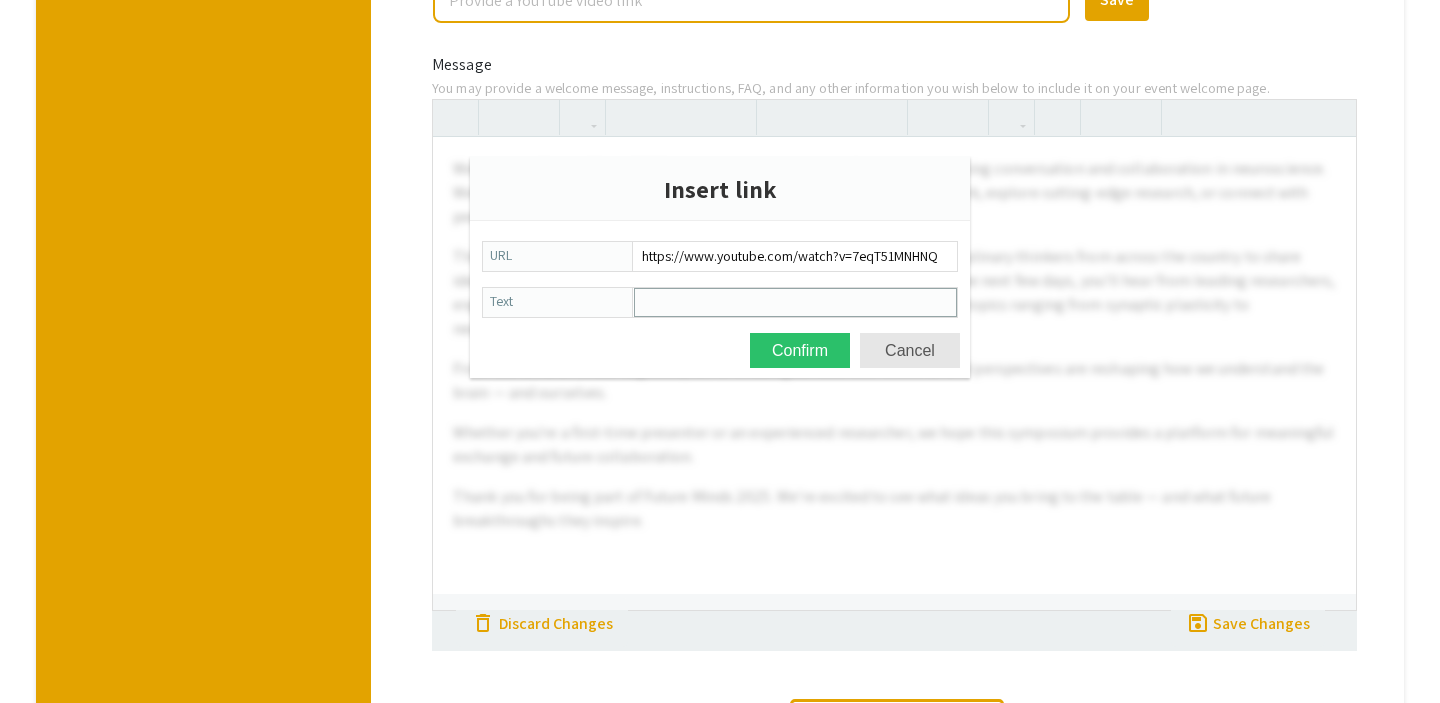 click on "Text" at bounding box center [795, 302] 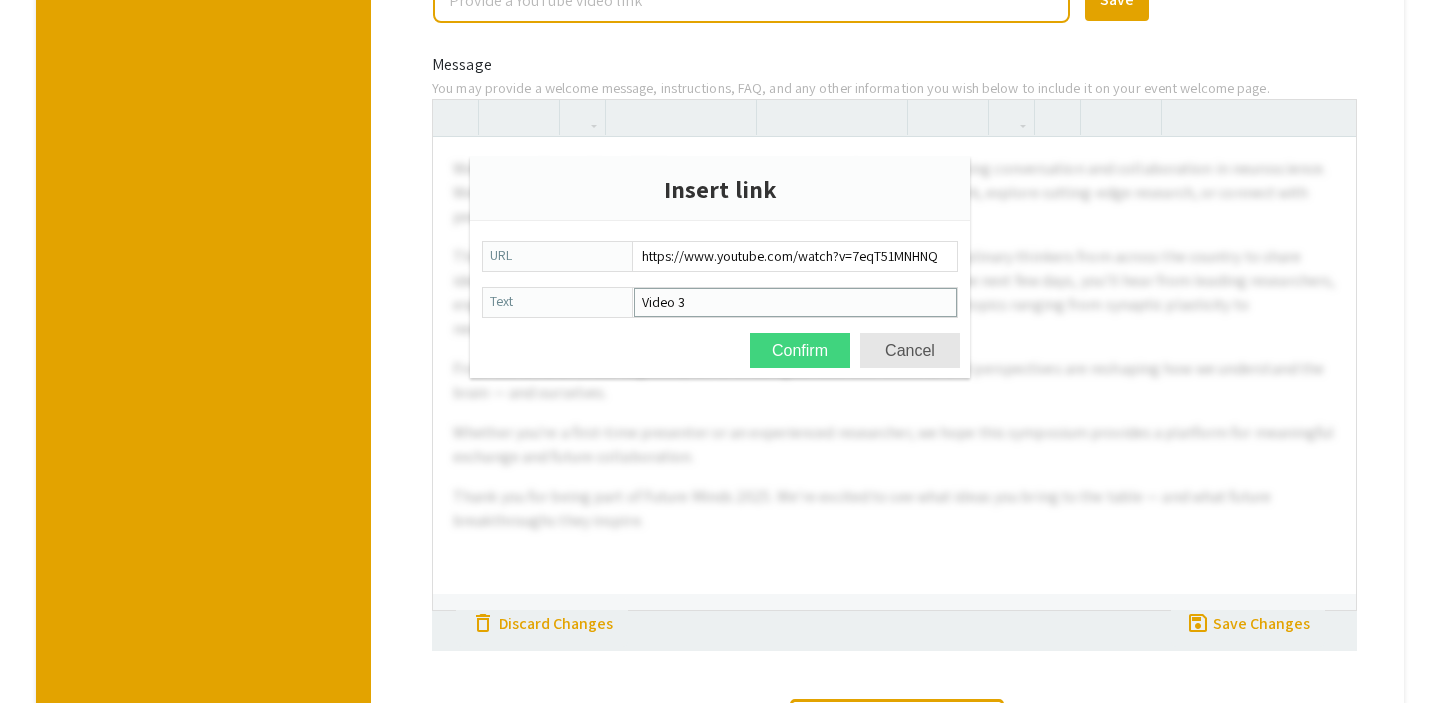 type on "Video 3" 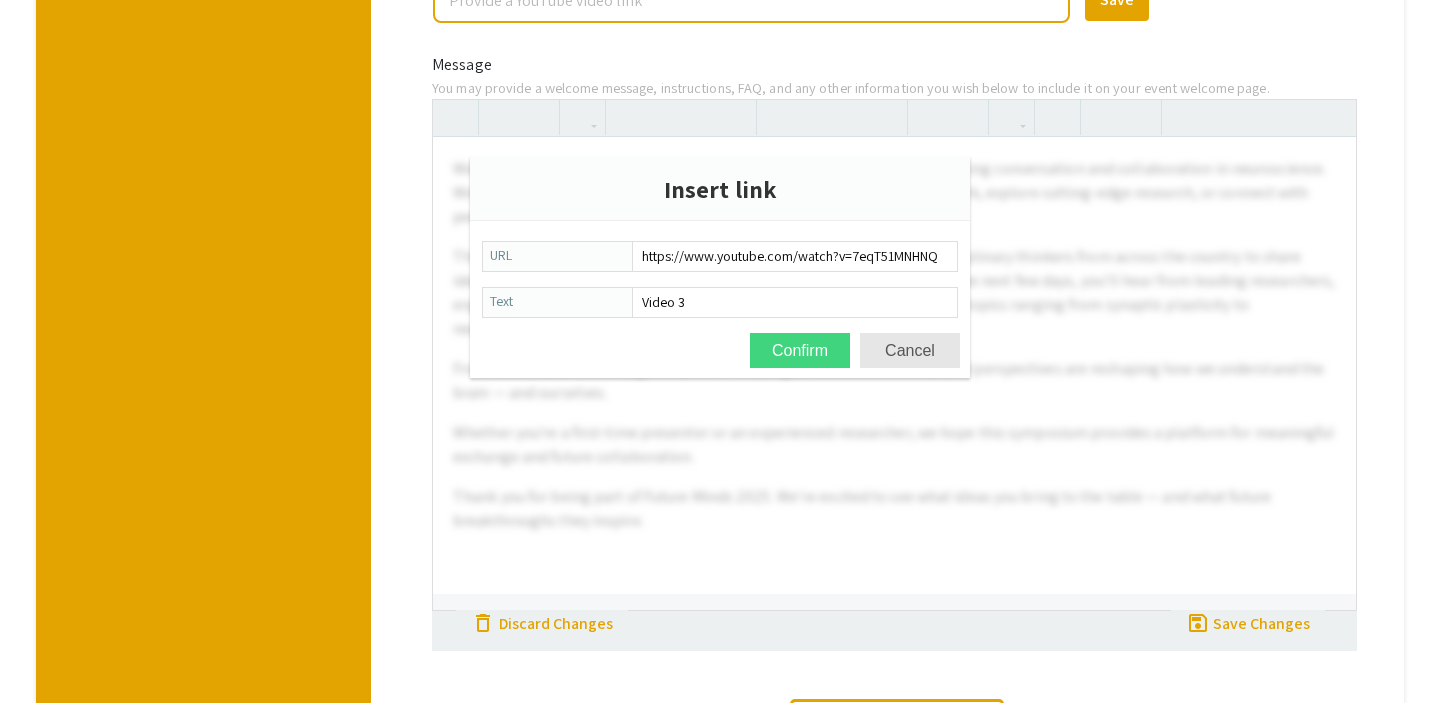 click on "Confirm" at bounding box center [800, 350] 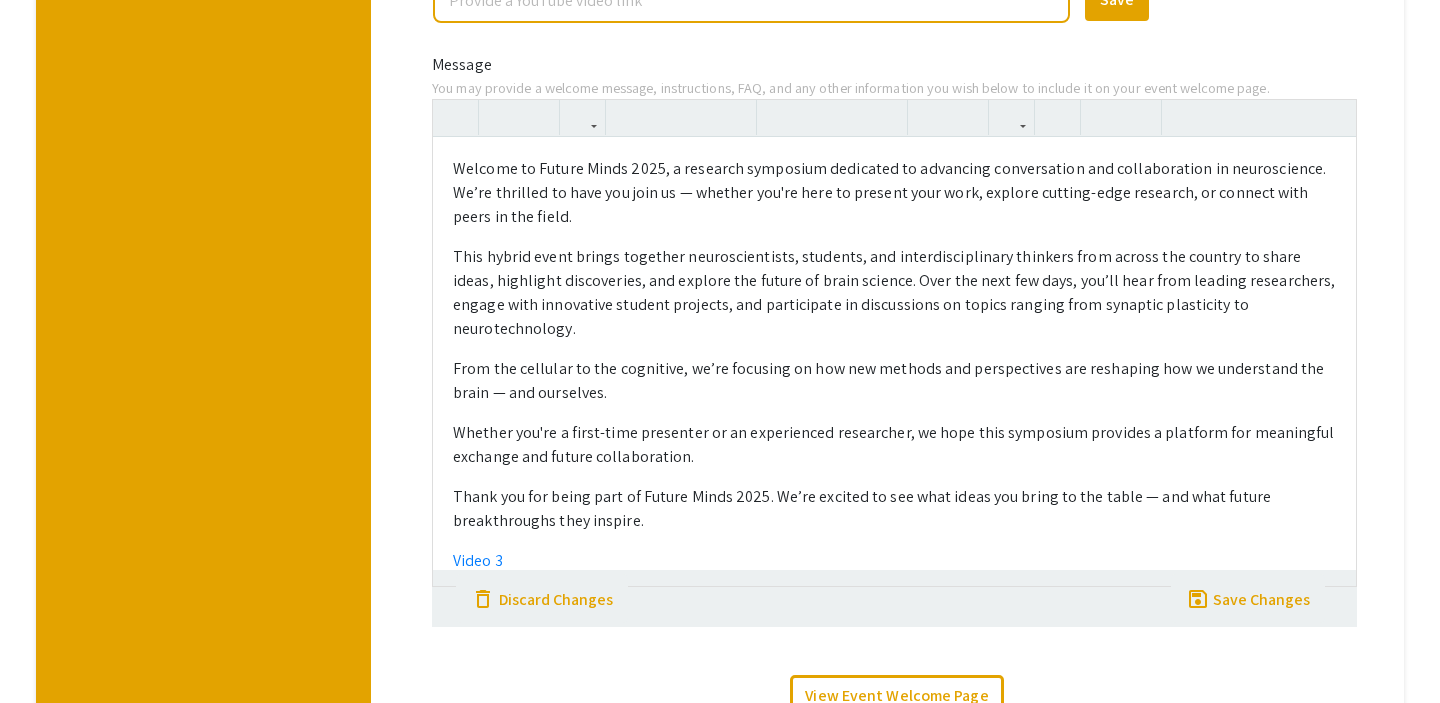 click on "Video 3" at bounding box center [894, 561] 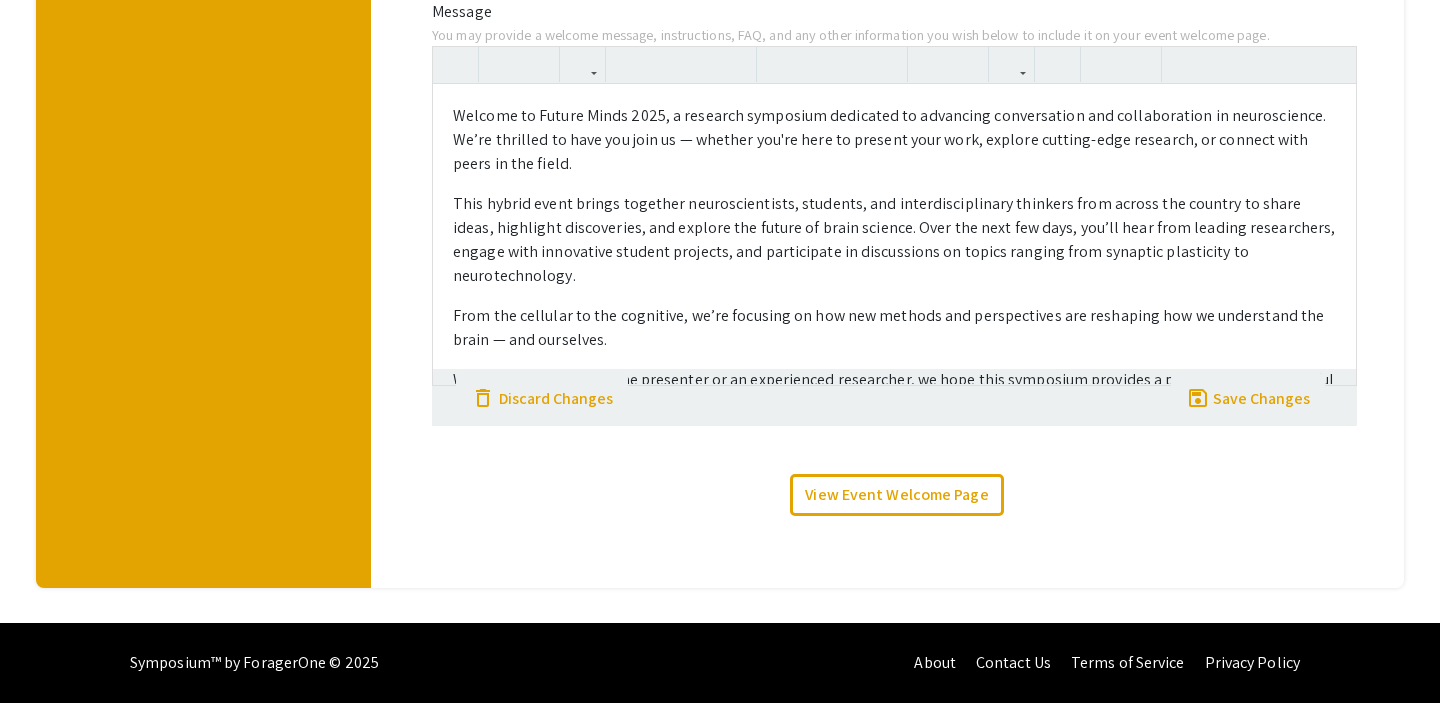 scroll, scrollTop: 634, scrollLeft: 0, axis: vertical 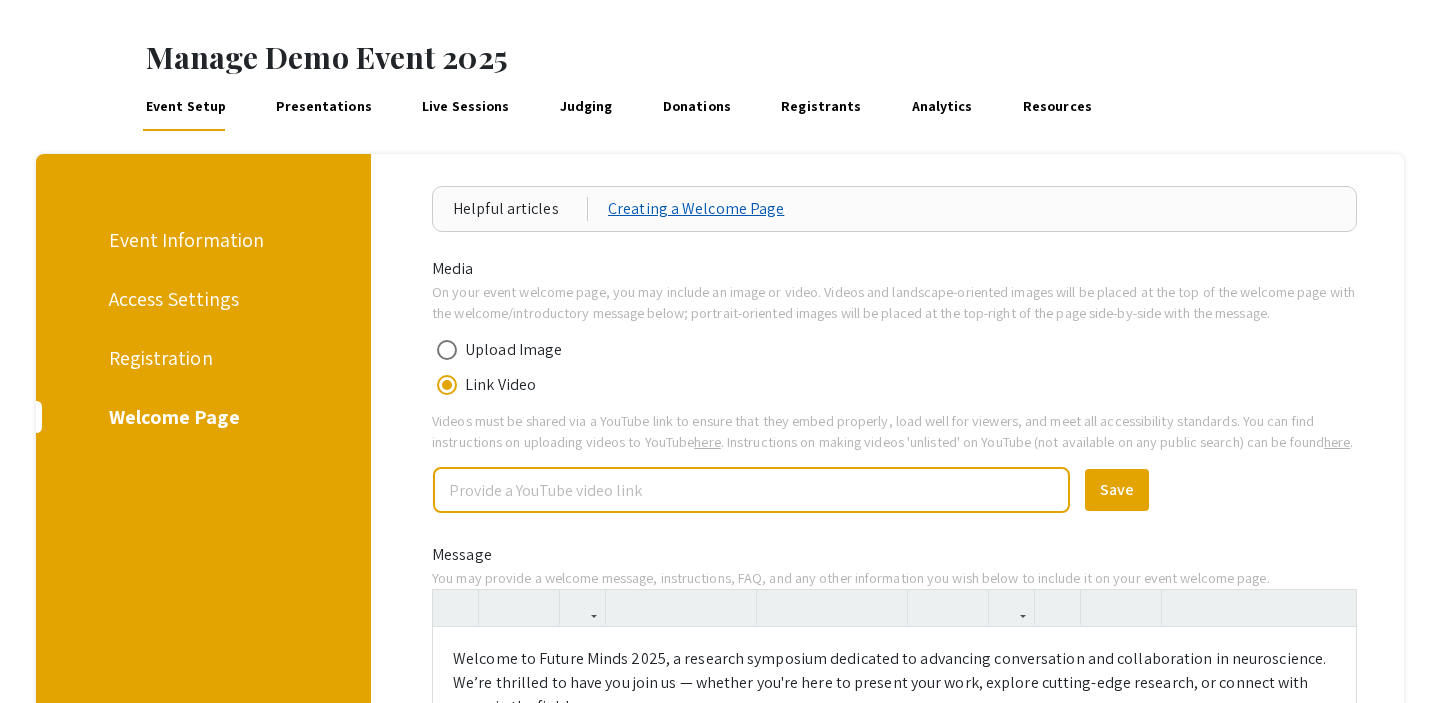 click on "Creating a Welcome Page" at bounding box center (696, 209) 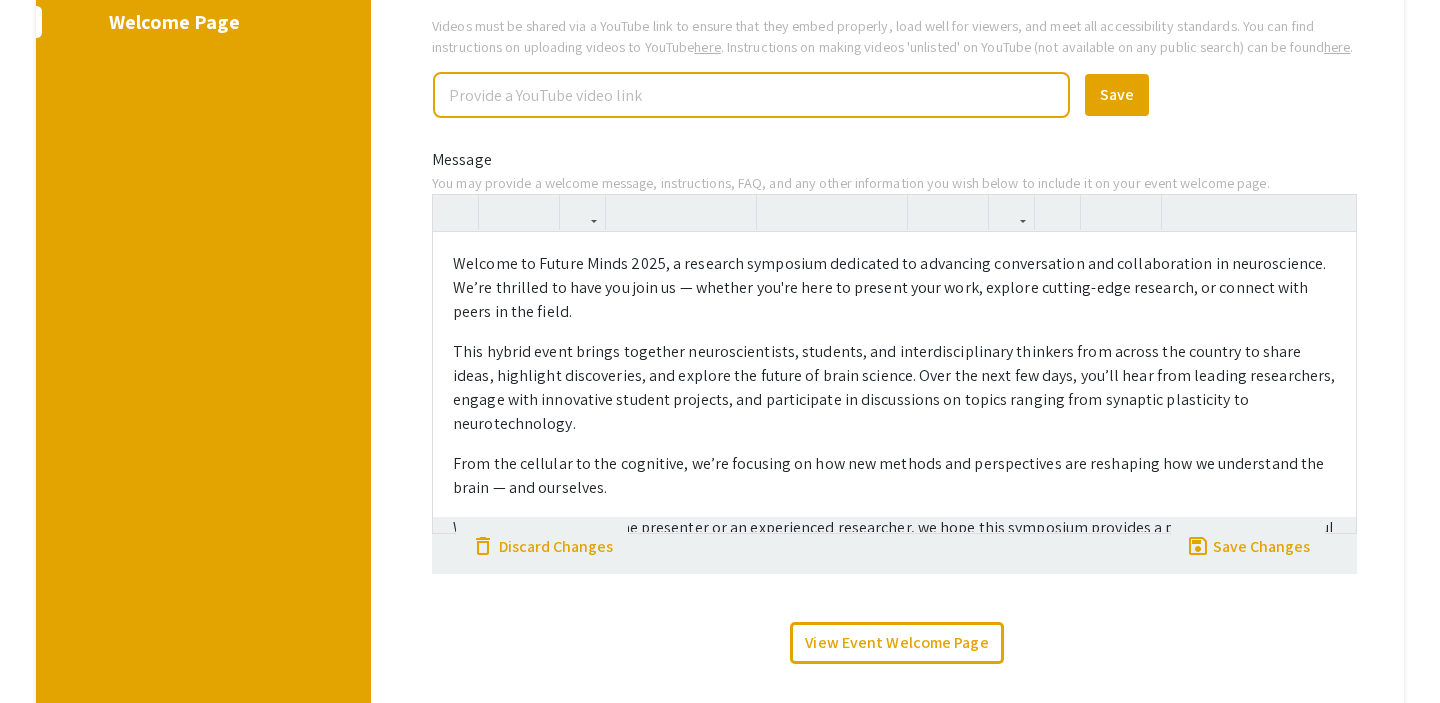 scroll, scrollTop: 480, scrollLeft: 0, axis: vertical 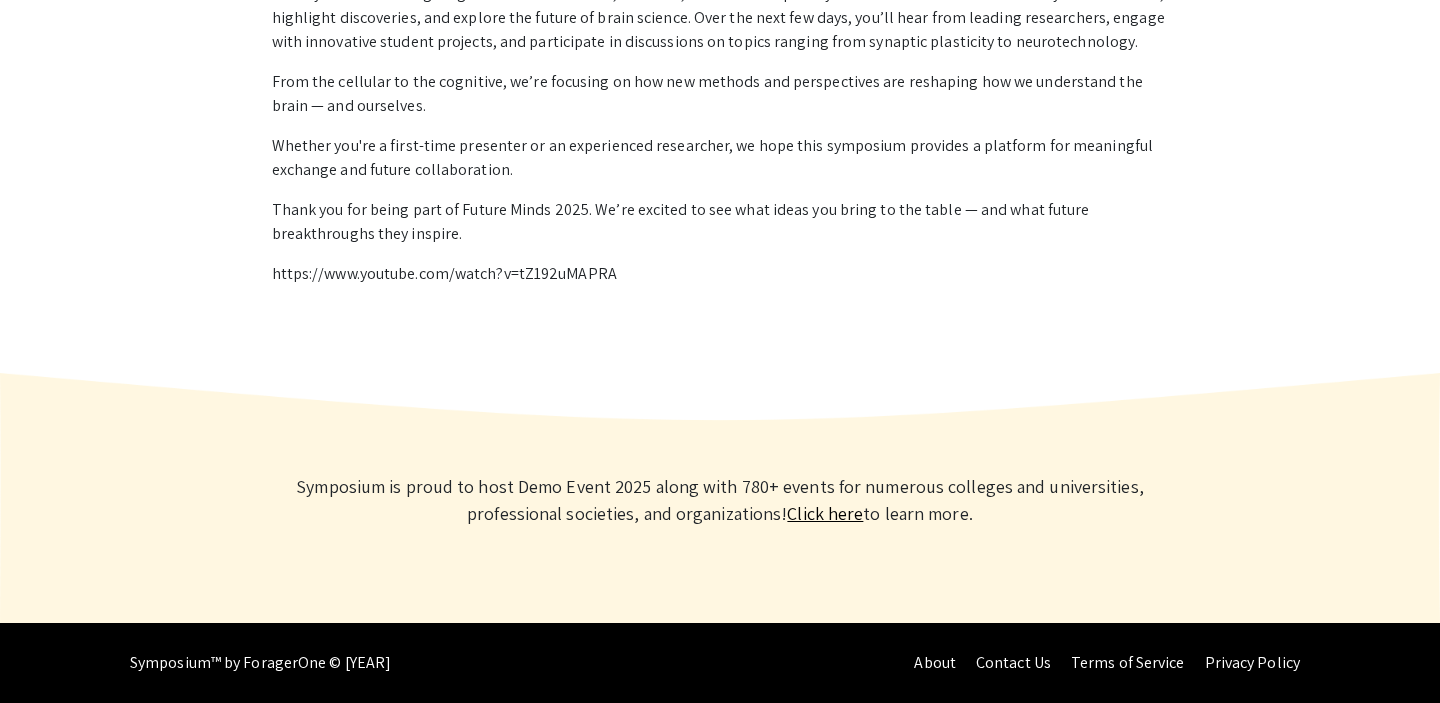click on "https://www.youtube.com/watch?v=tZ192uMAPRA" 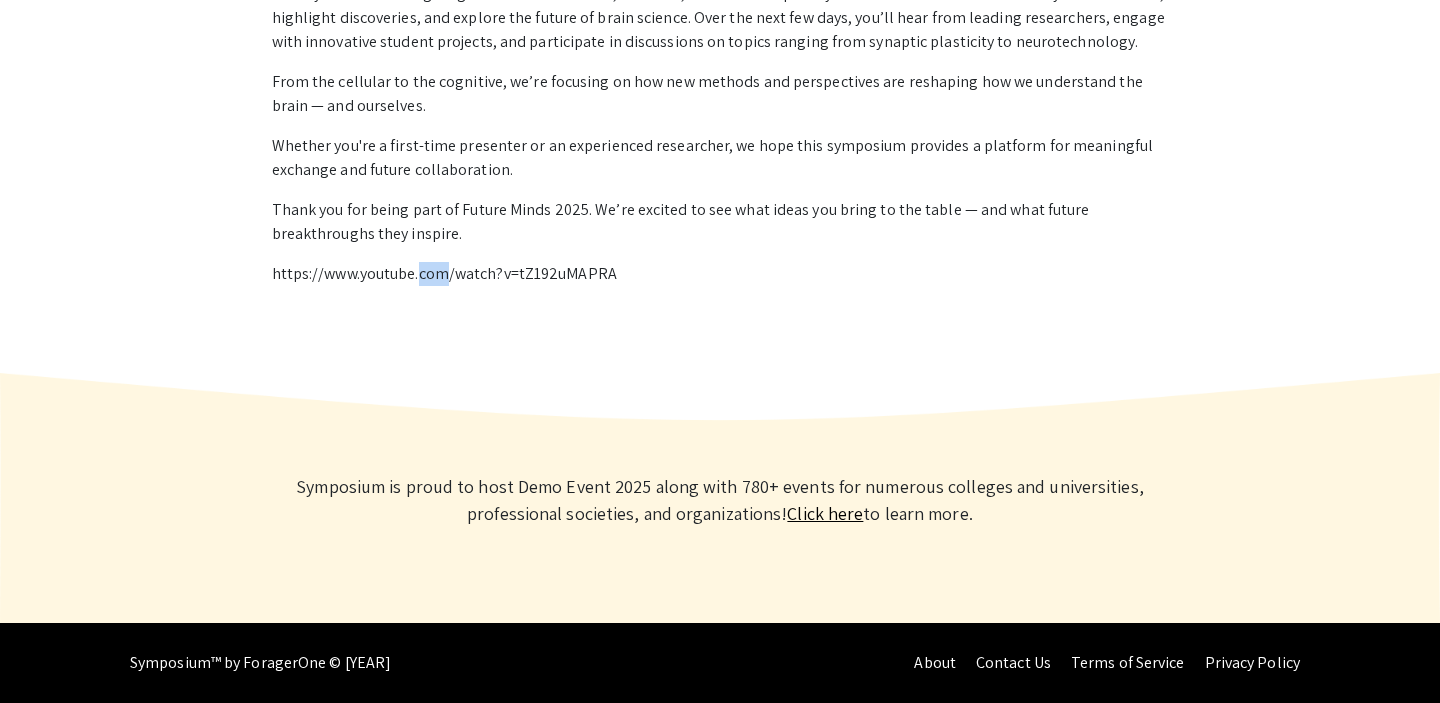 click on "https://www.youtube.com/watch?v=tZ192uMAPRA" 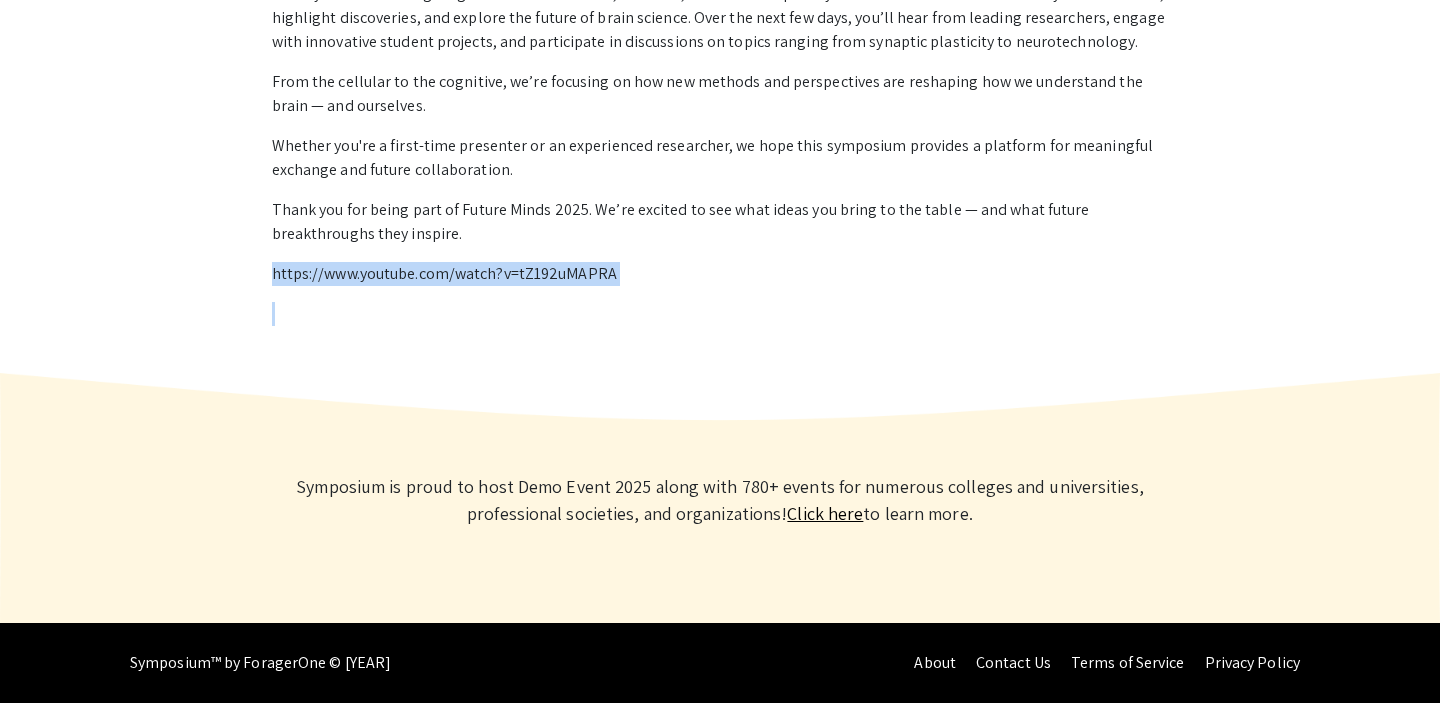 click on "https://www.youtube.com/watch?v=tZ192uMAPRA" 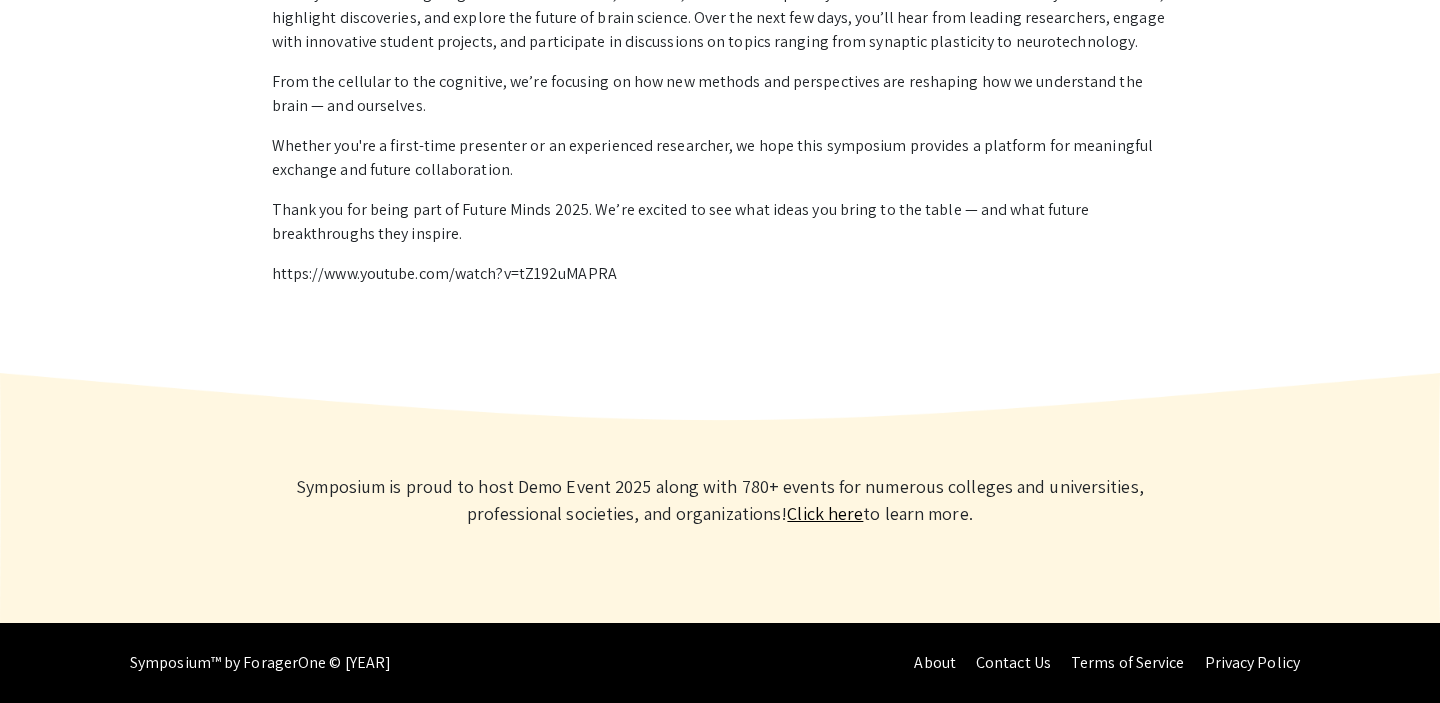 click on "Welcome to Demo Event 2025! Hosted on Symposium by ForagerOne Welcome to Future Minds 2025, a research symposium dedicated to advancing conversation and collaboration in neuroscience. We’re thrilled to have you join us — whether you're here to present your work, explore cutting-edge research, or connect with peers in the field. This hybrid event brings together neuroscientists, students, and interdisciplinary thinkers from across the country to share ideas, highlight discoveries, and explore the future of brain science. Over the next few days, you’ll hear from leading researchers, engage with innovative student projects, and participate in discussions on topics ranging from synaptic plasticity to neurotechnology. From the cellular to the cognitive, we’re focusing on how new methods and perspectives are reshaping how we understand the brain — and ourselves. https://www.youtube.com/watch?v=tZ192uMAPRA" 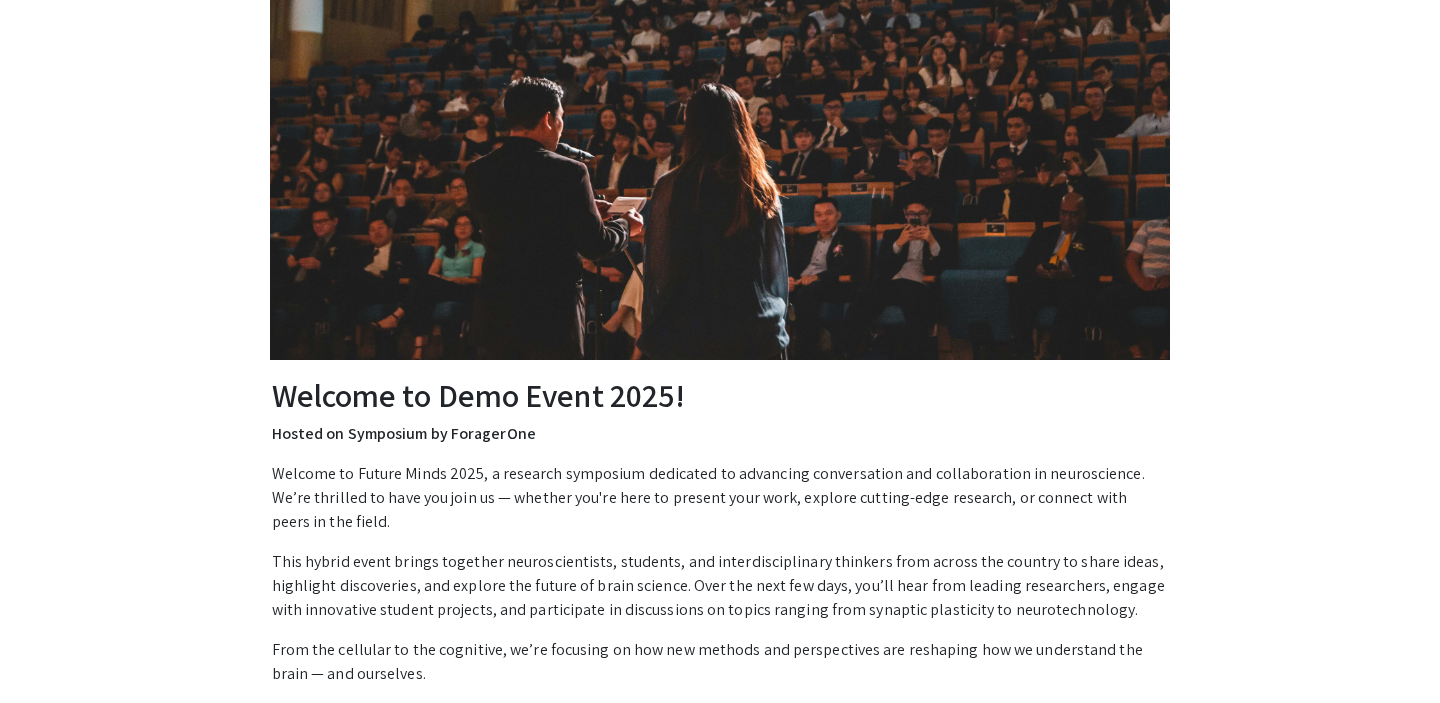 scroll, scrollTop: 378, scrollLeft: 0, axis: vertical 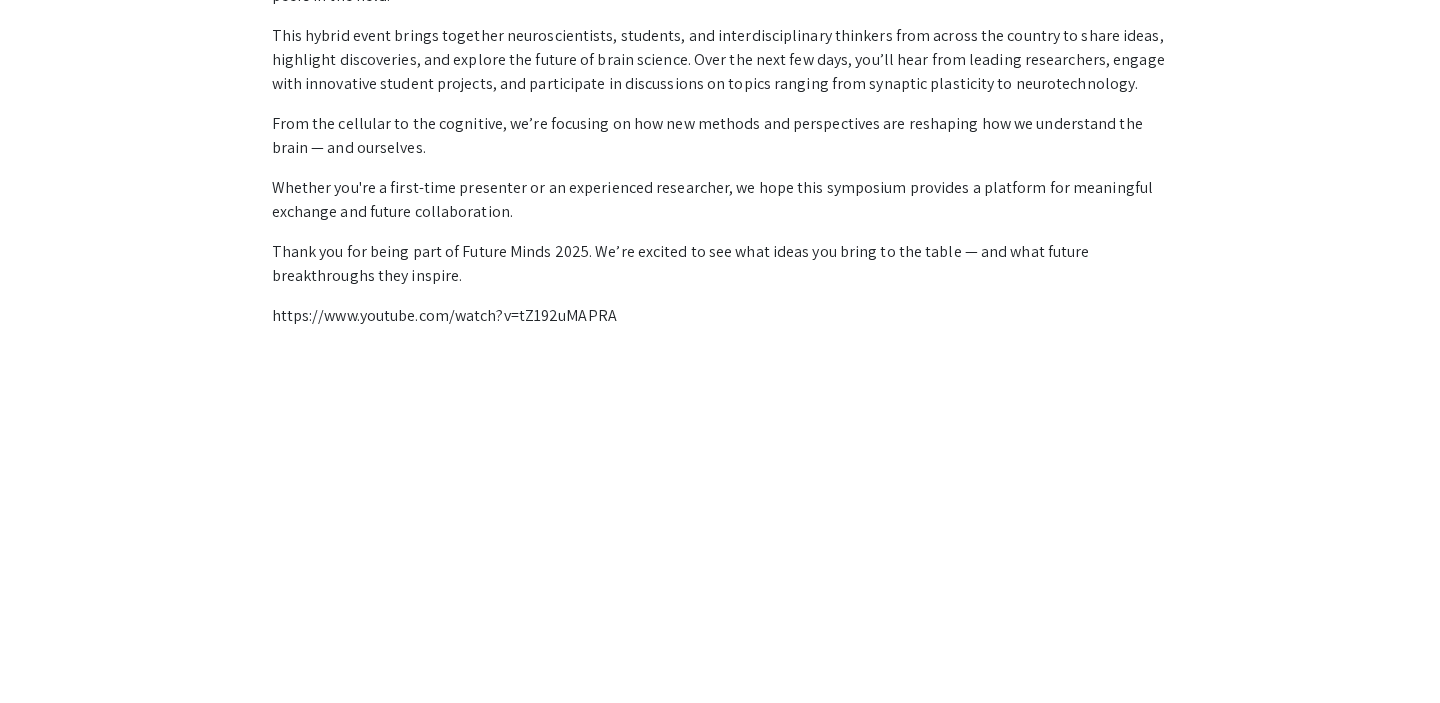 click on "https://www.youtube.com/watch?v=tZ192uMAPRA" 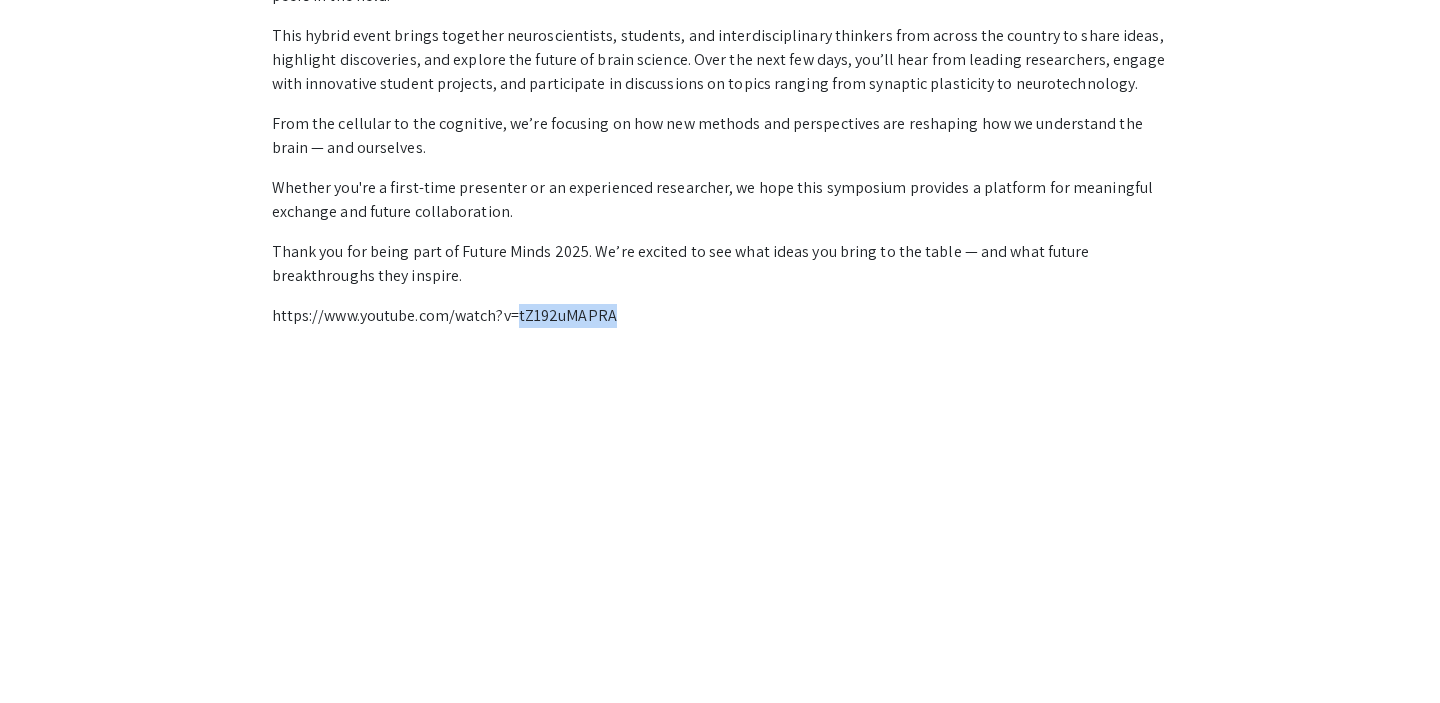 click on "https://www.youtube.com/watch?v=tZ192uMAPRA" 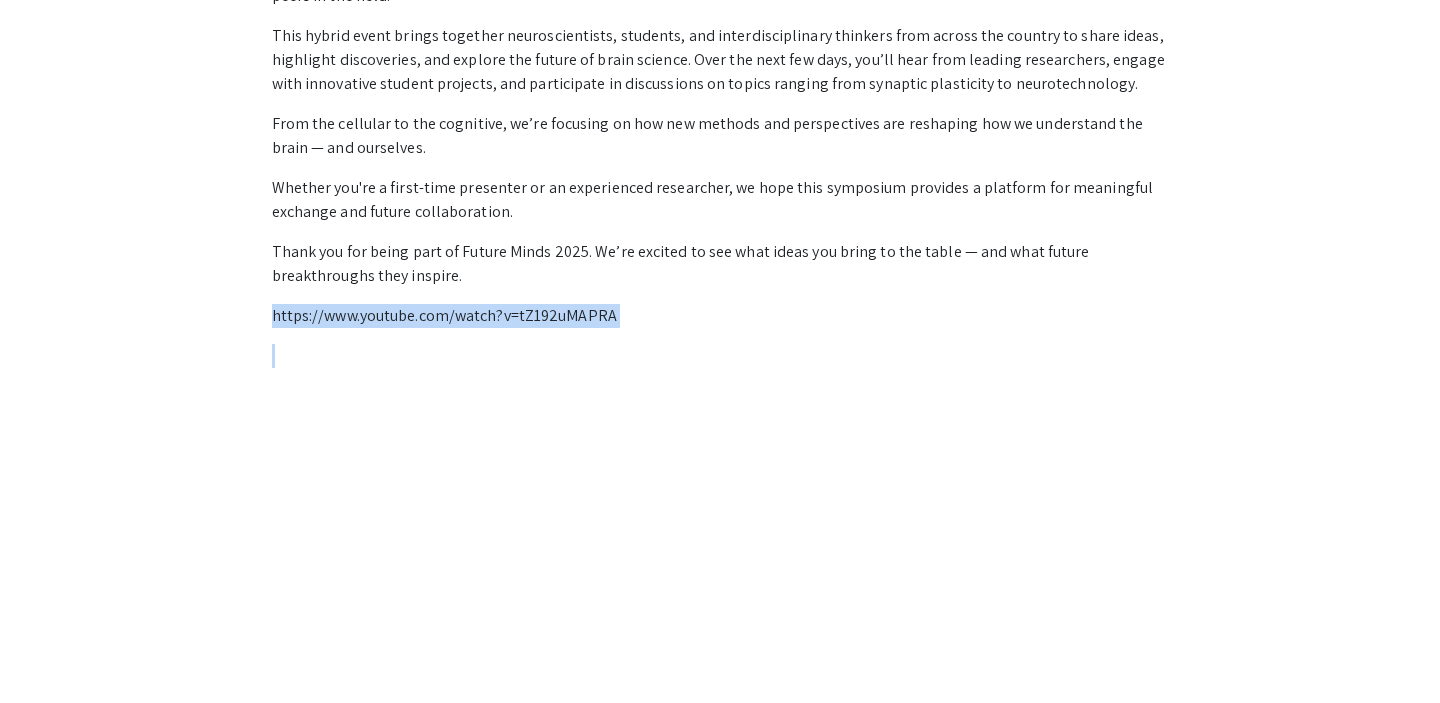 click on "https://www.youtube.com/watch?v=tZ192uMAPRA" 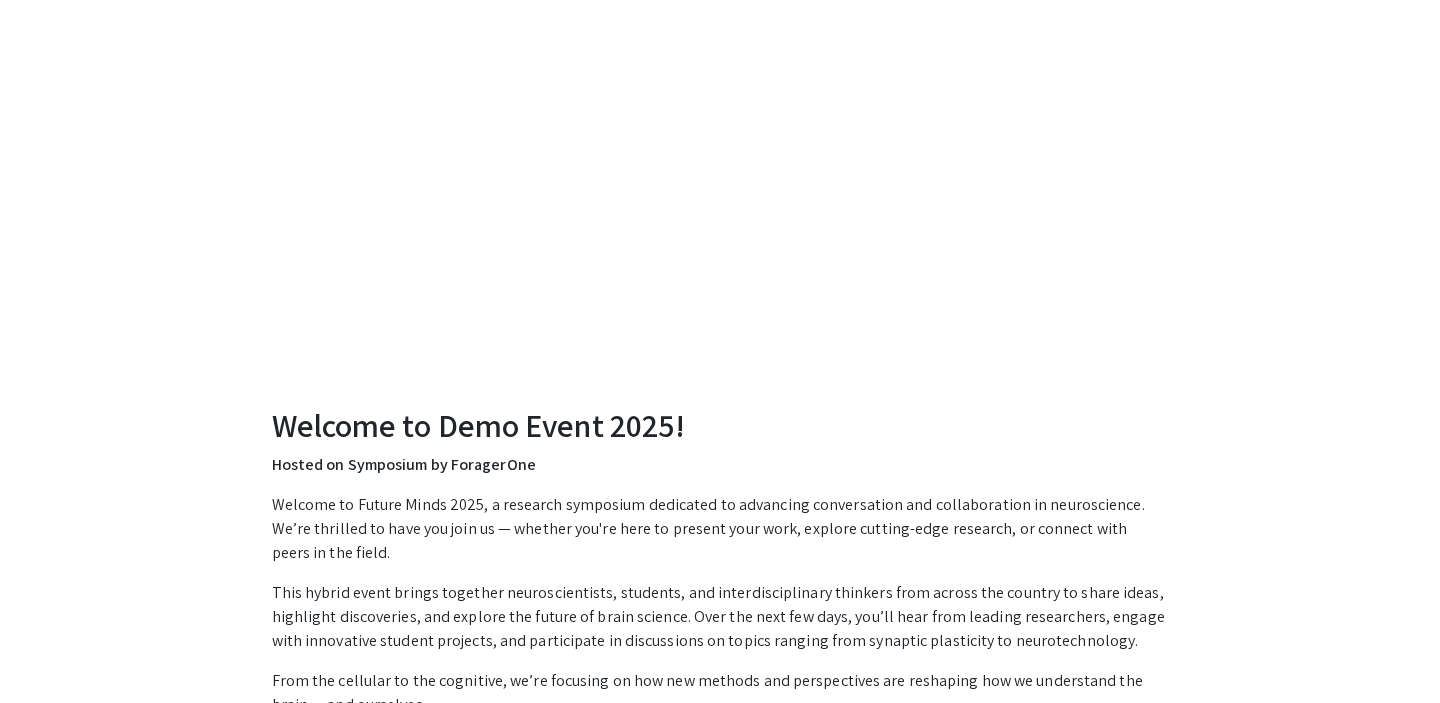 scroll, scrollTop: 0, scrollLeft: 0, axis: both 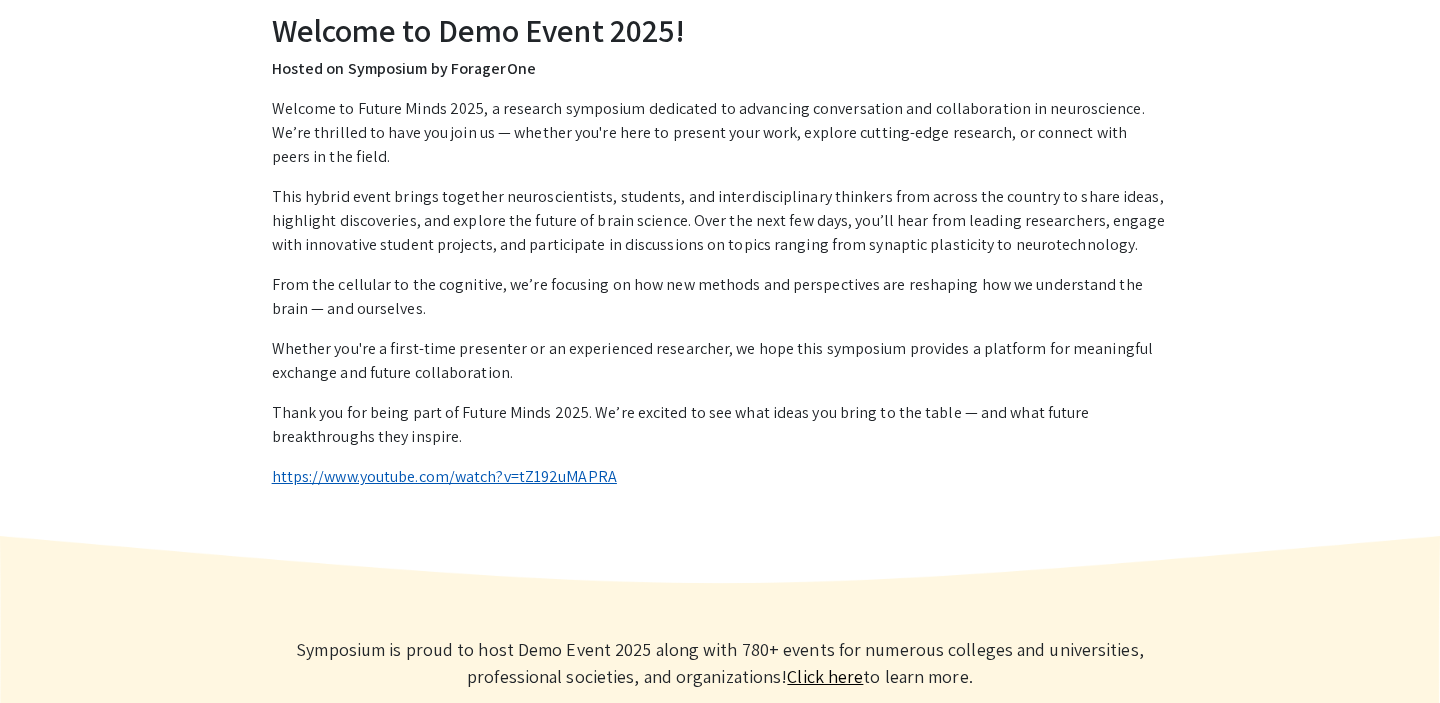 click on "https://www.youtube.com/watch?v=tZ192uMAPRA" 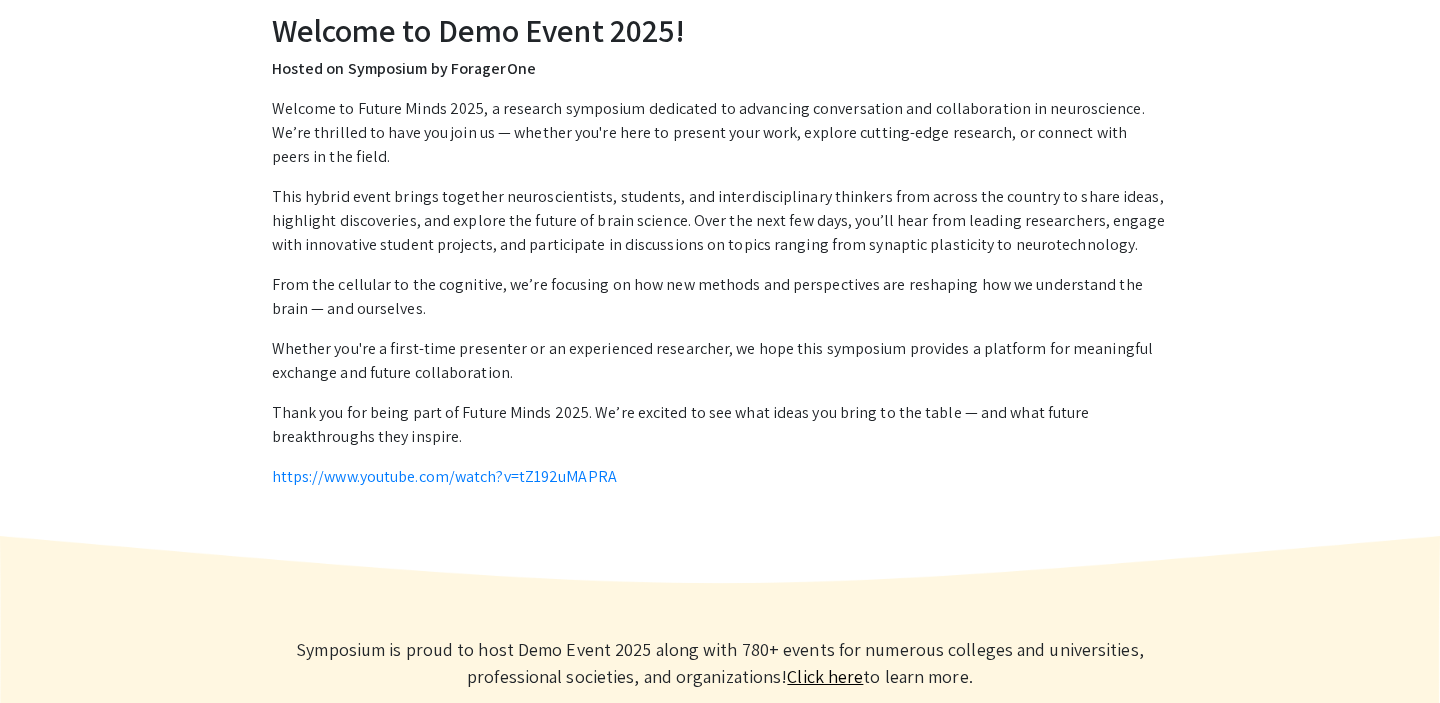 scroll, scrollTop: 0, scrollLeft: 0, axis: both 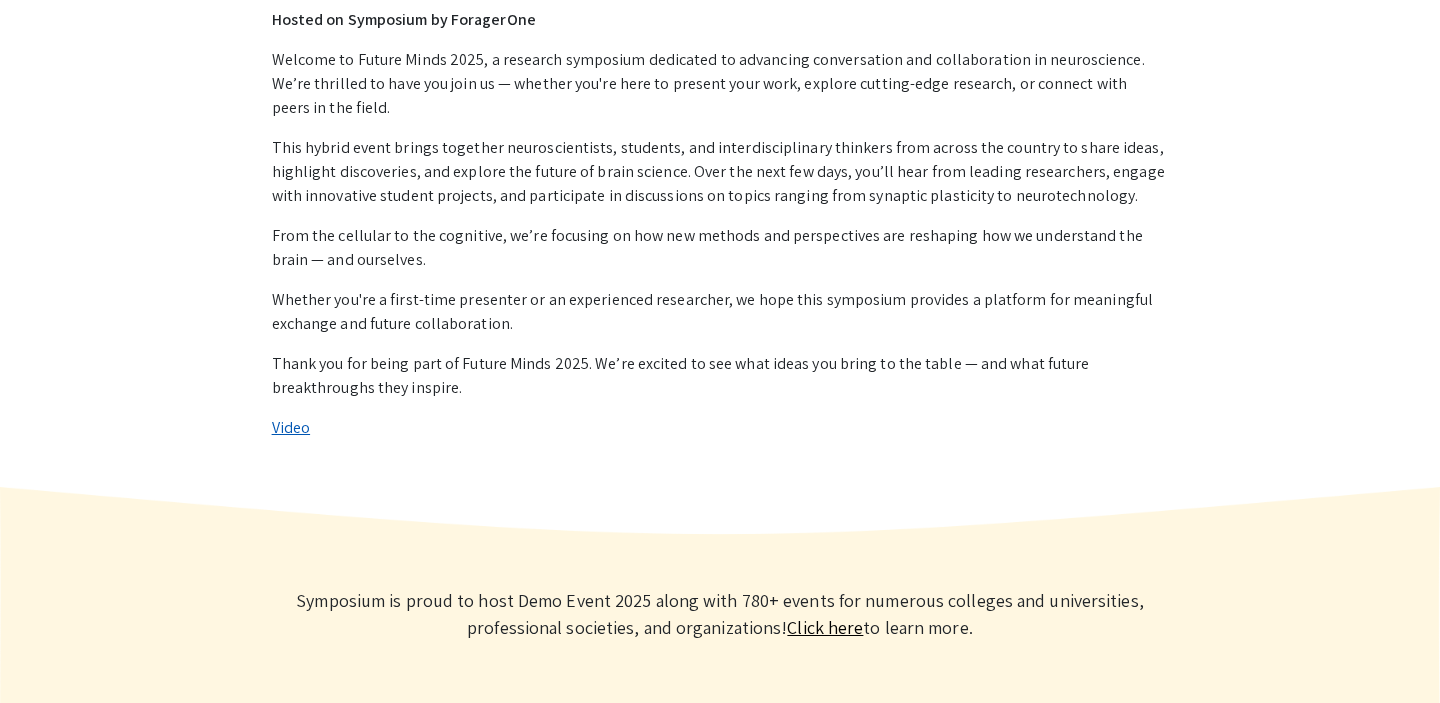 click on "Video" 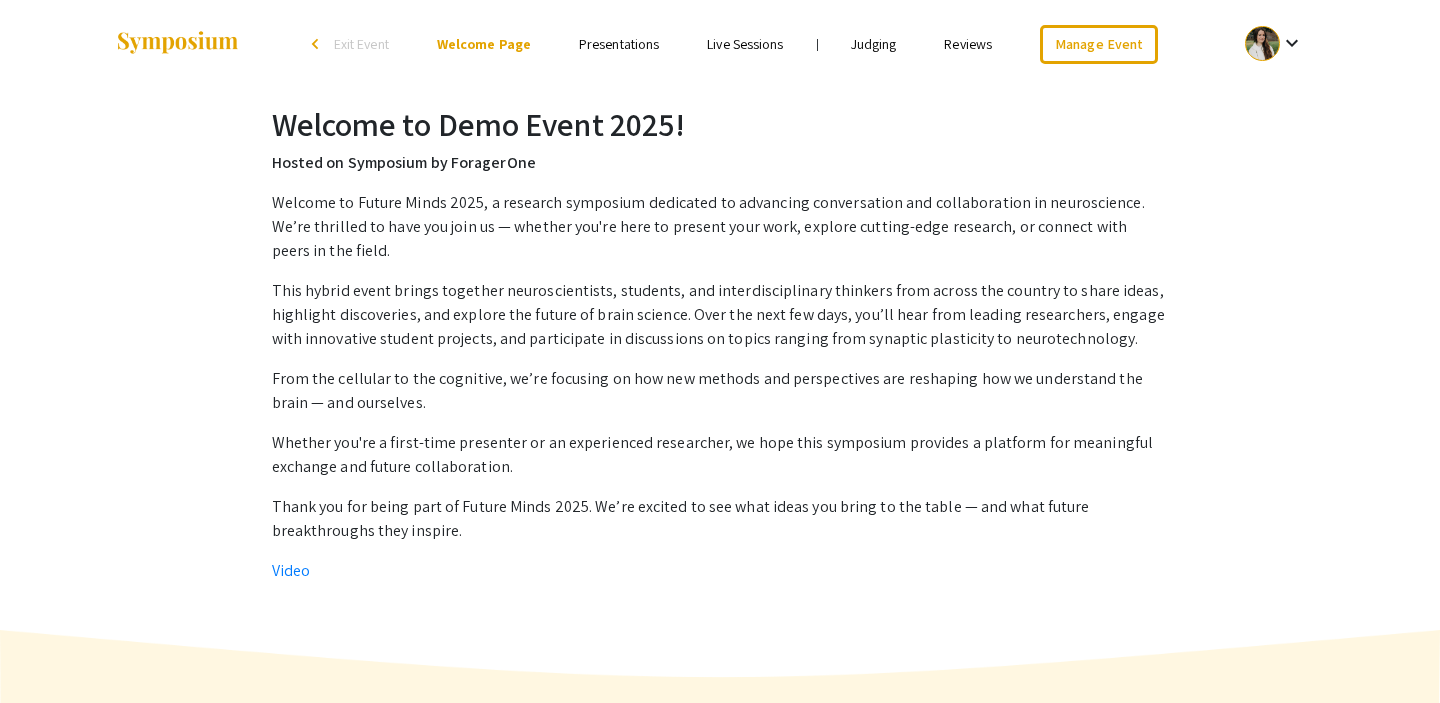 scroll, scrollTop: 0, scrollLeft: 0, axis: both 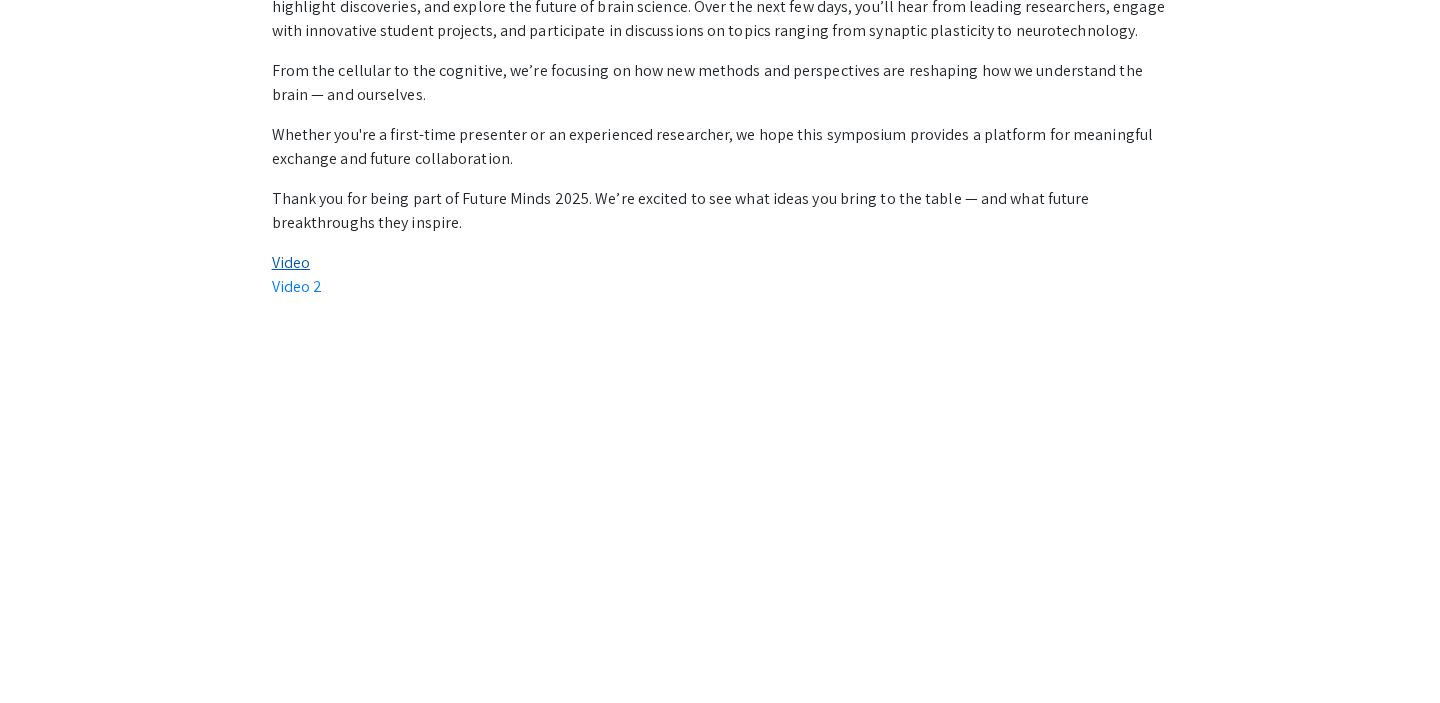 click on "Video" 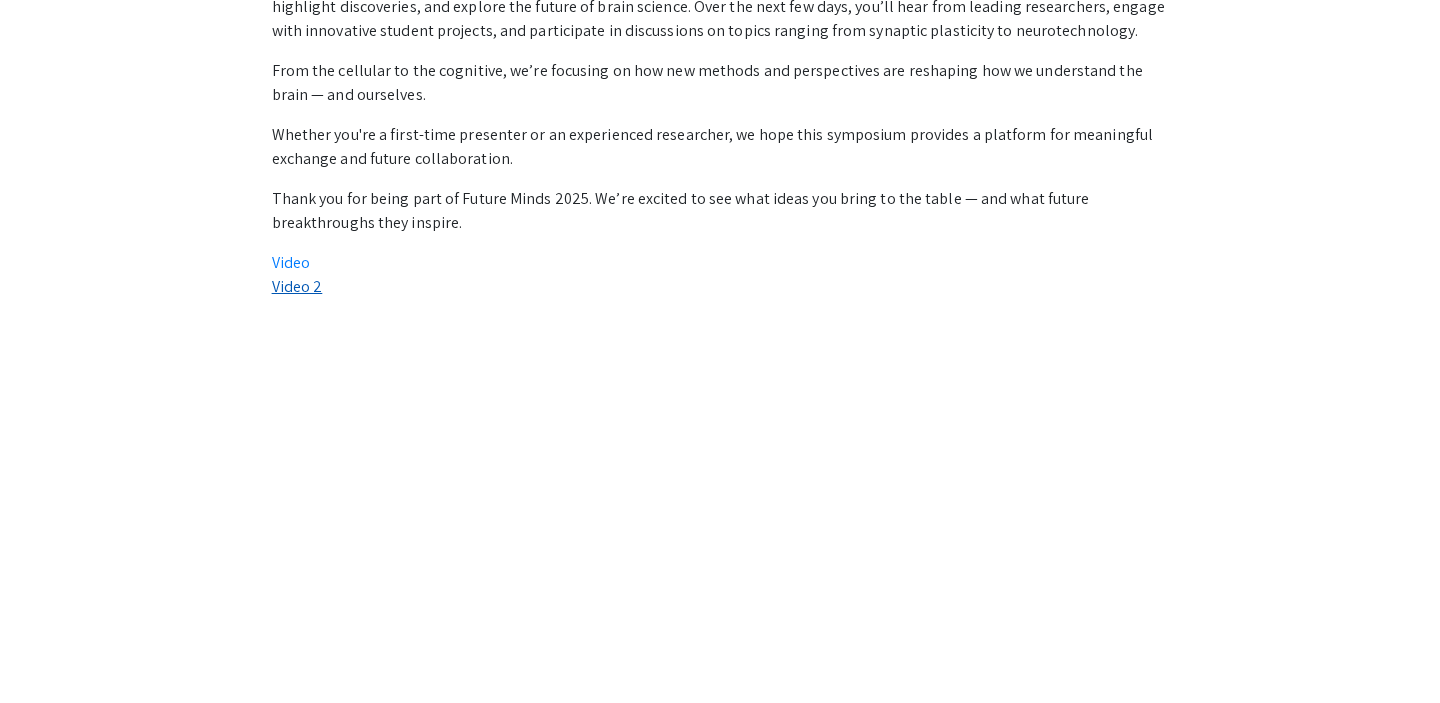 click on "Video 2" 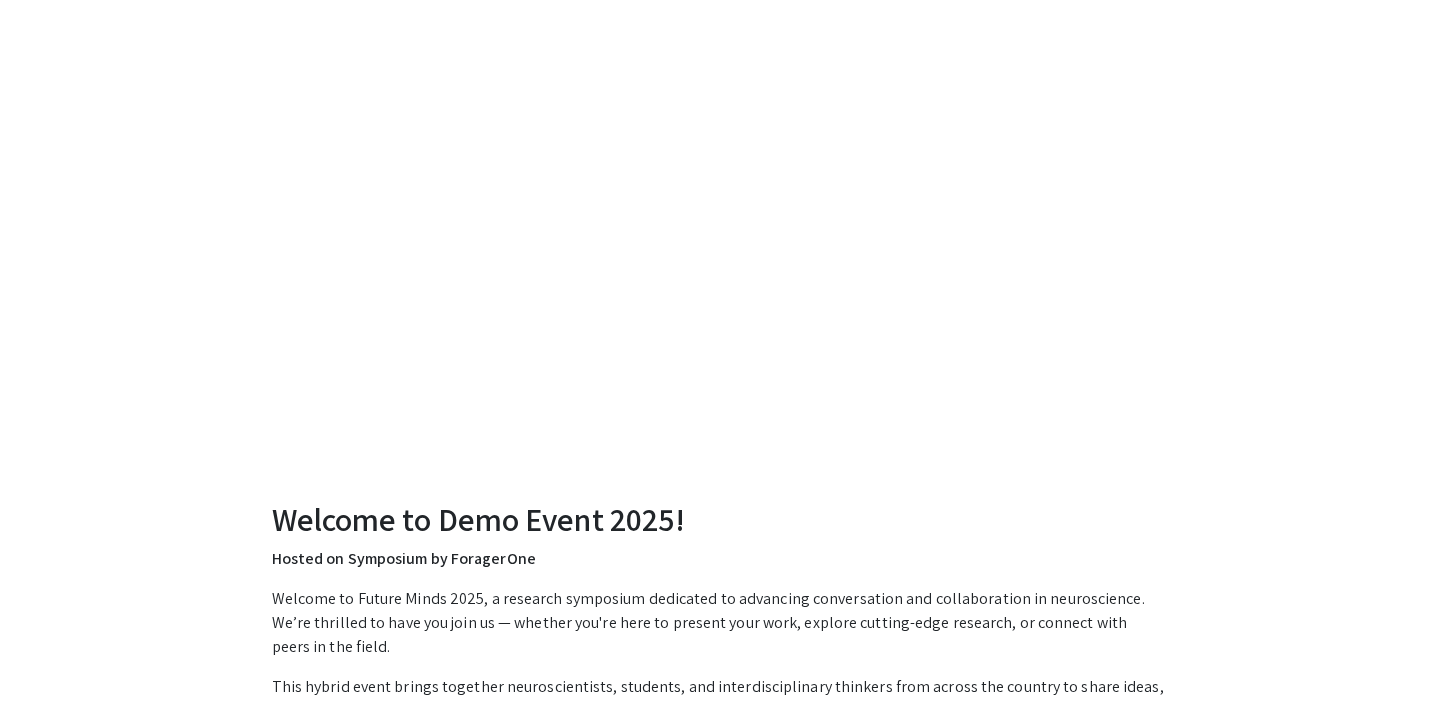 scroll, scrollTop: 0, scrollLeft: 0, axis: both 